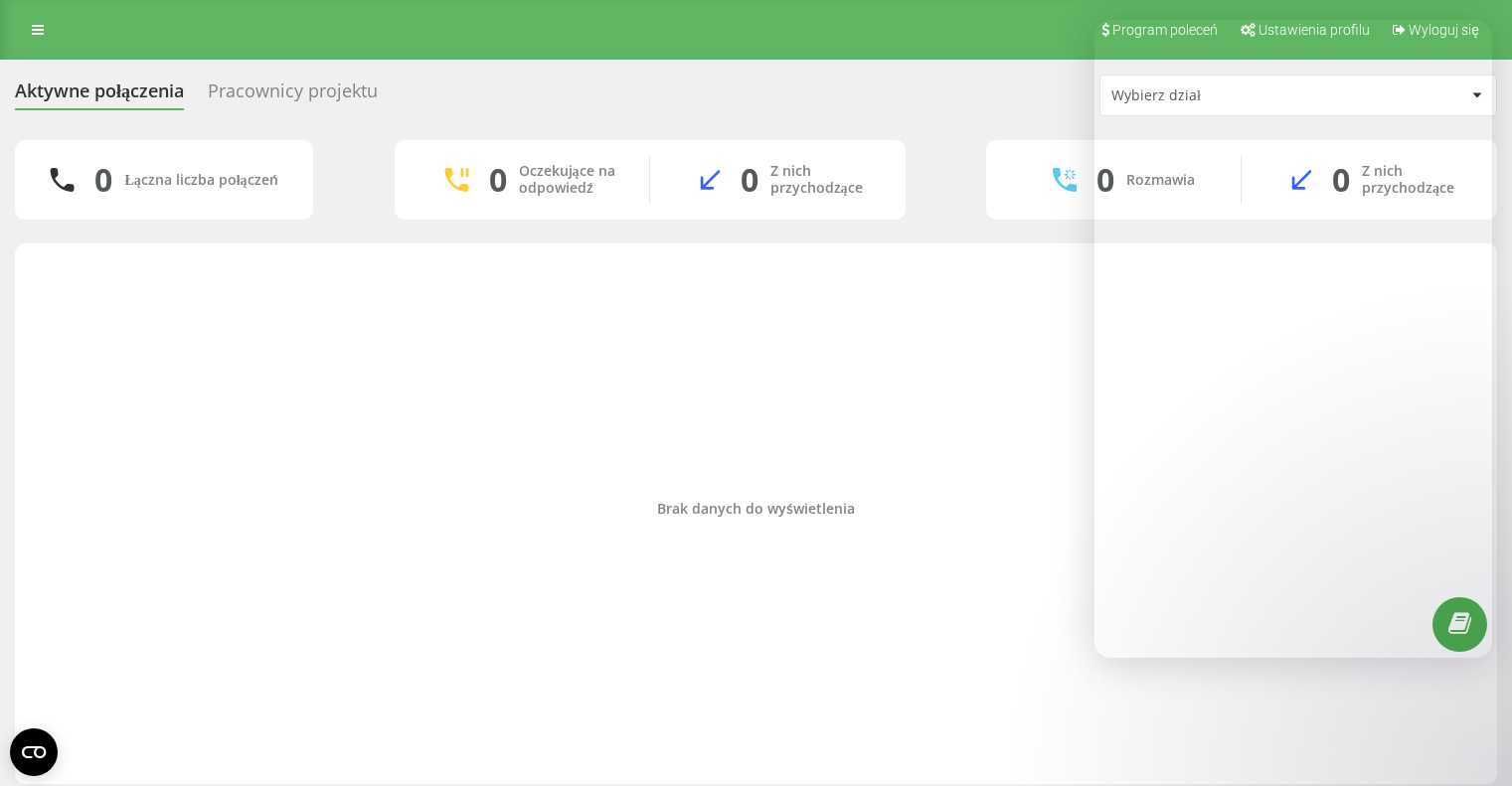 scroll, scrollTop: 0, scrollLeft: 0, axis: both 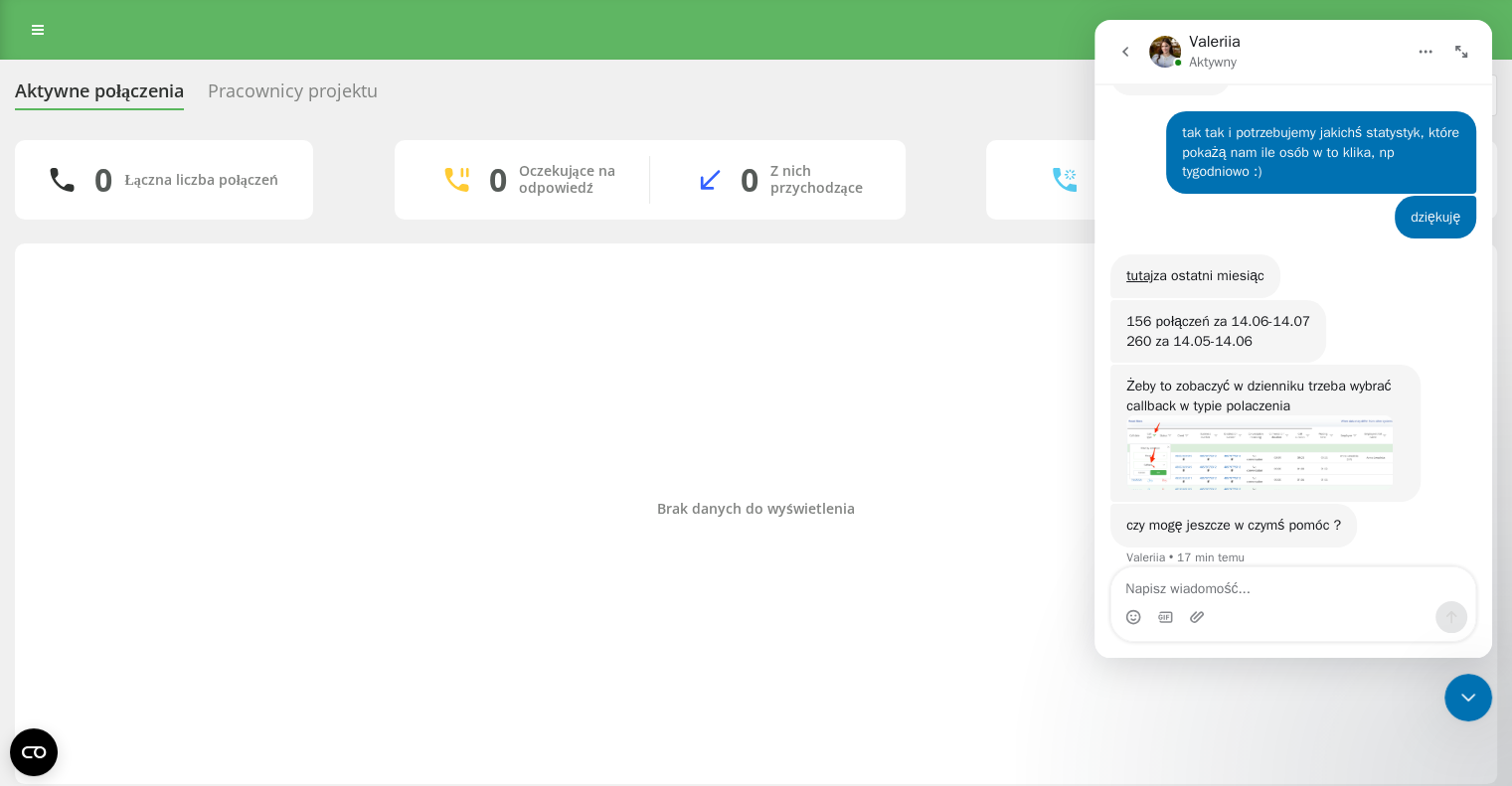 click at bounding box center [1293, 584] 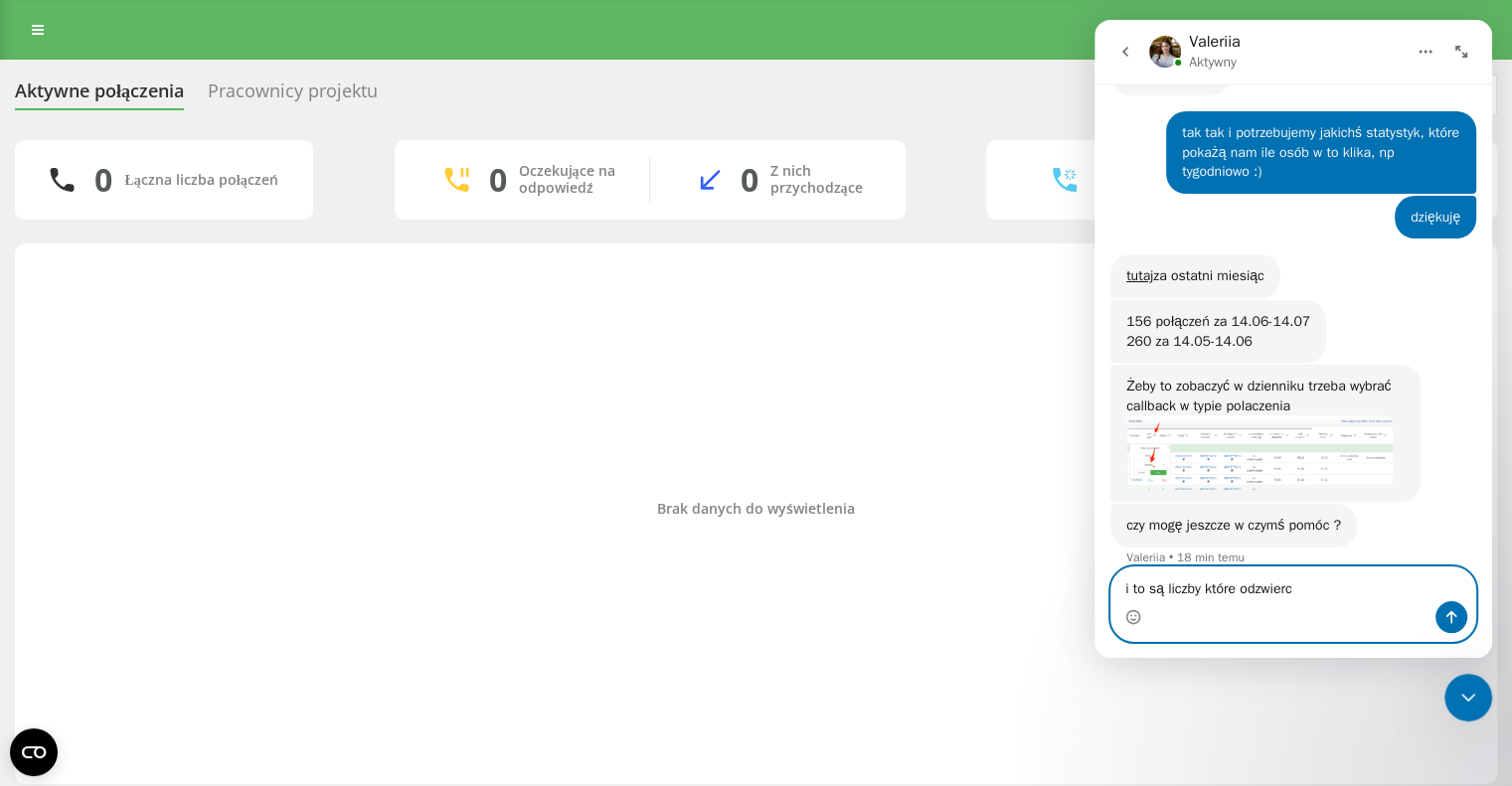 click on "i to są liczby które odzwierc" at bounding box center [1293, 584] 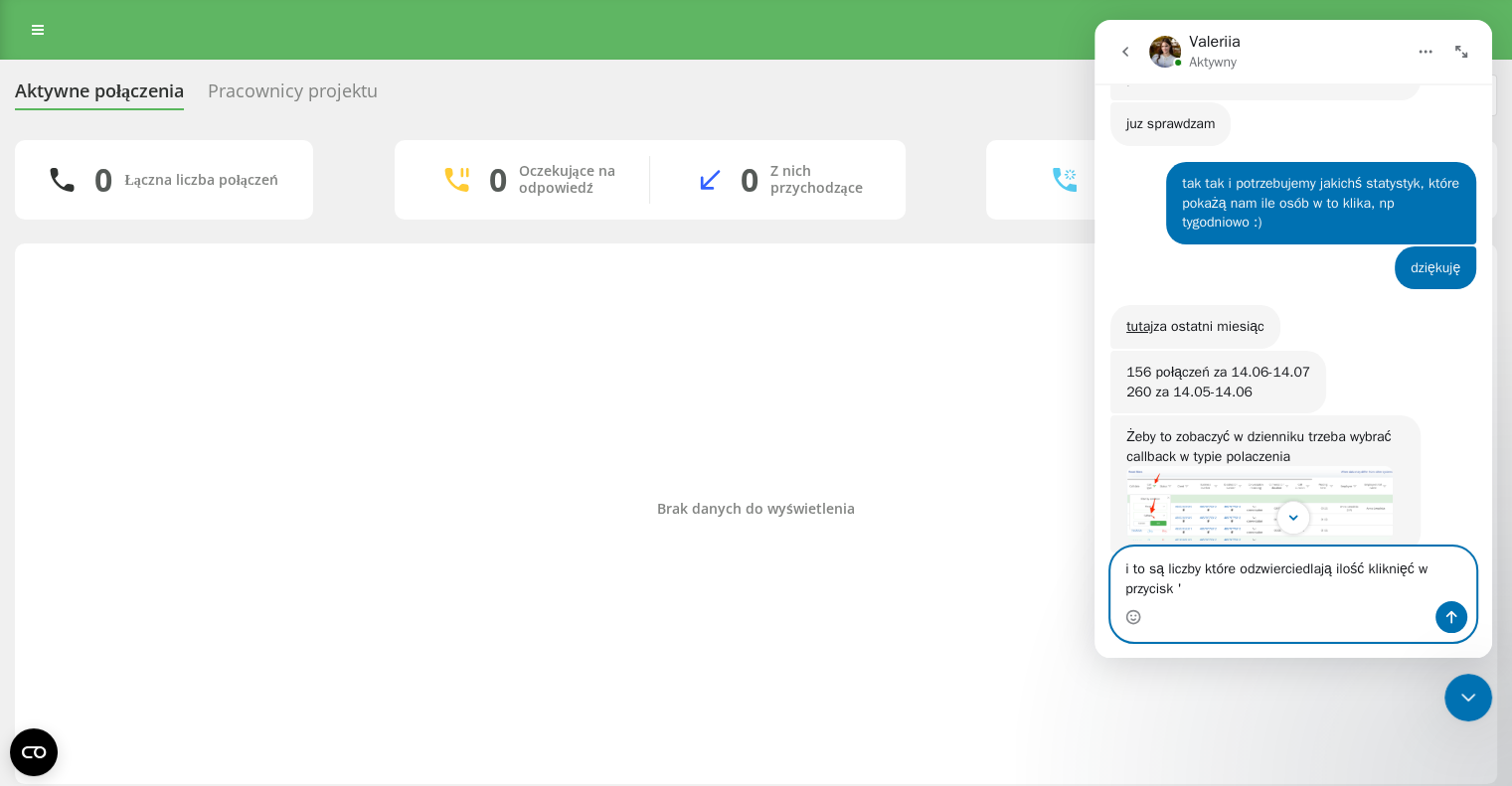 scroll, scrollTop: 1154, scrollLeft: 0, axis: vertical 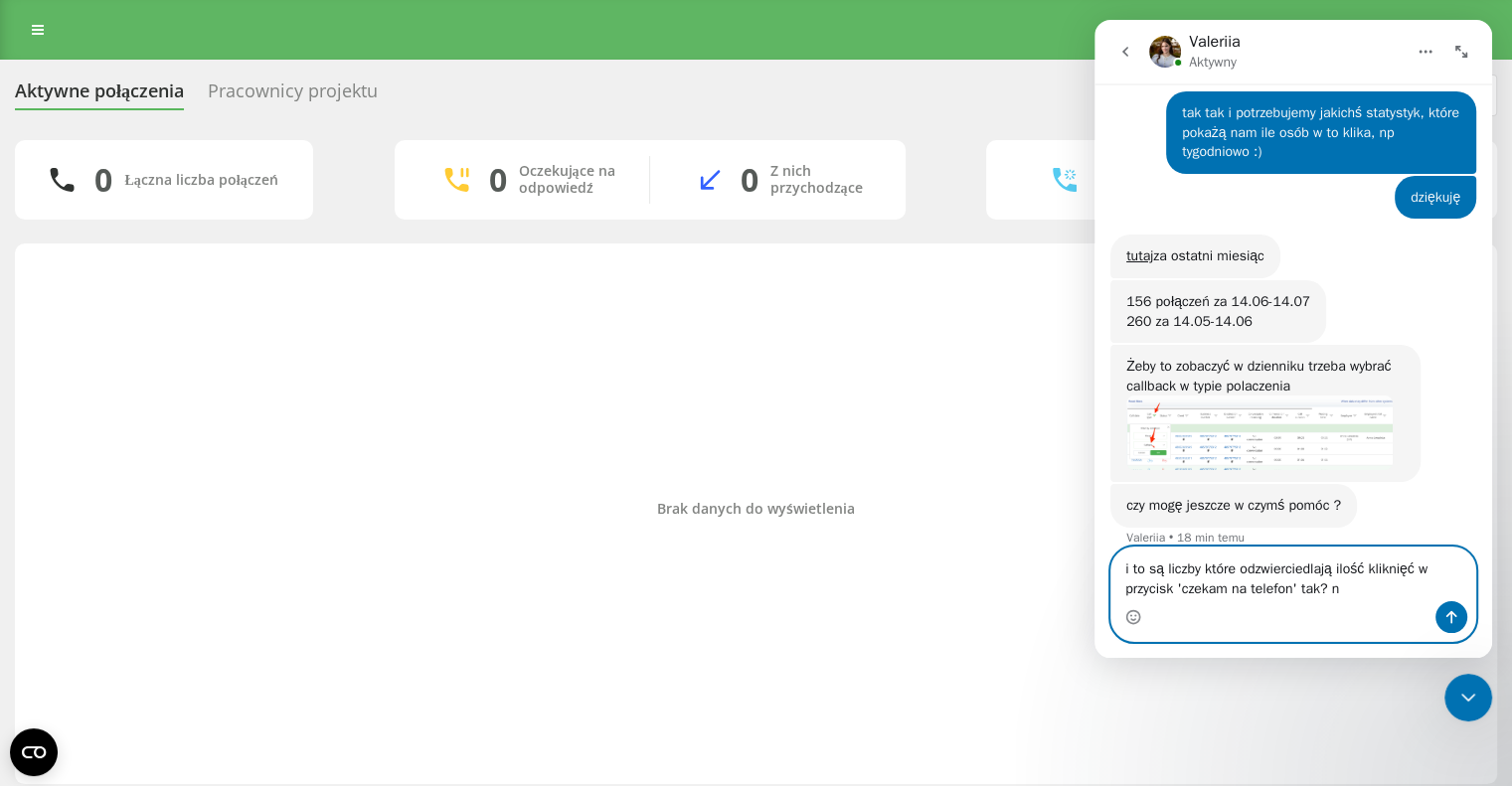 type on "i to są liczby które odzwierciedlają ilość kliknięć w przycisk 'czekam na telefon' tak?" 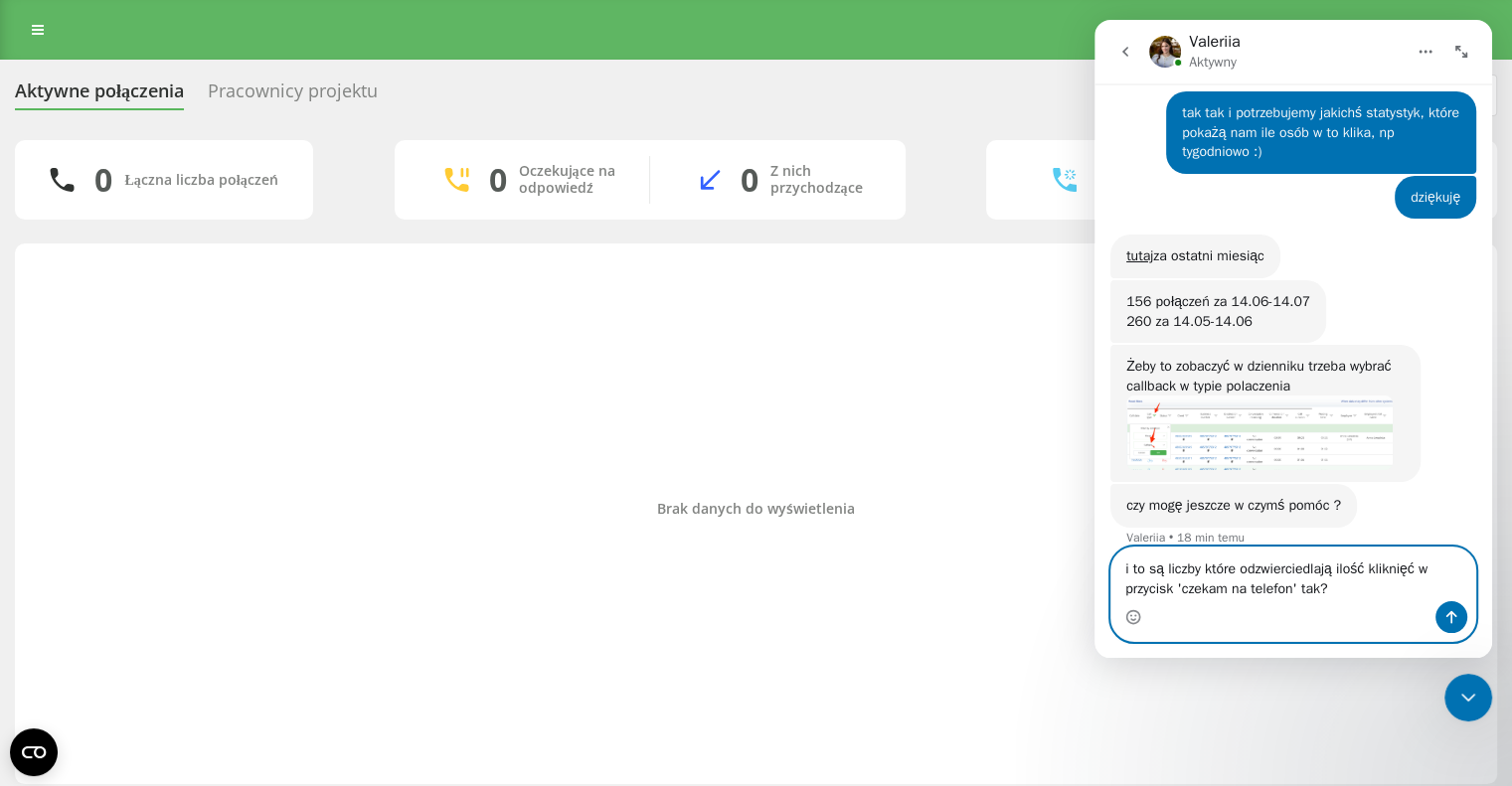 drag, startPoint x: 1343, startPoint y: 591, endPoint x: 1113, endPoint y: 578, distance: 230.3671 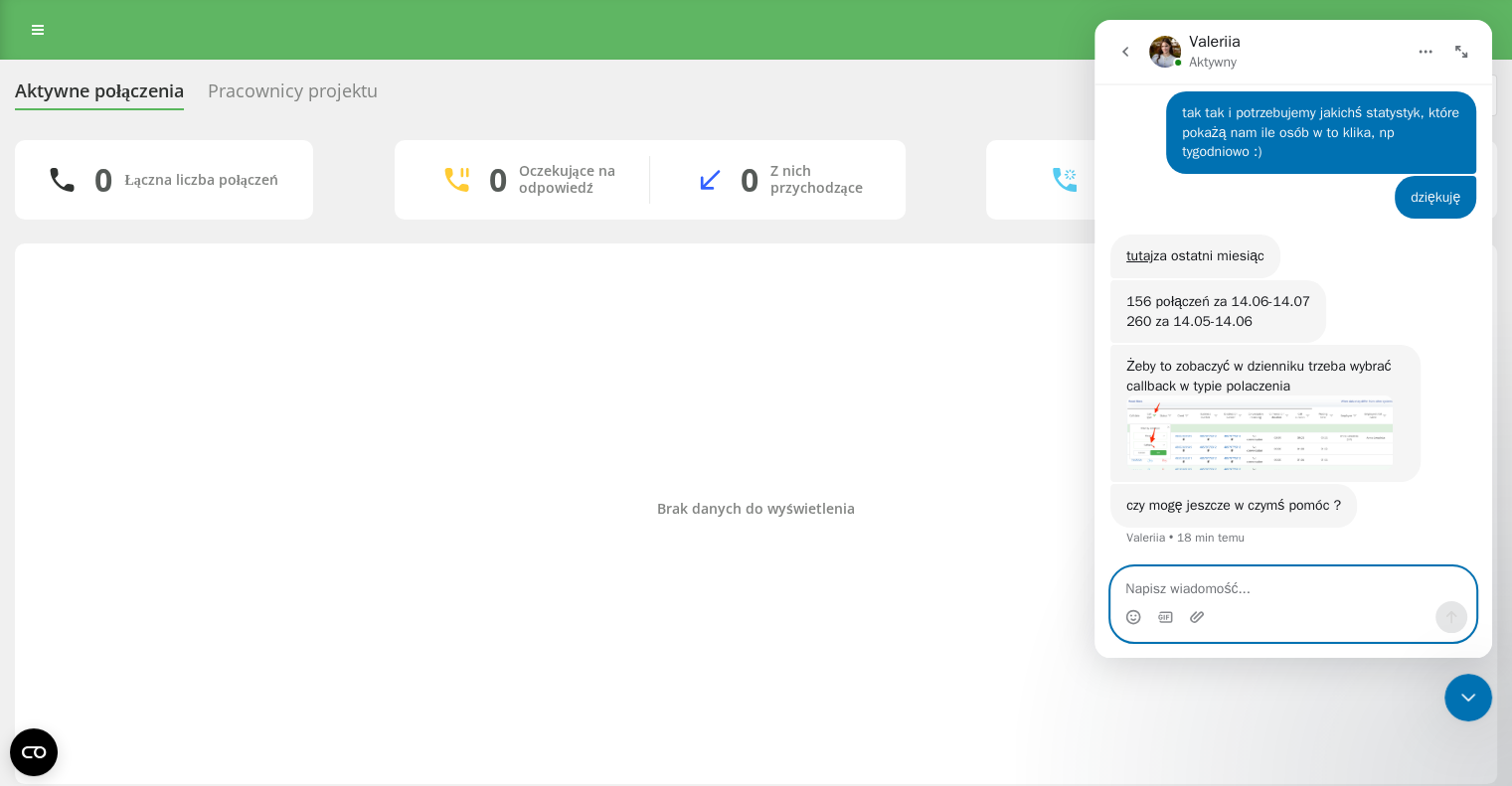scroll, scrollTop: 1134, scrollLeft: 0, axis: vertical 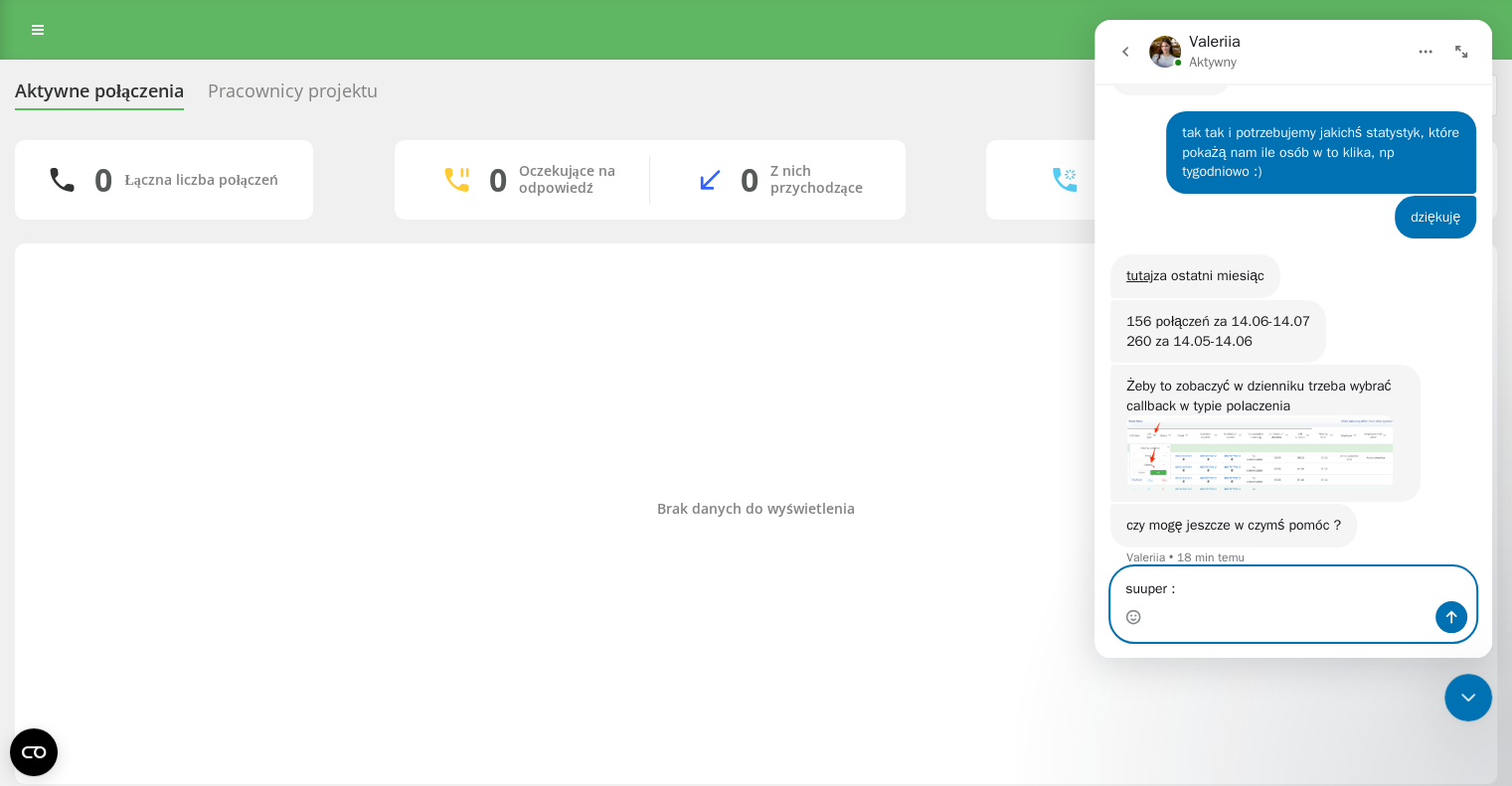 type on "suuper :)" 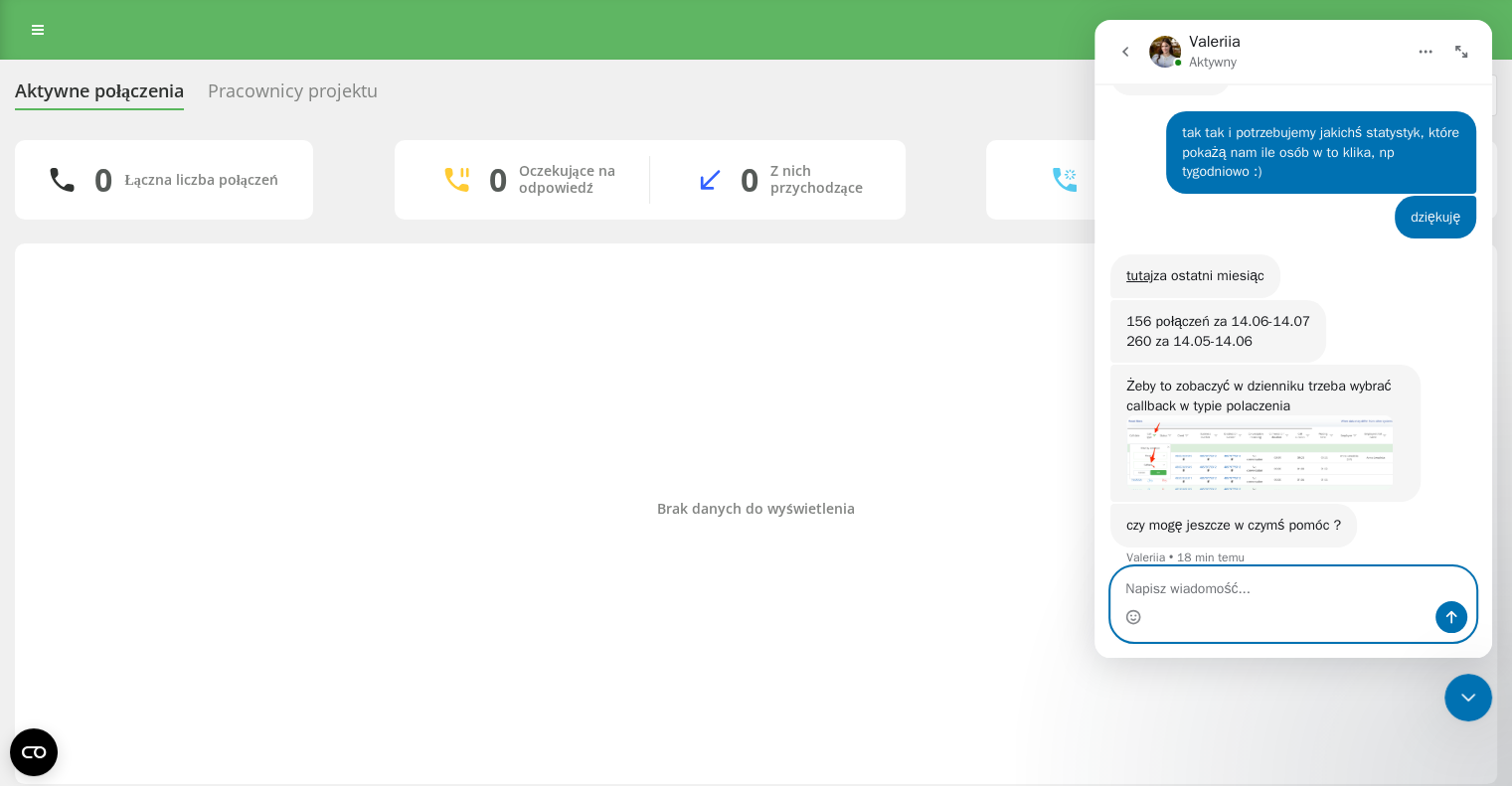 scroll, scrollTop: 1193, scrollLeft: 0, axis: vertical 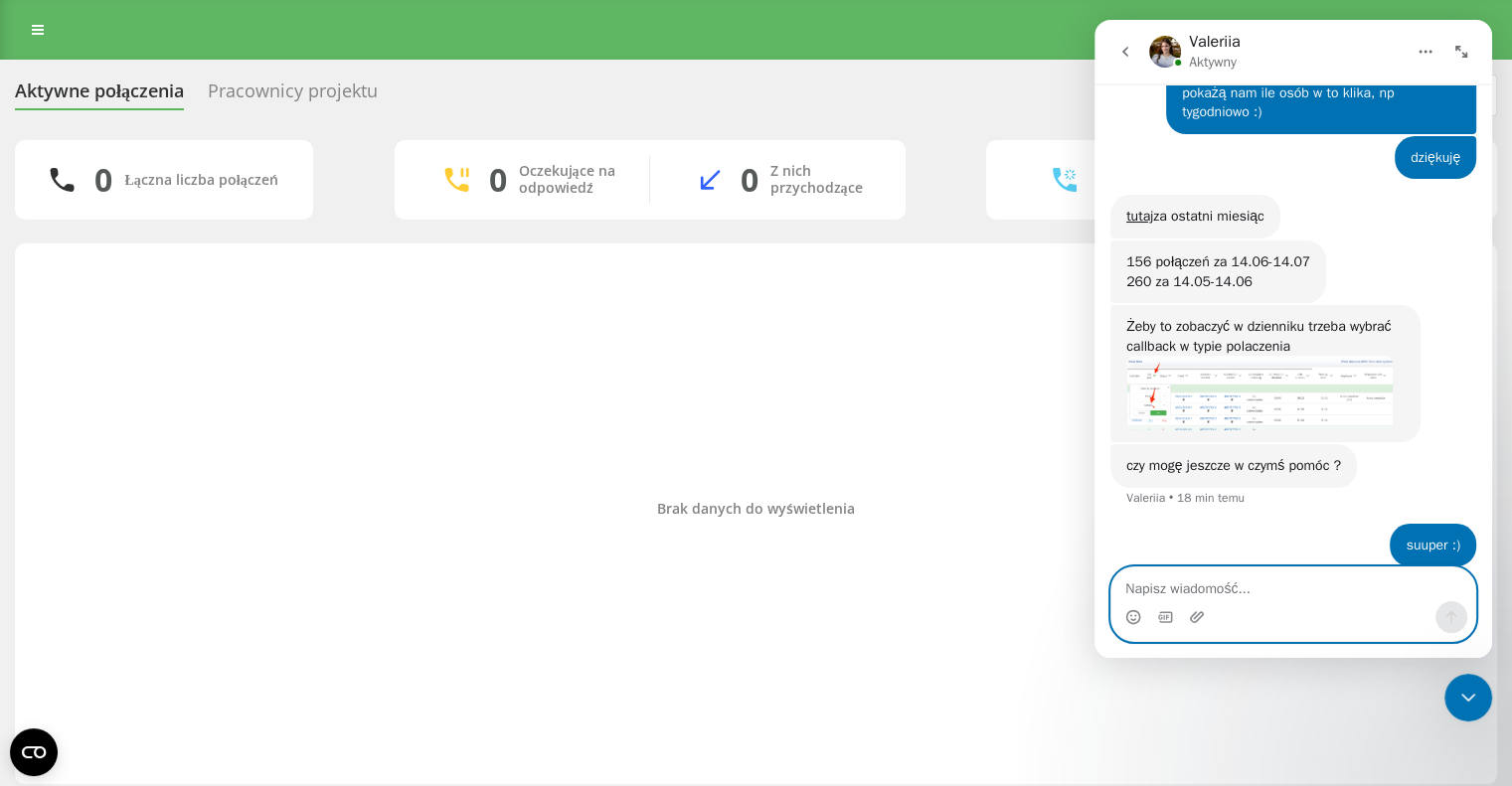 paste on "i to są liczby które odzwierciedlają ilość kliknięć w przycisk 'czekam na telefon' tak?" 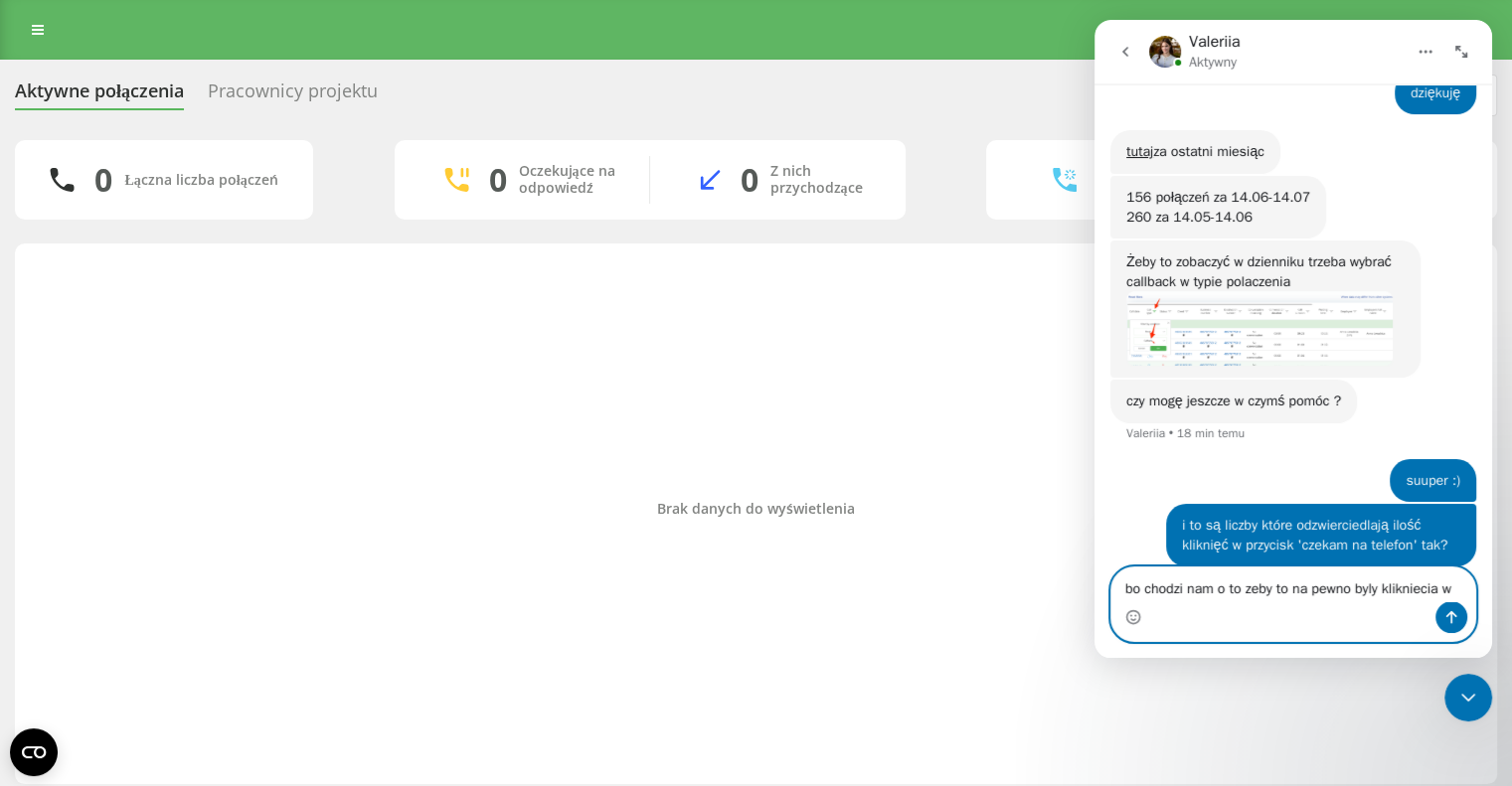 scroll, scrollTop: 1278, scrollLeft: 0, axis: vertical 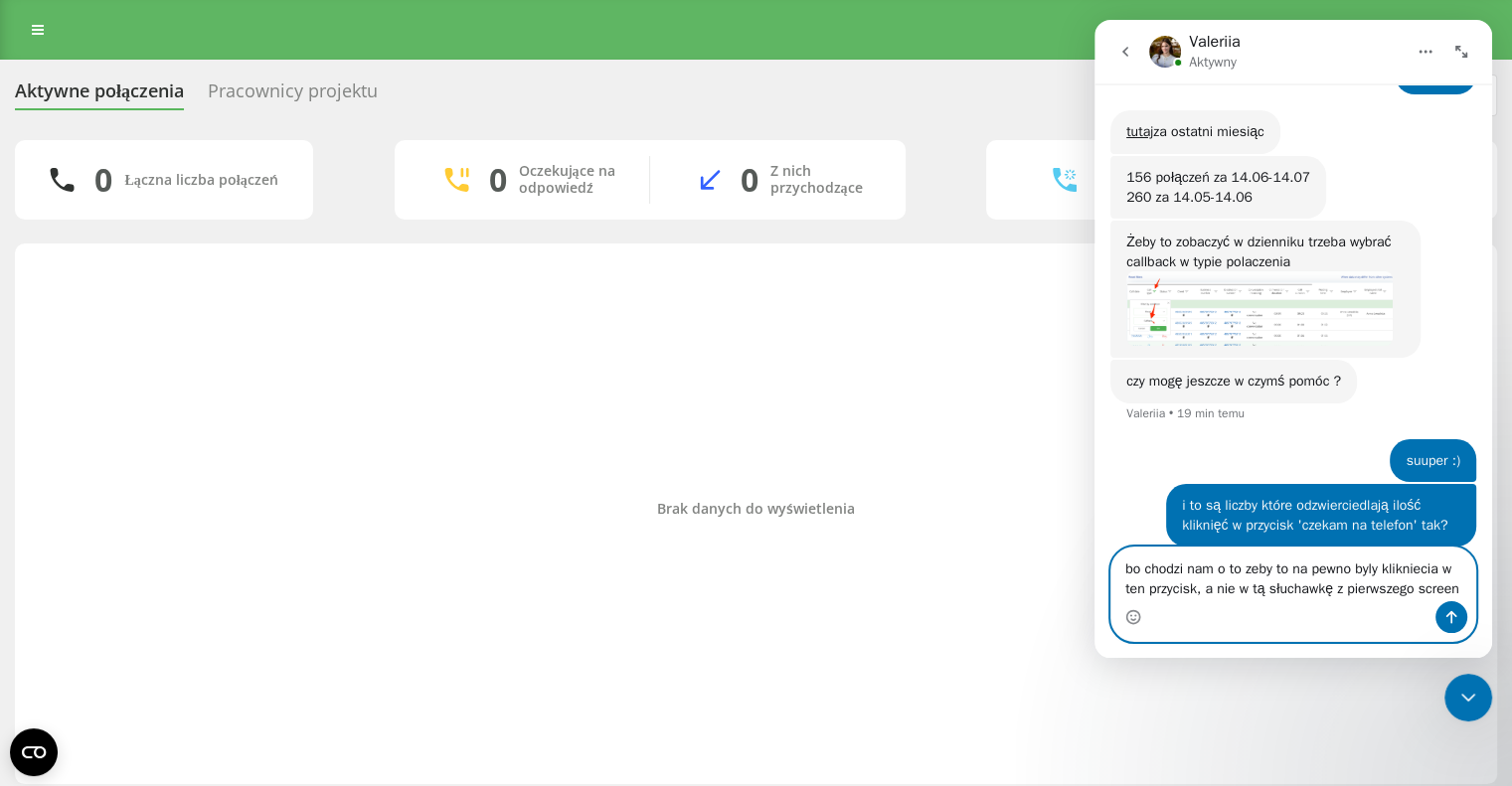 type on "bo chodzi nam o to zeby to na pewno byly klikniecia w ten przycisk, a nie w tą słuchawkę z pierwszego screena" 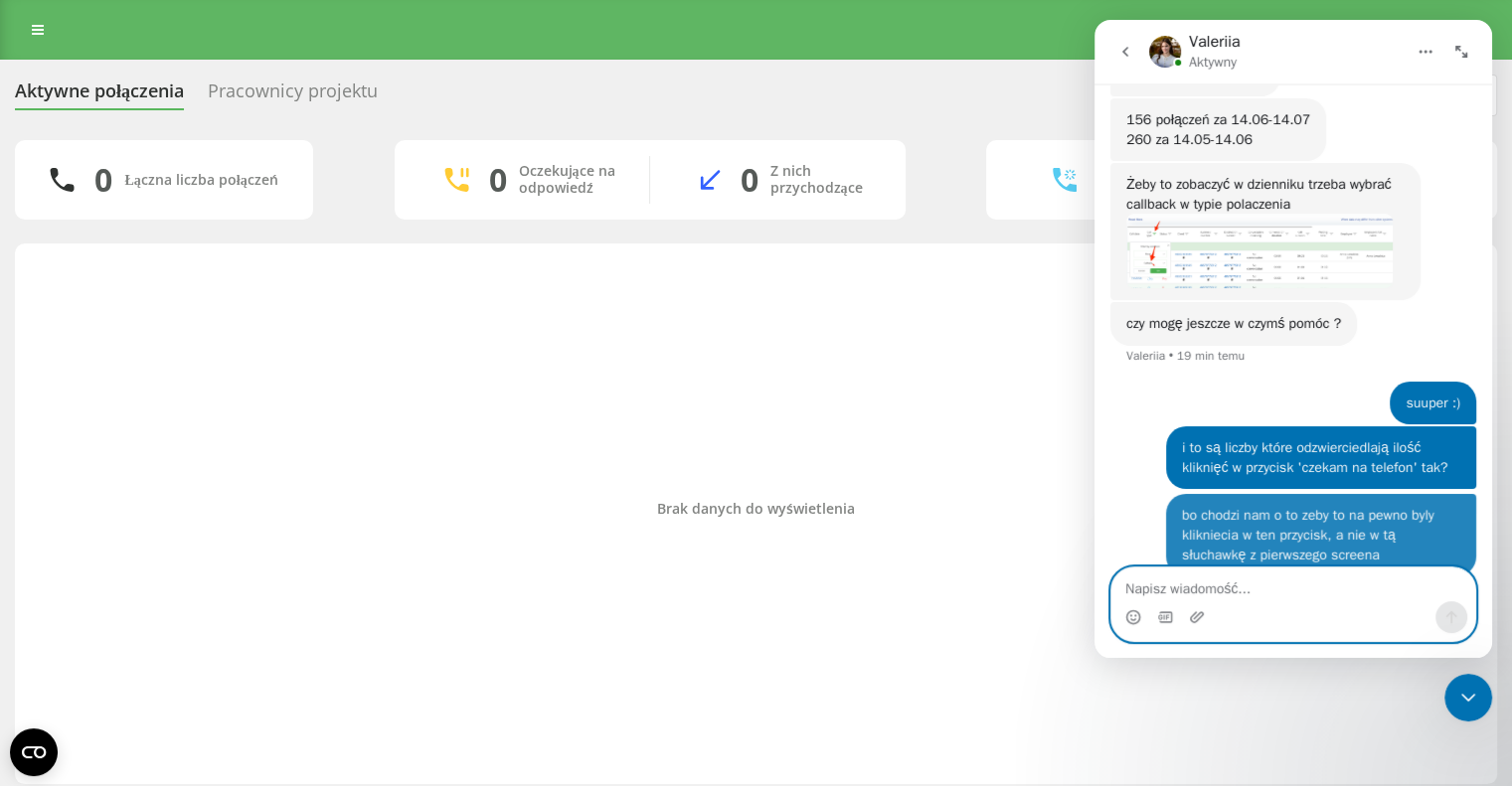scroll, scrollTop: 1342, scrollLeft: 0, axis: vertical 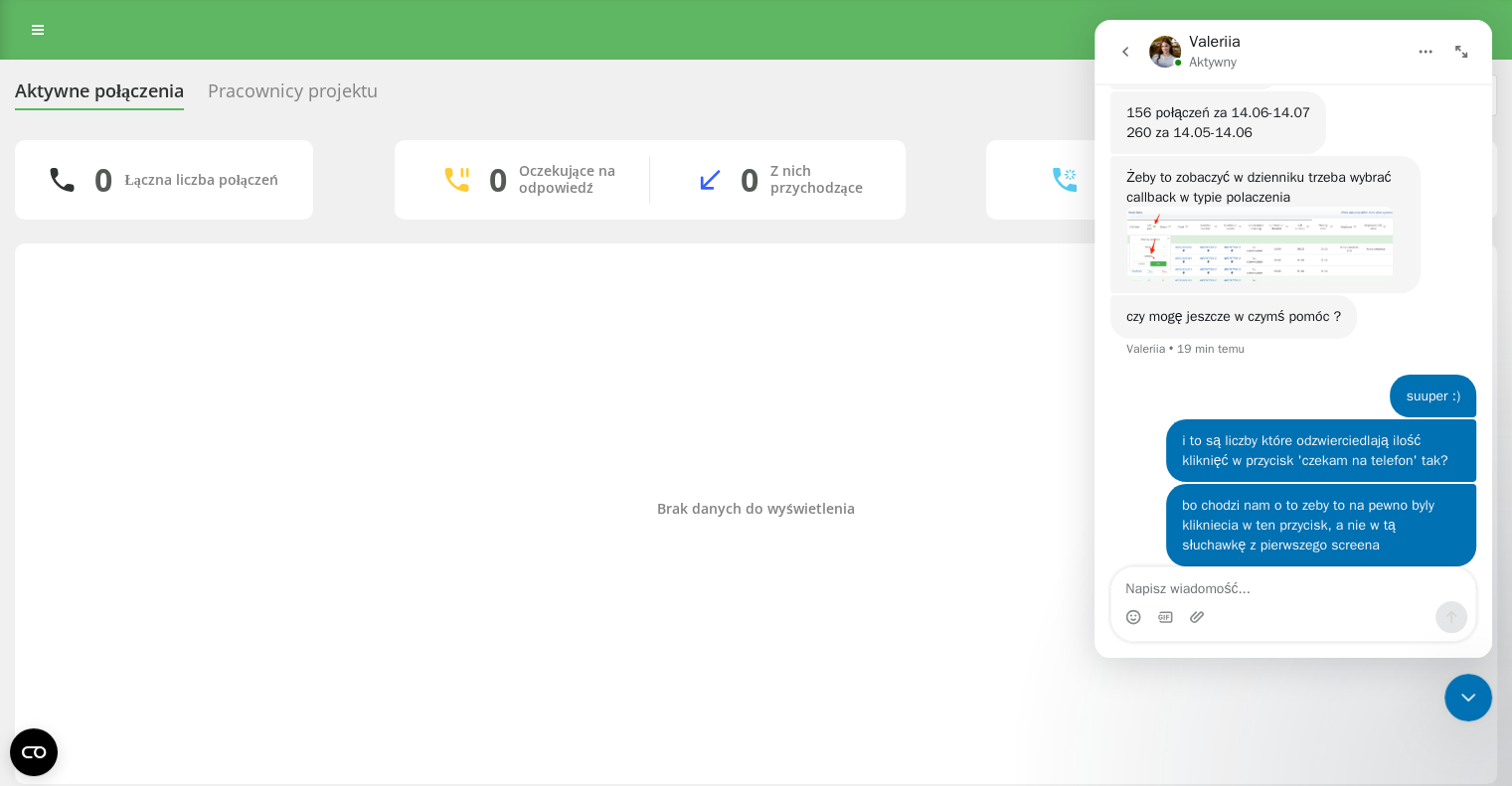 click at bounding box center (1260, 243) 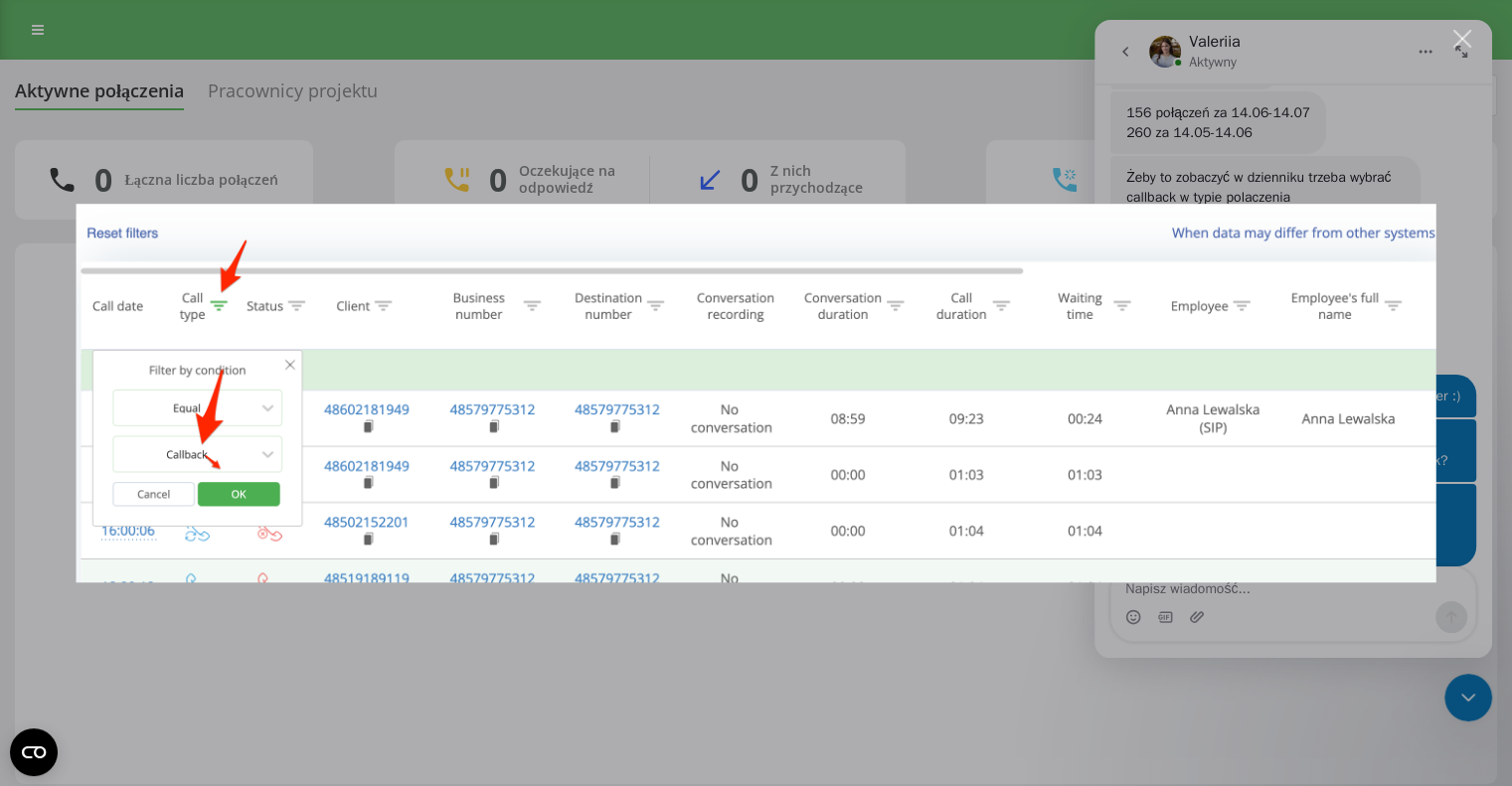 scroll, scrollTop: 0, scrollLeft: 0, axis: both 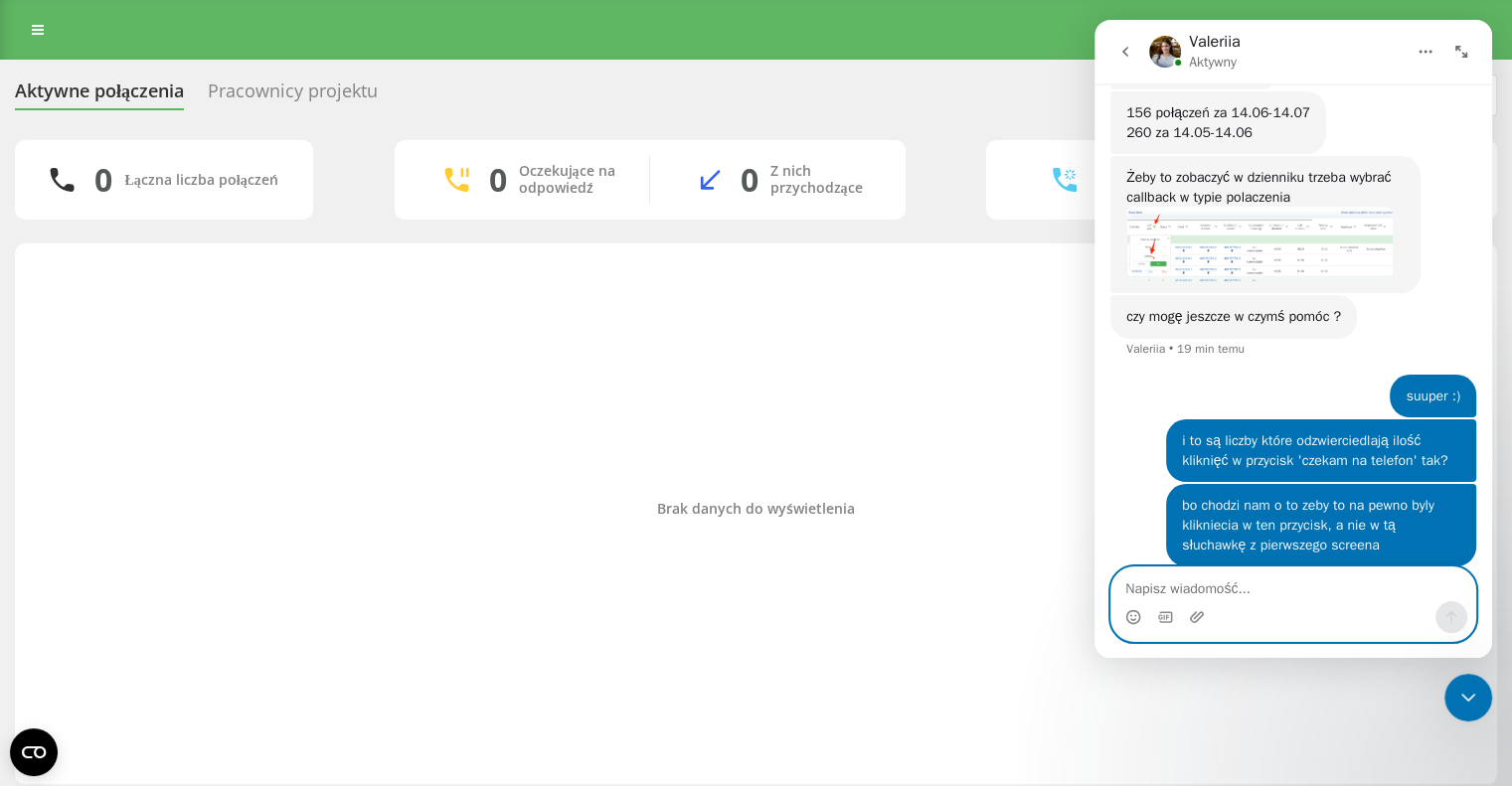 click at bounding box center (1293, 584) 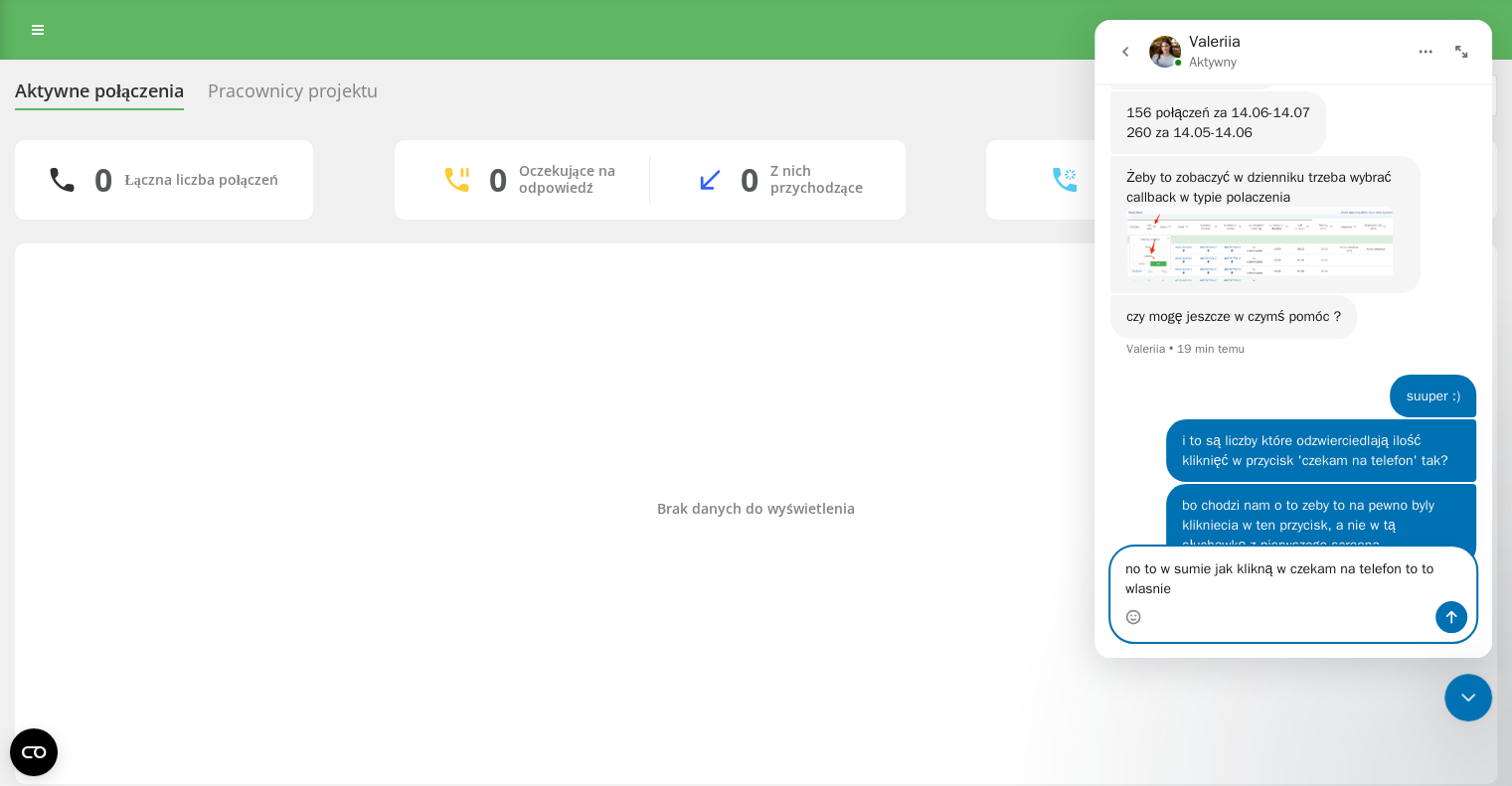 scroll, scrollTop: 1362, scrollLeft: 0, axis: vertical 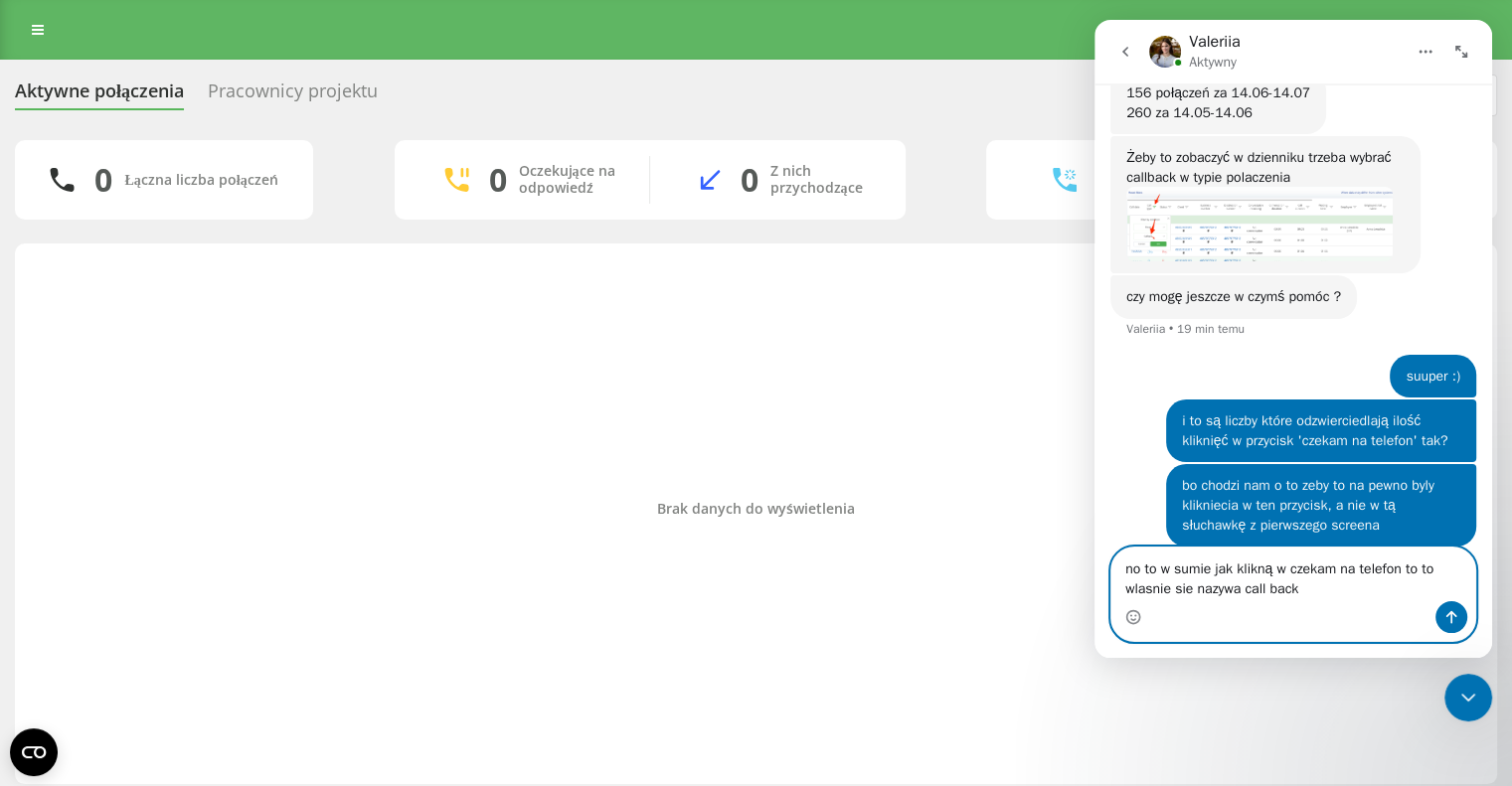 type on "no to w sumie jak klikną w czekam na telefon to to wlasnie sie nazywa call back" 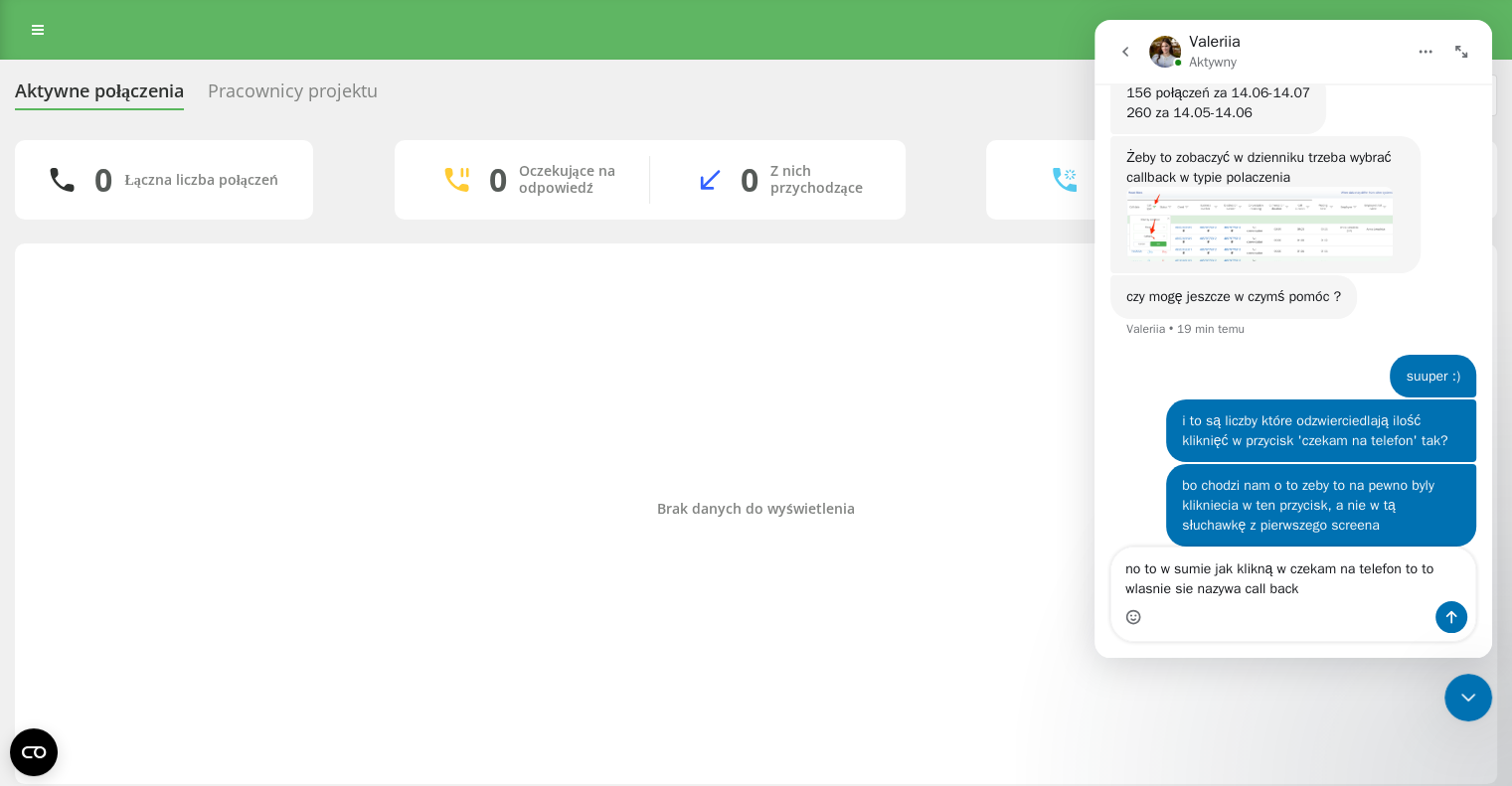 drag, startPoint x: 1136, startPoint y: 607, endPoint x: 1128, endPoint y: 622, distance: 17 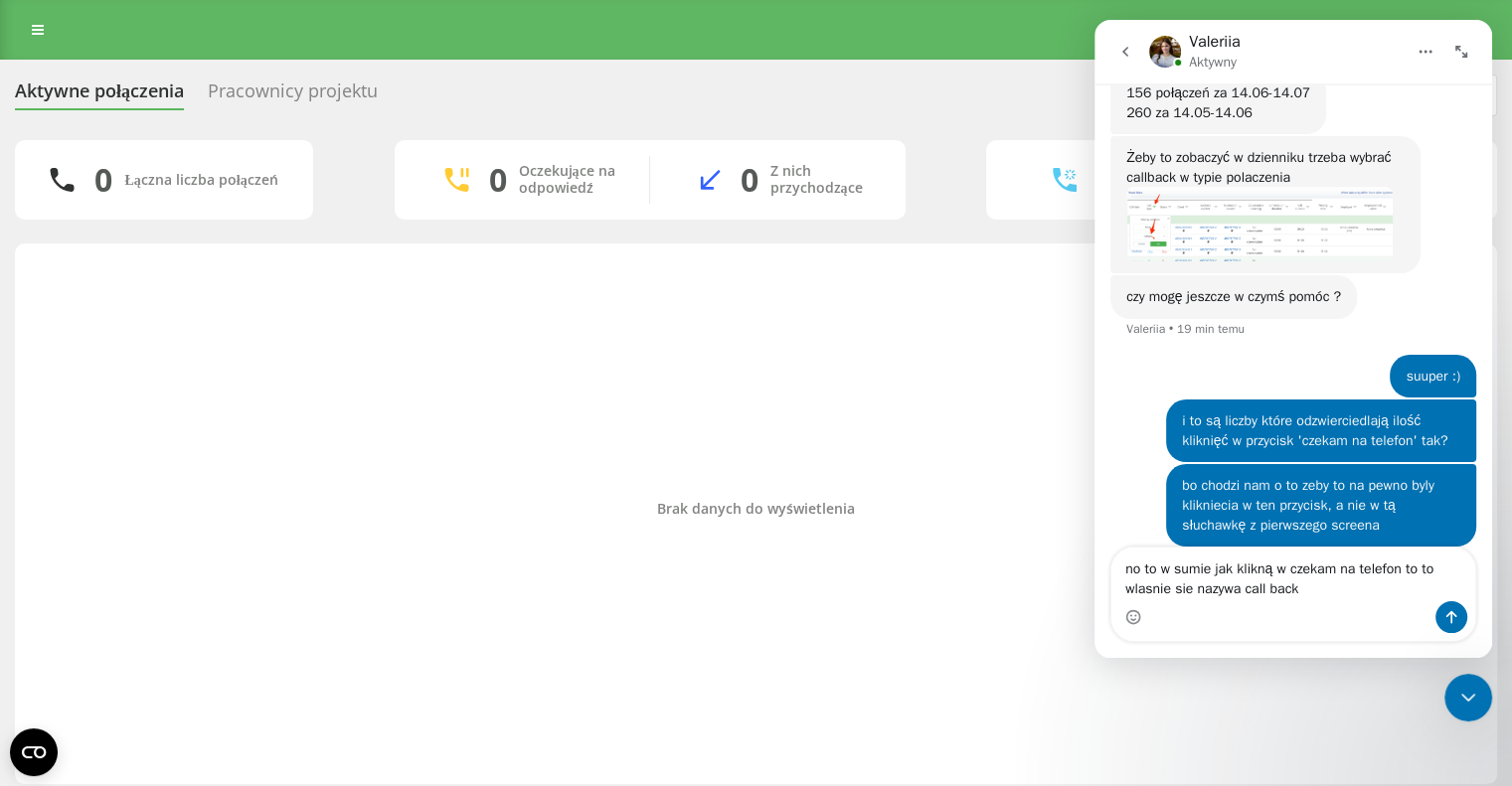 click at bounding box center (1133, 617) 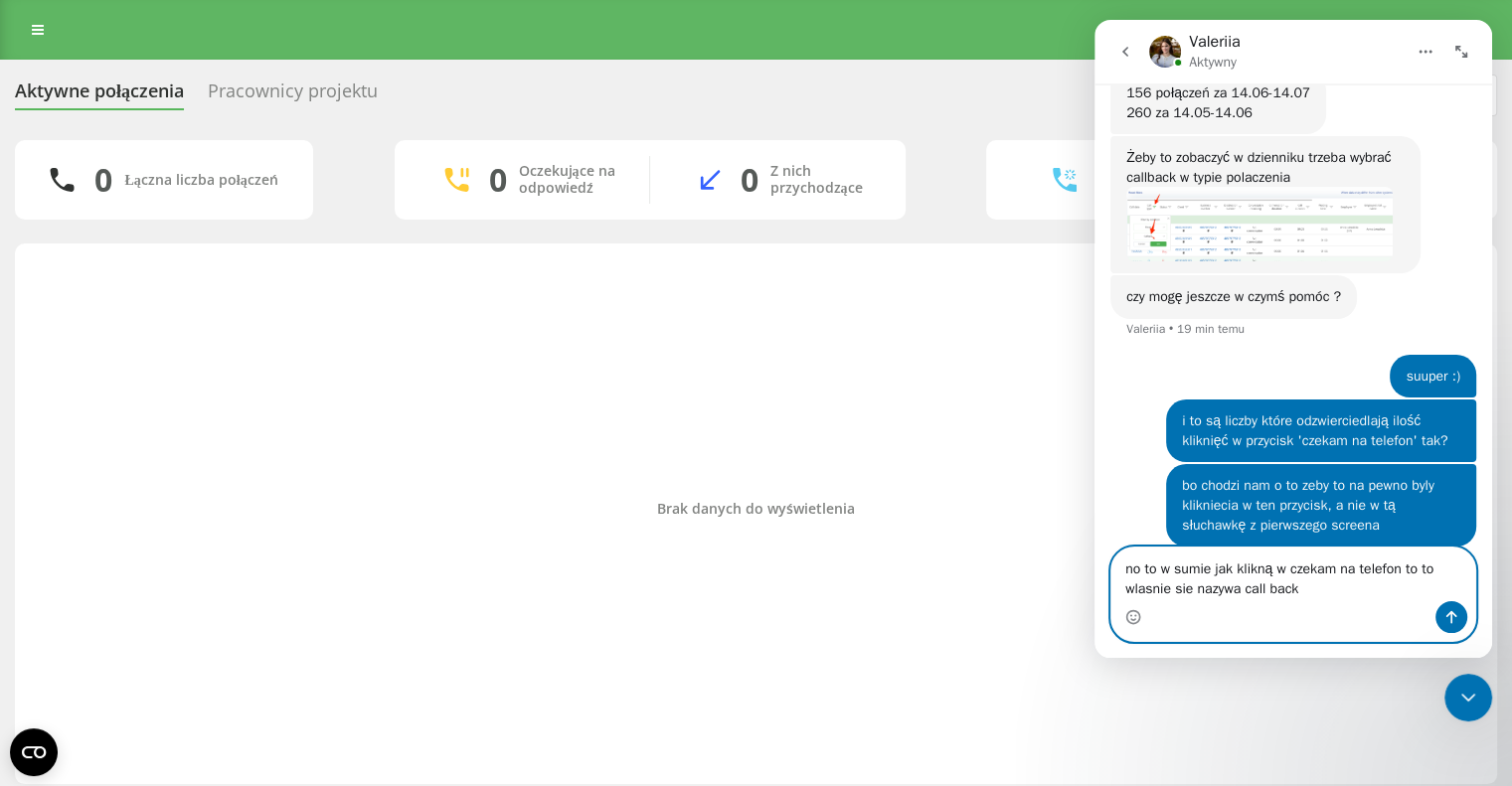 click 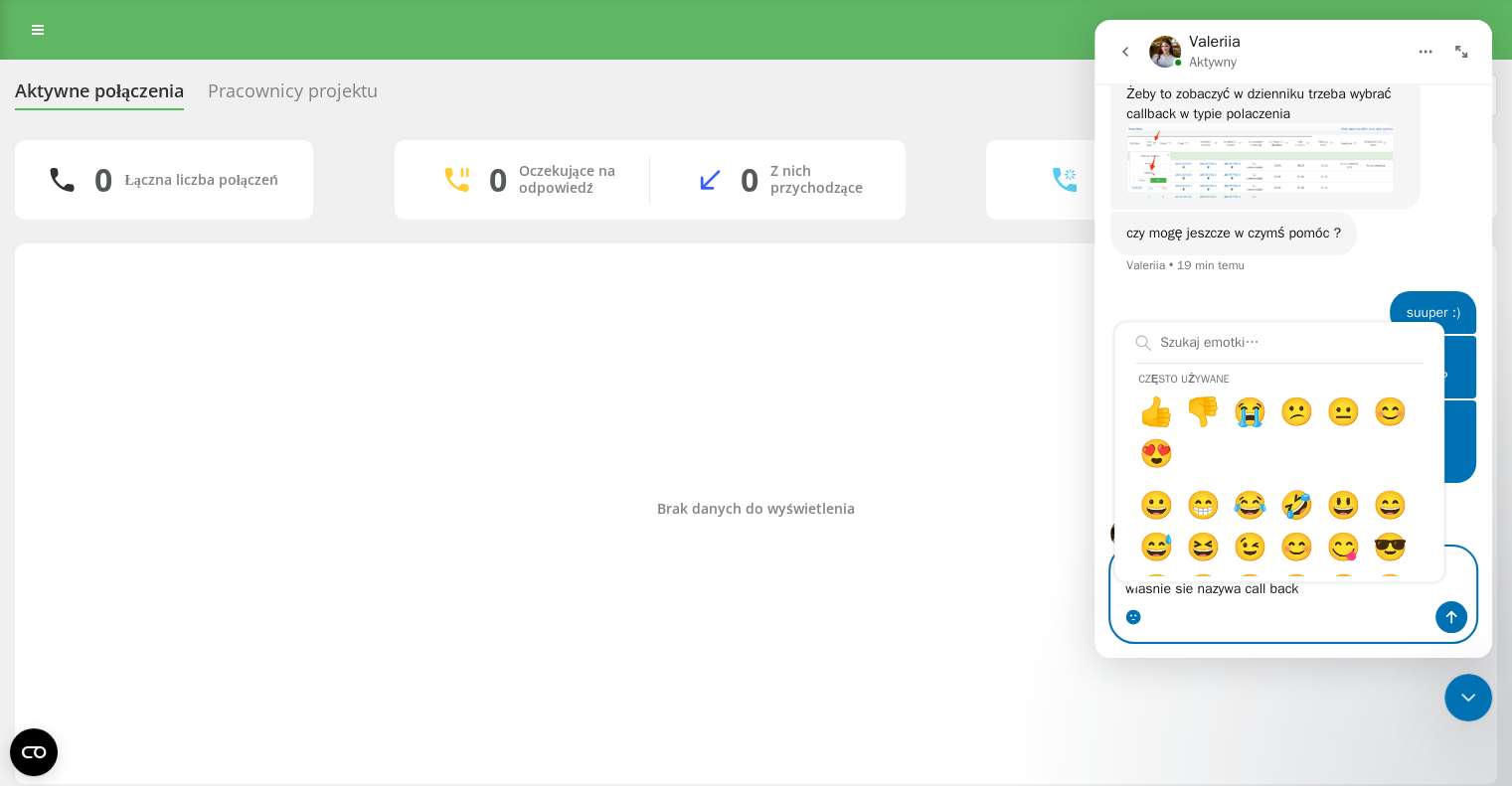 click 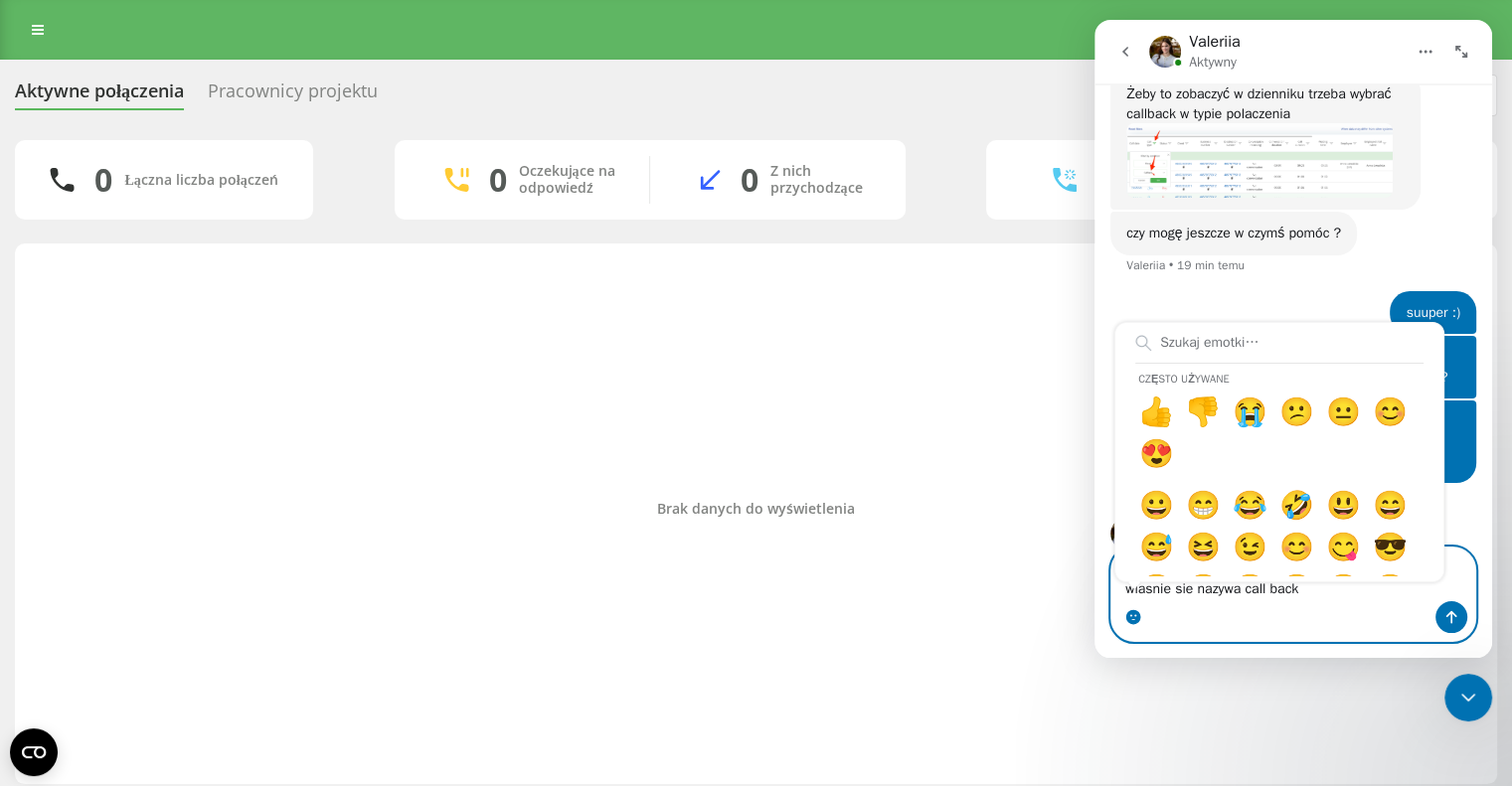scroll, scrollTop: 1439, scrollLeft: 0, axis: vertical 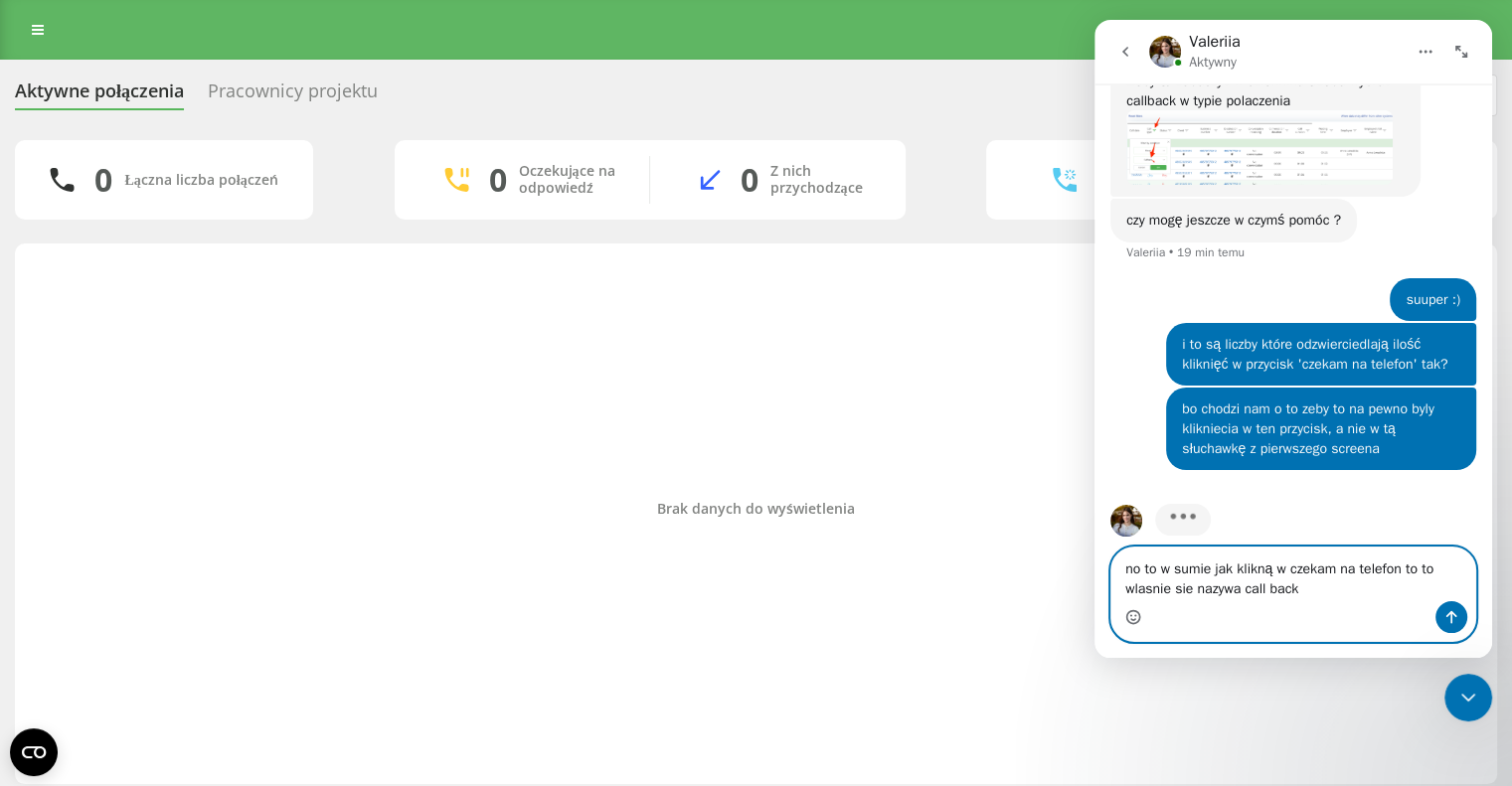 click 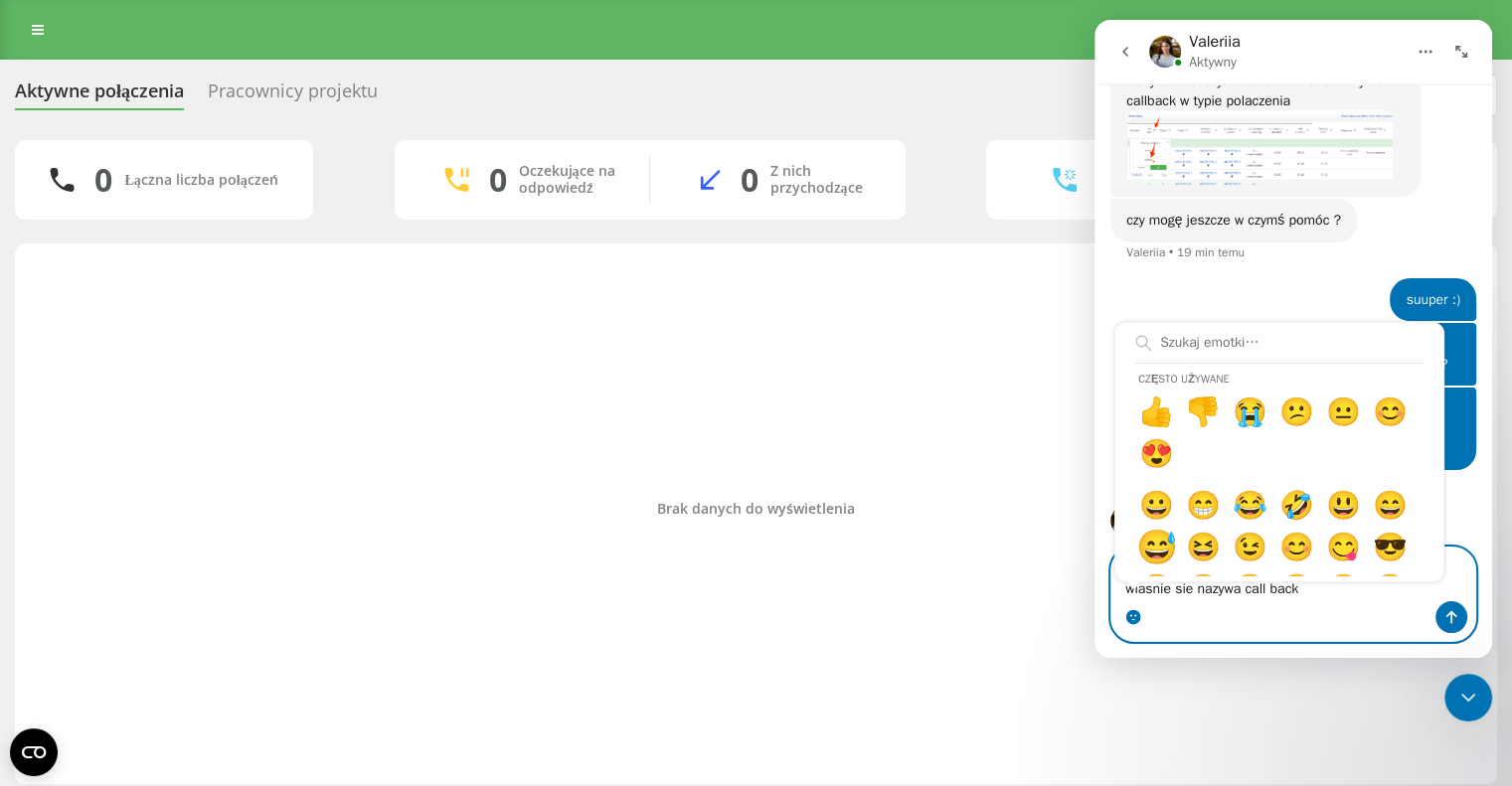 drag, startPoint x: 1196, startPoint y: 546, endPoint x: 1242, endPoint y: 559, distance: 47.80167 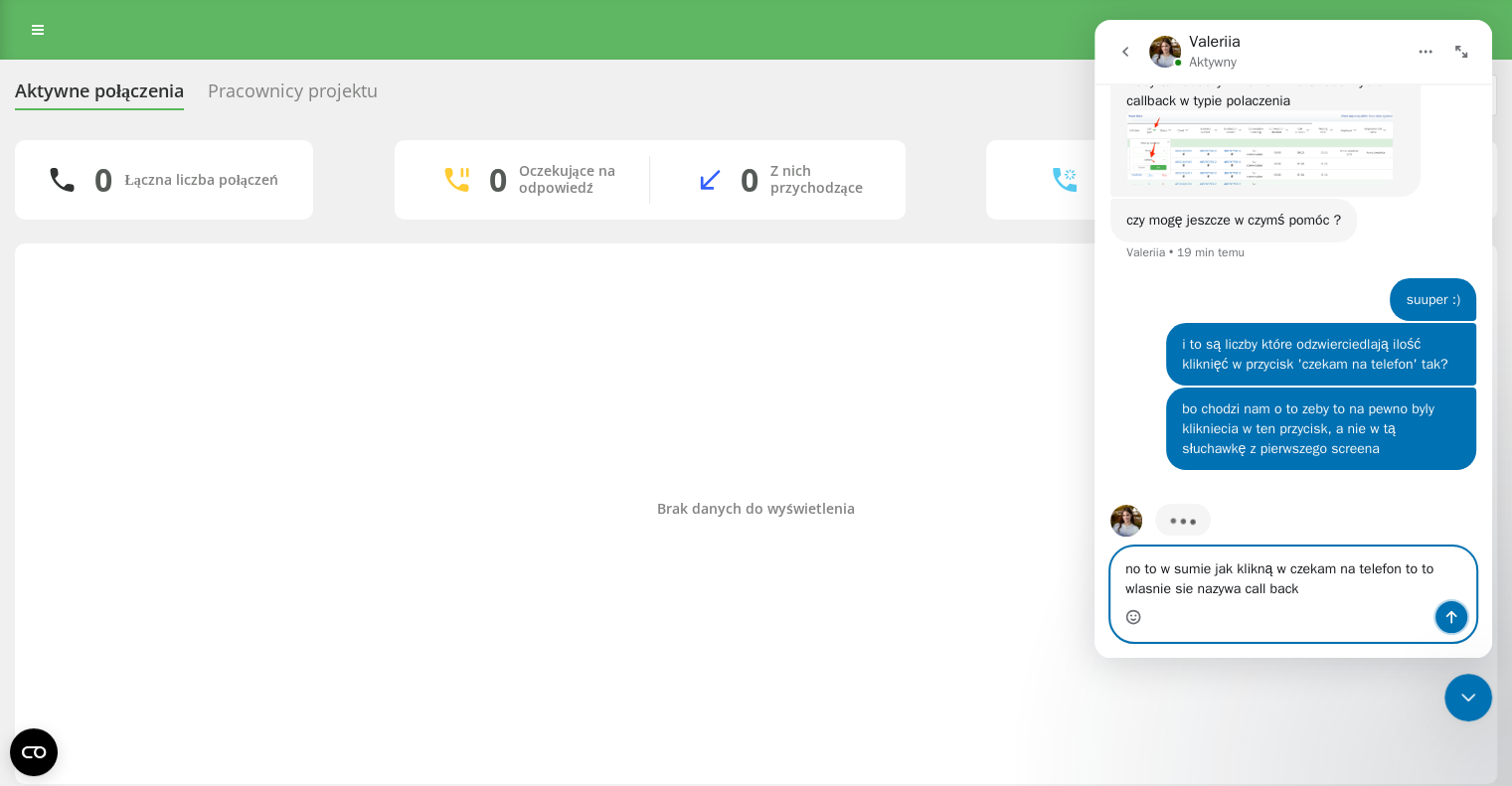 click 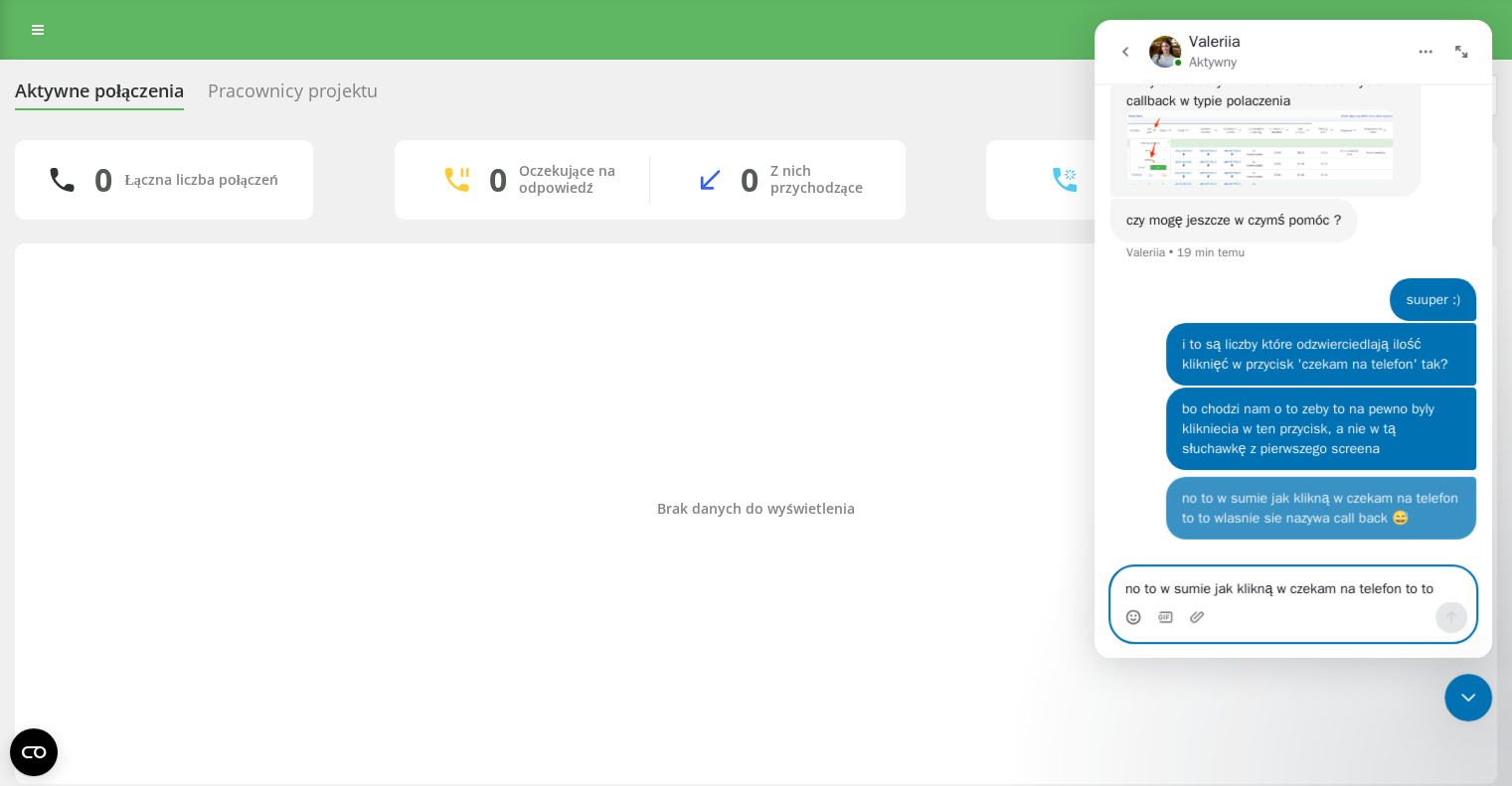 scroll, scrollTop: 1484, scrollLeft: 0, axis: vertical 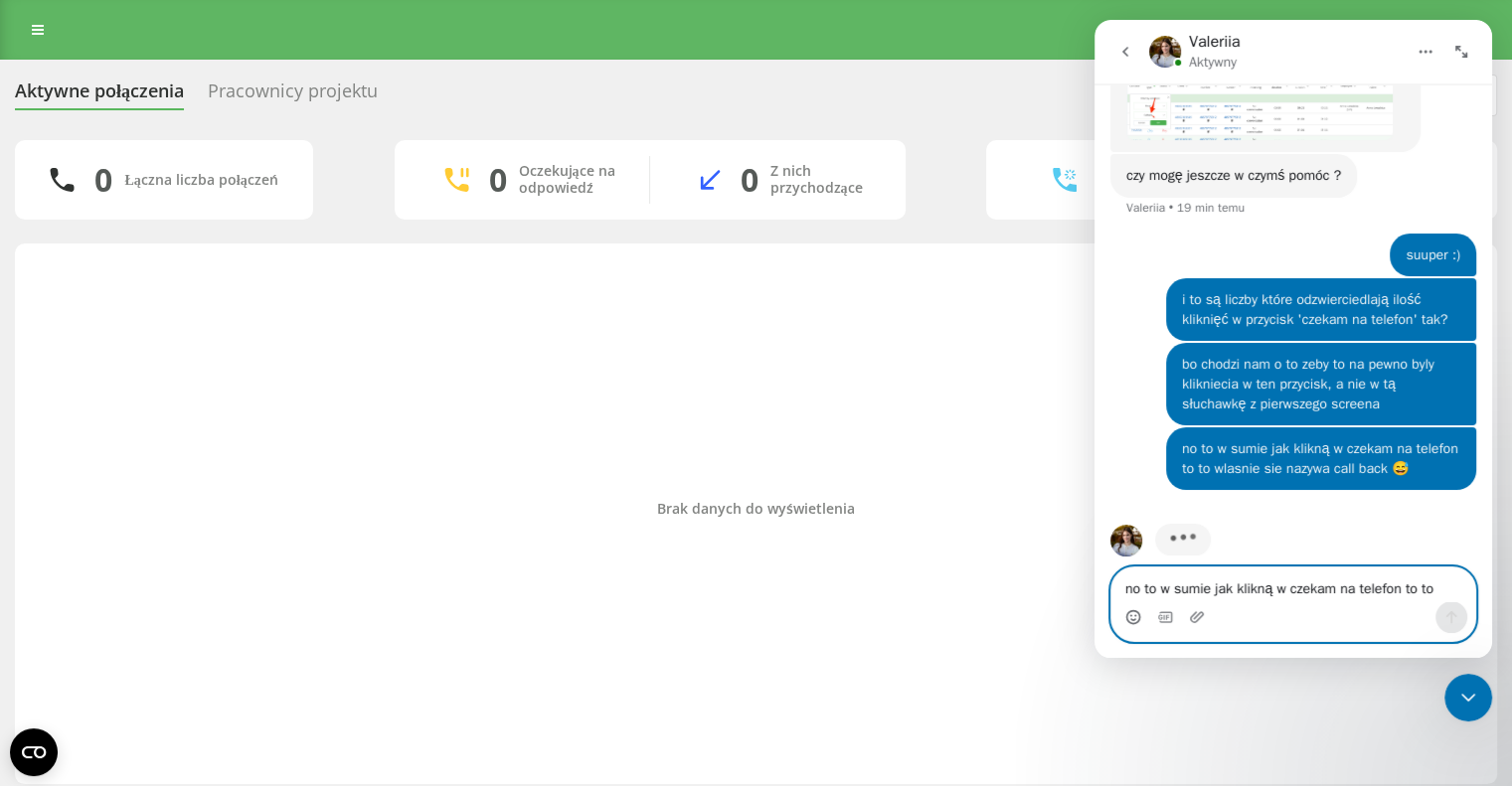click on "no to w sumie jak klikną w czekam na telefon to to wlasnie sie nazywa call back" at bounding box center [1293, 584] 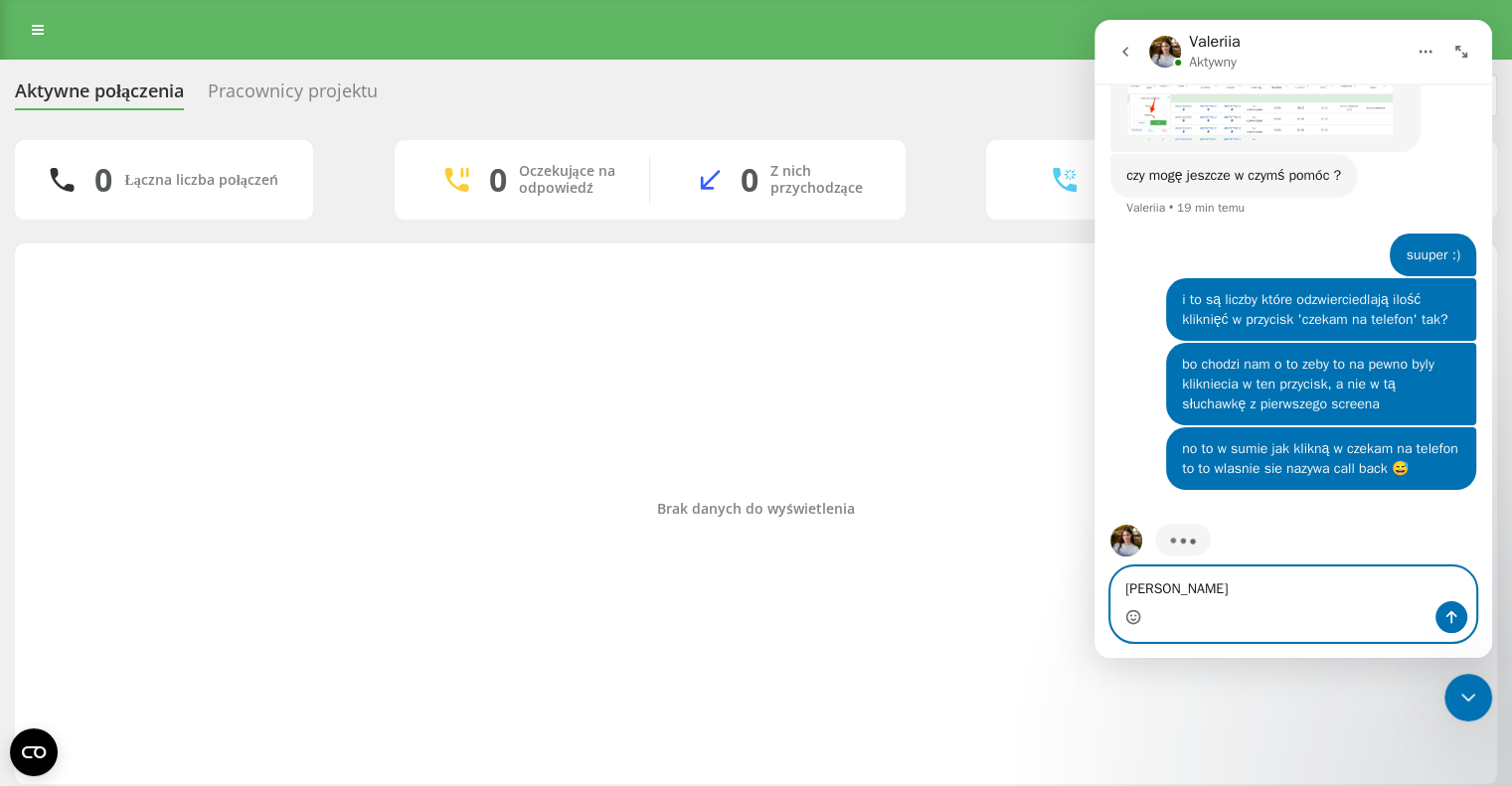 type on "[PERSON_NAME]" 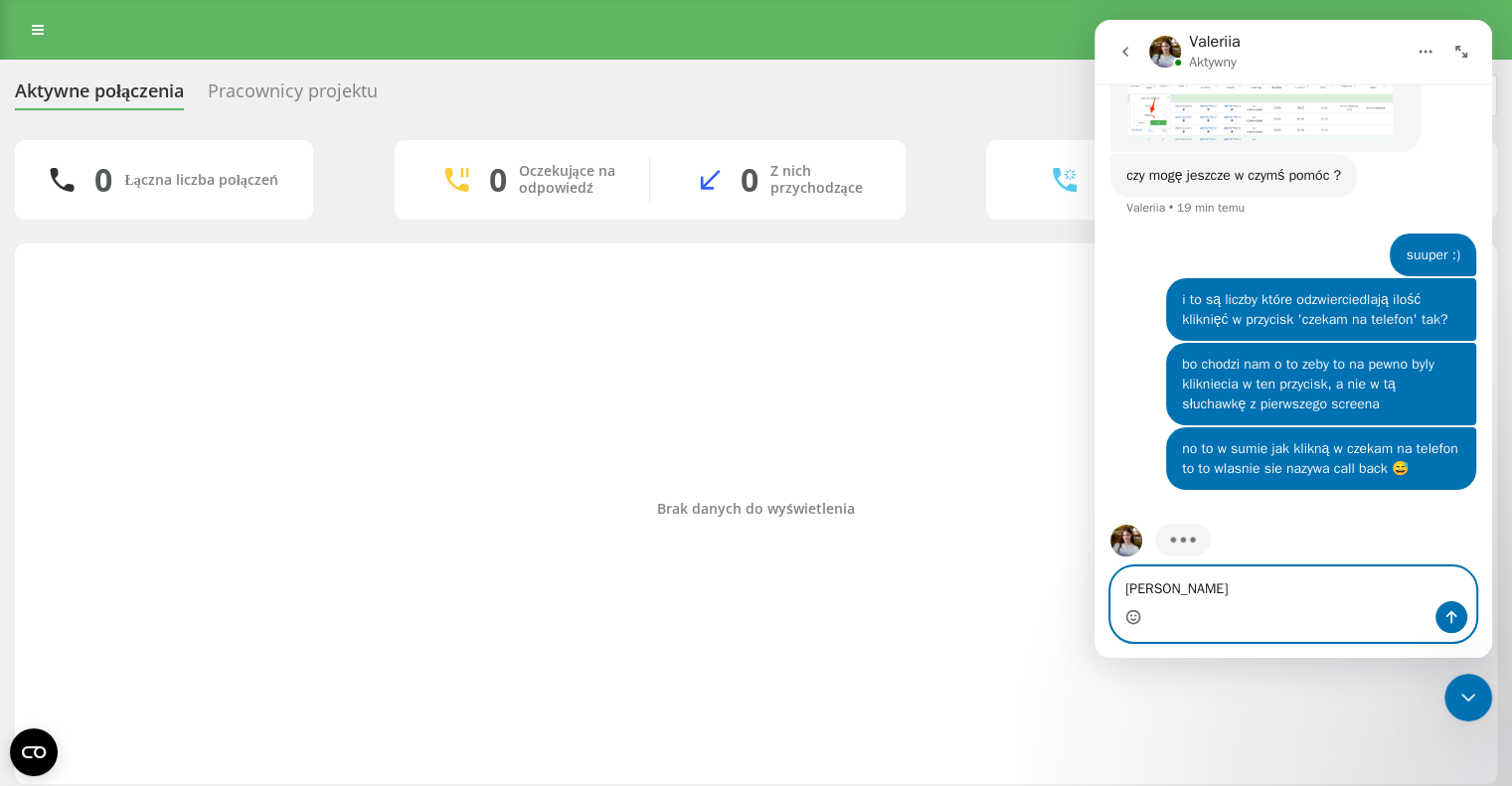 type 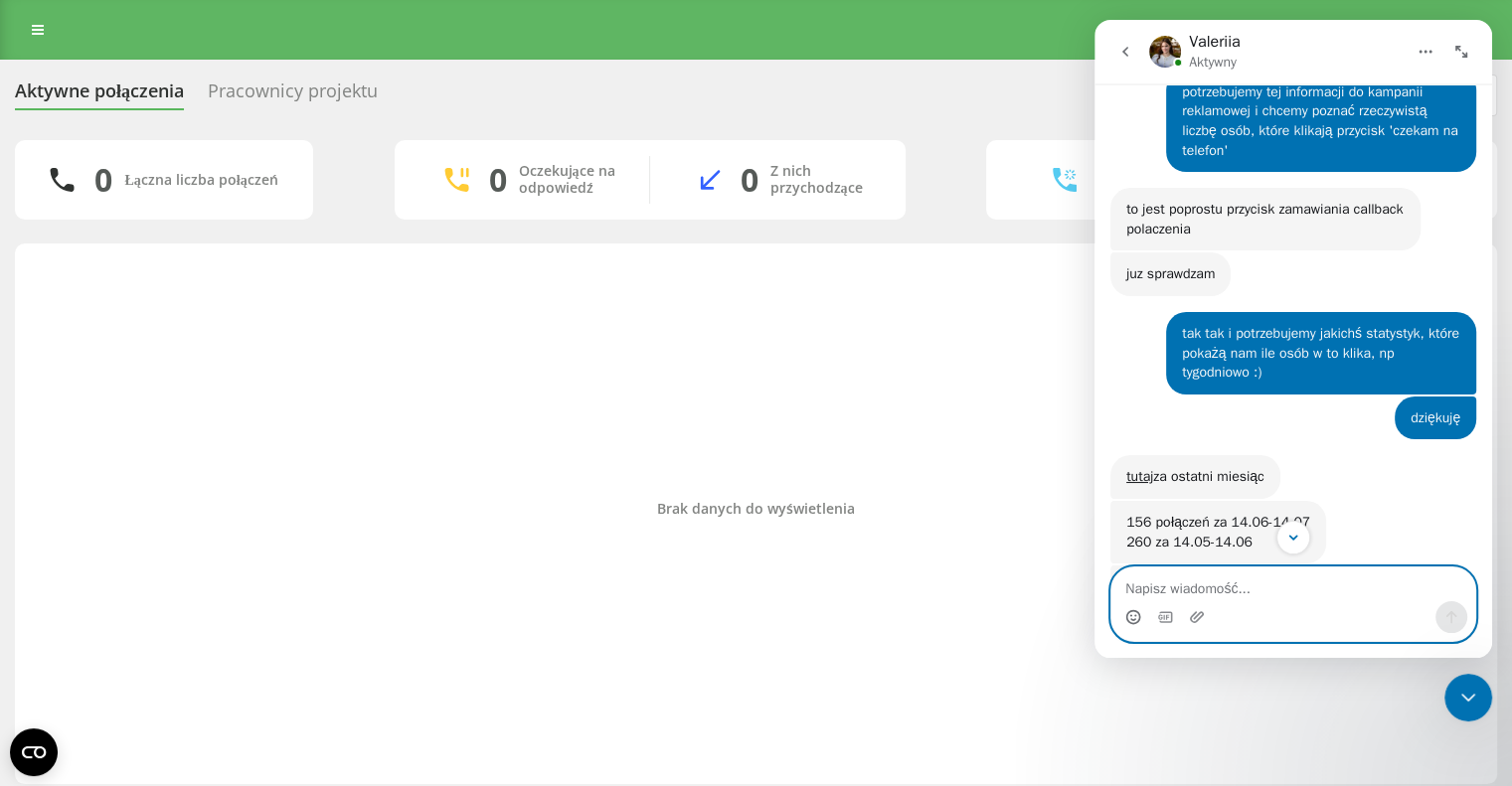 scroll, scrollTop: 1132, scrollLeft: 0, axis: vertical 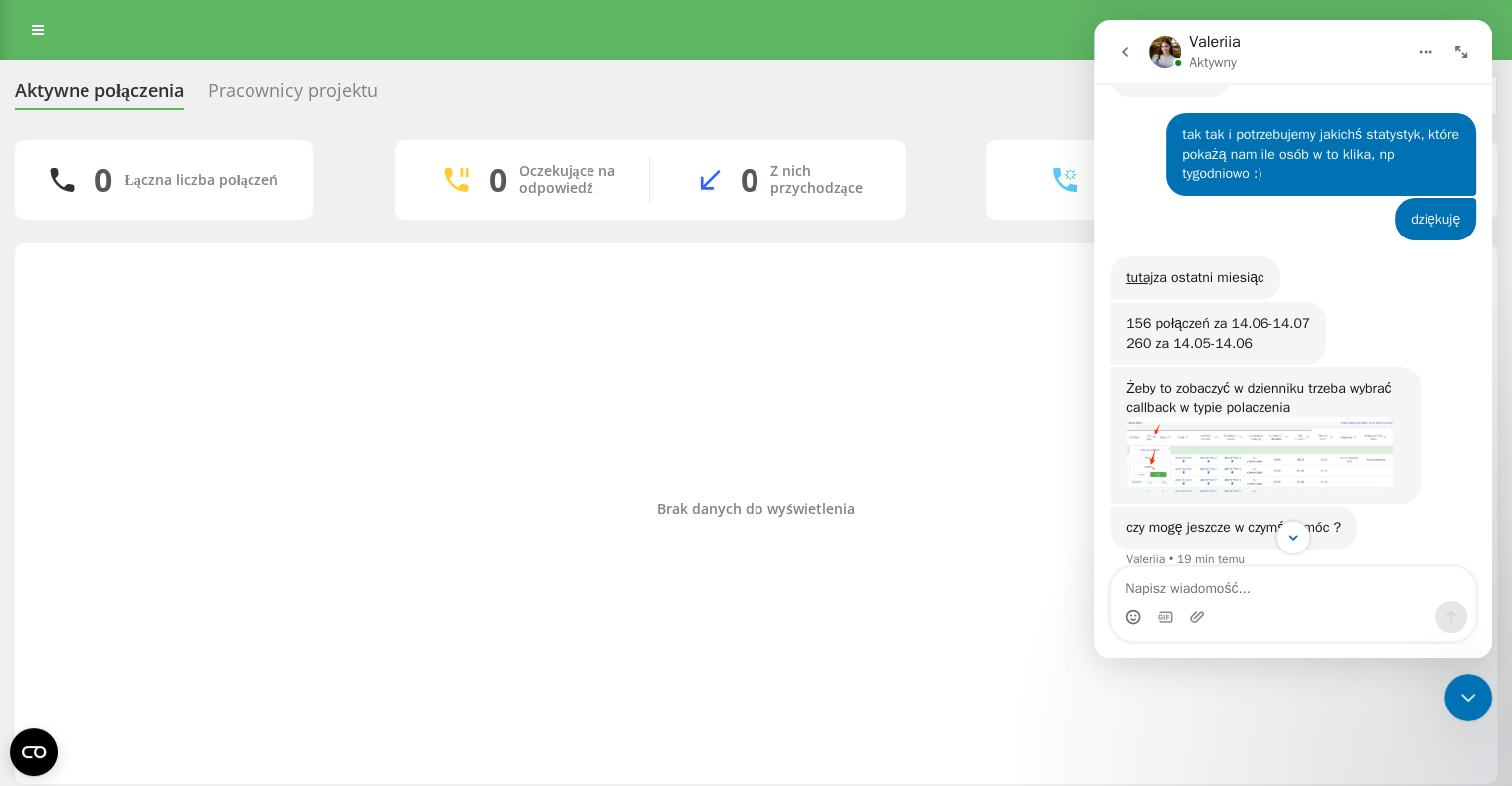 click at bounding box center [1260, 454] 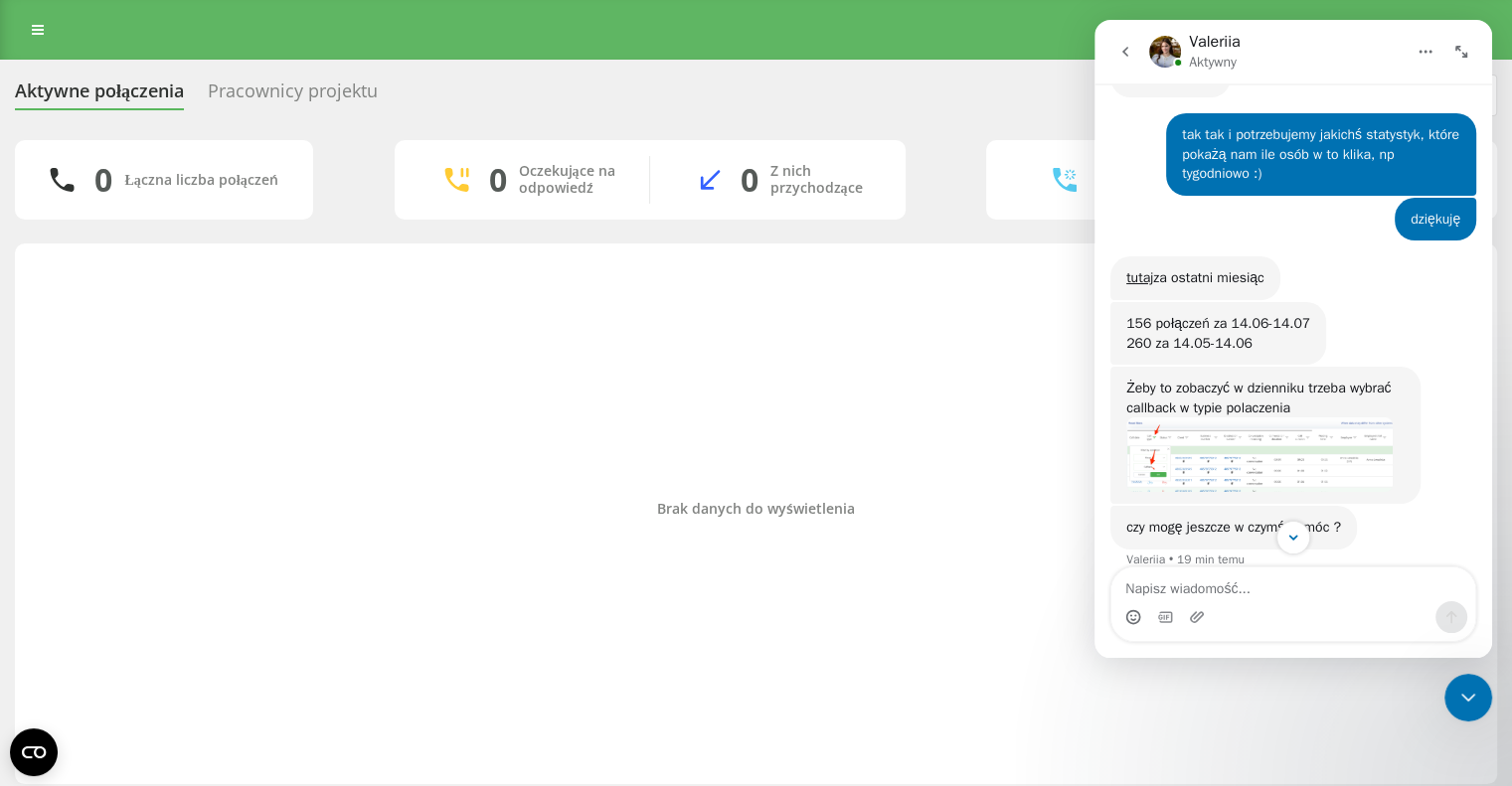 scroll, scrollTop: 0, scrollLeft: 0, axis: both 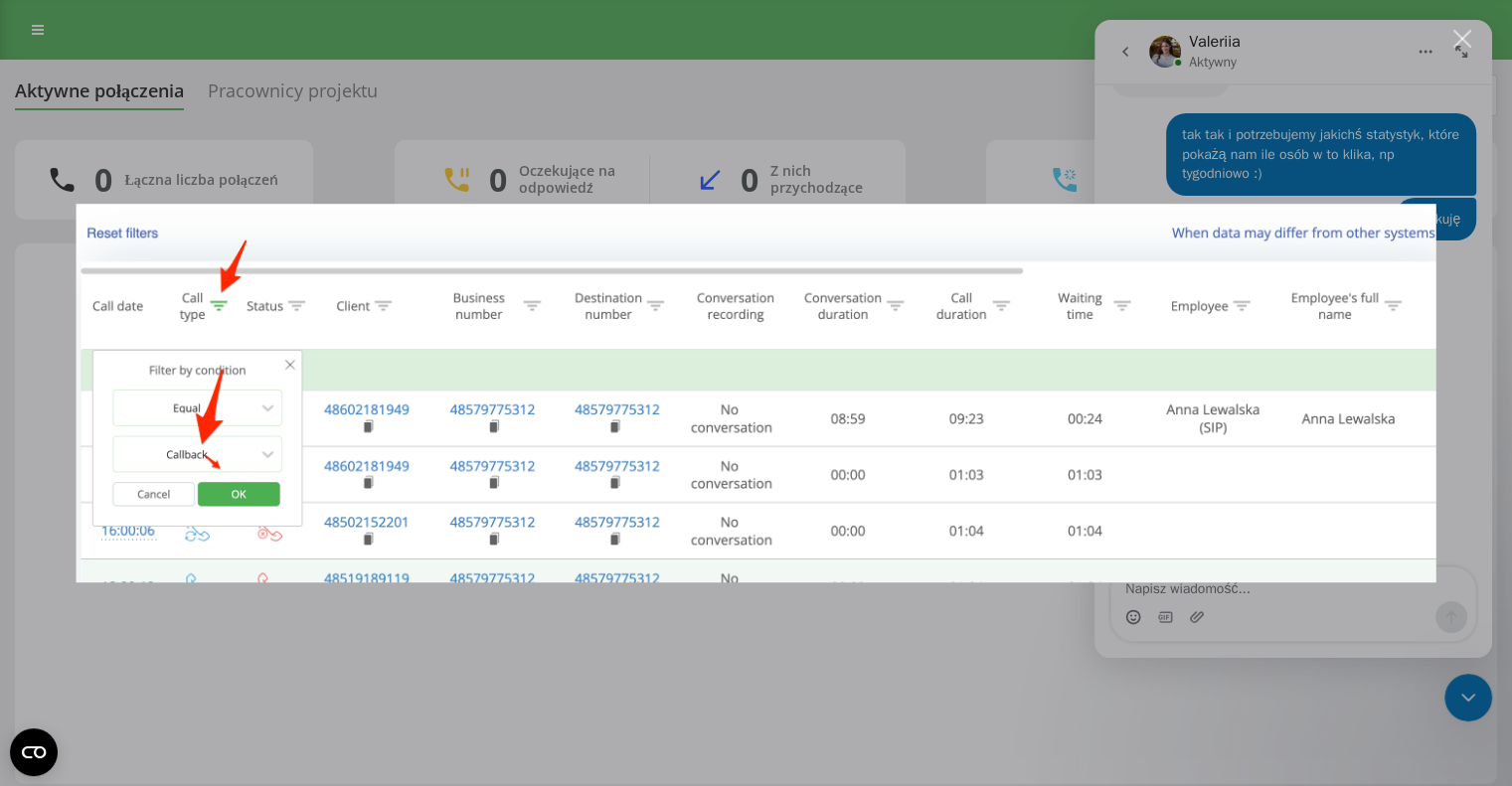 click at bounding box center [756, 393] 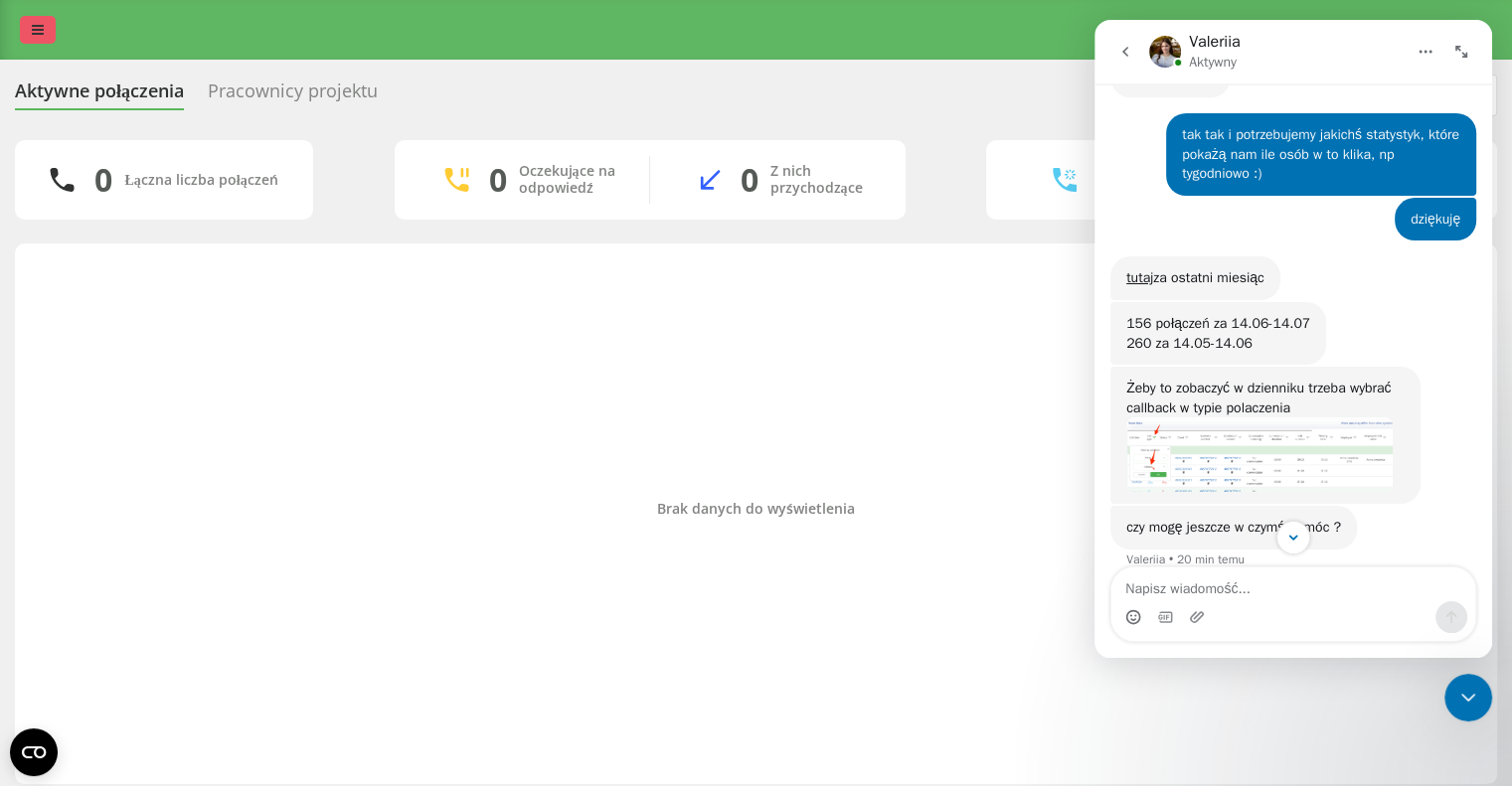 click at bounding box center [38, 30] 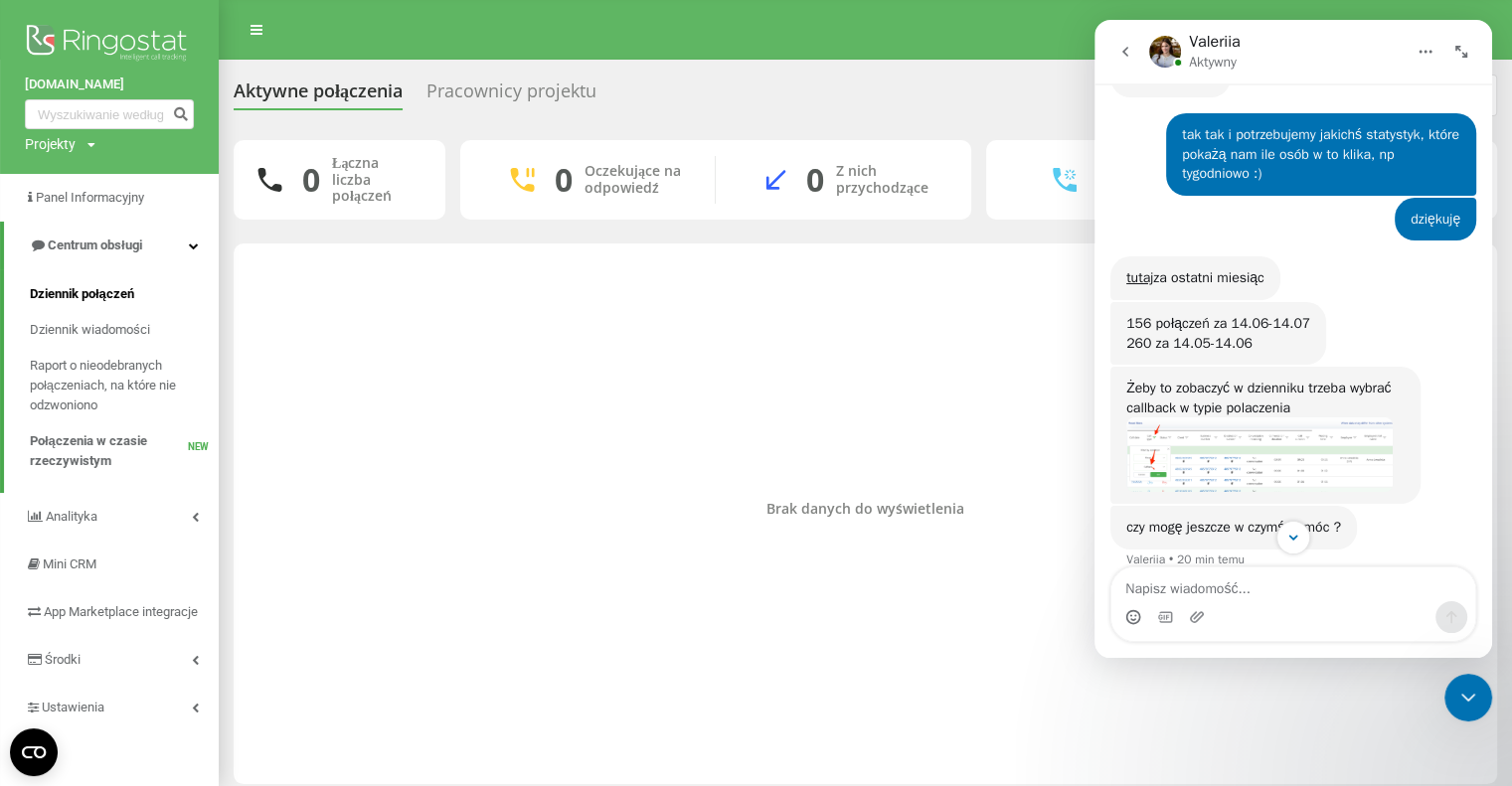 click on "Dziennik połączeń" at bounding box center (82, 294) 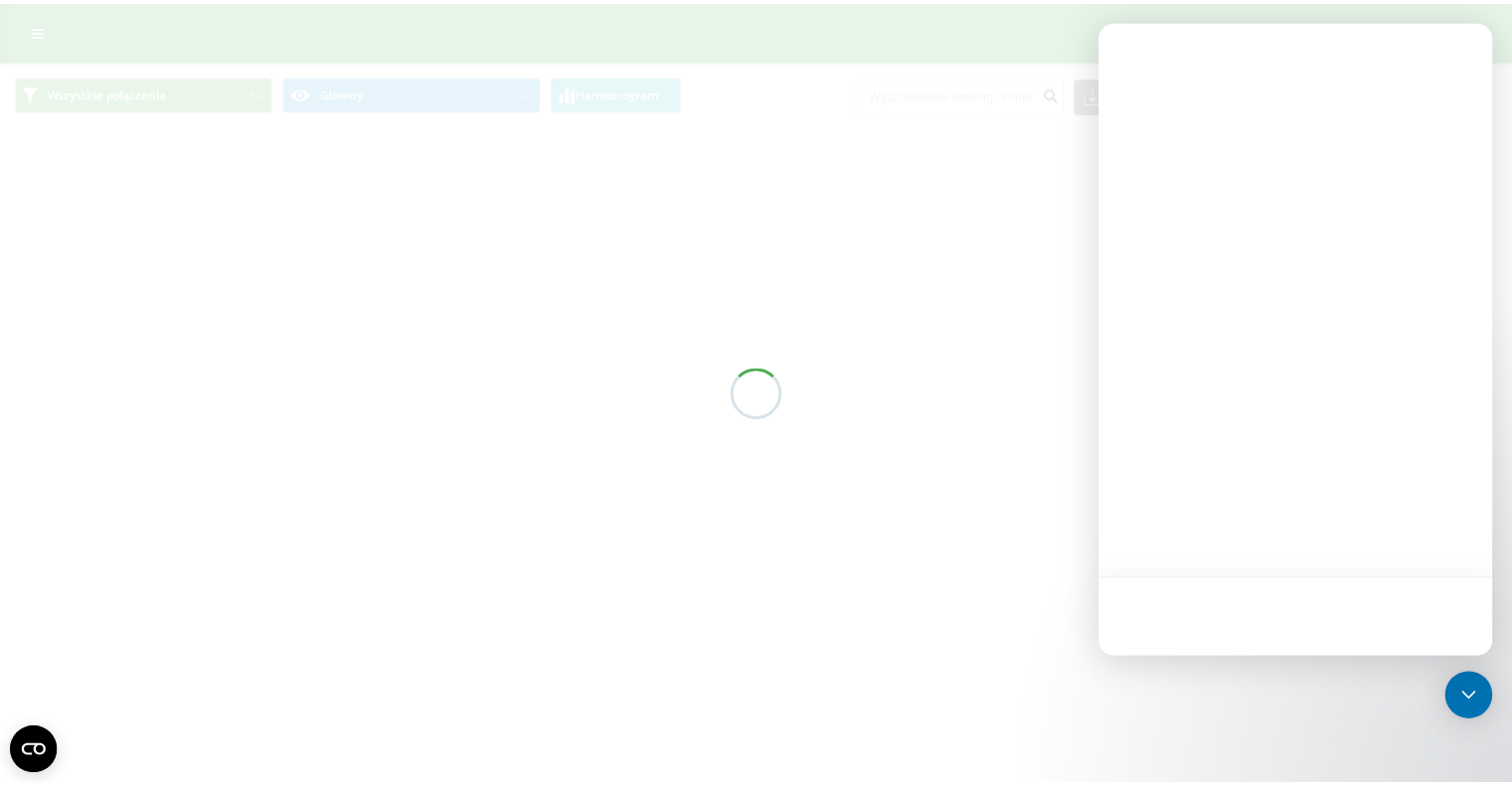 scroll, scrollTop: 0, scrollLeft: 0, axis: both 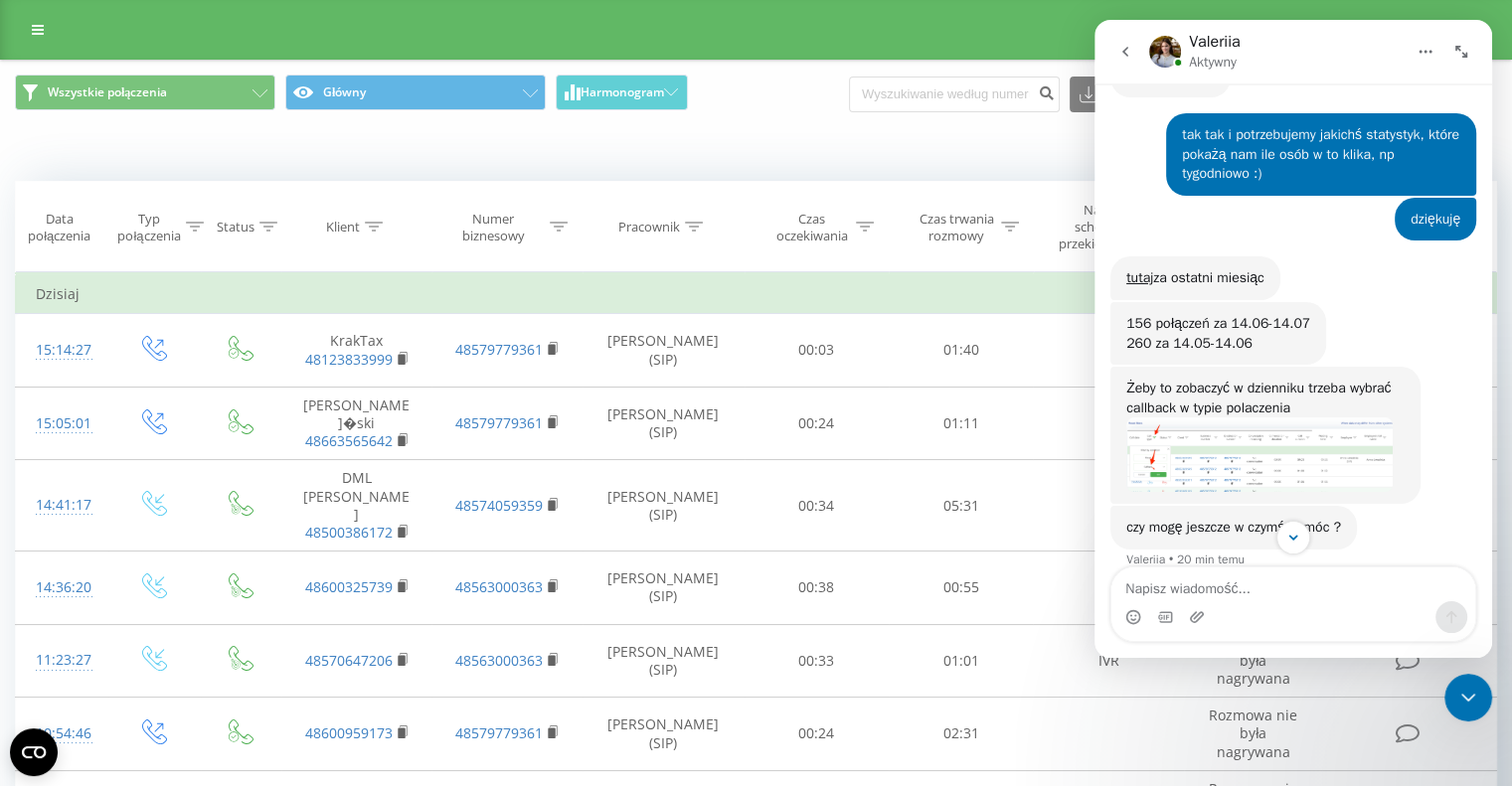 click at bounding box center [1260, 454] 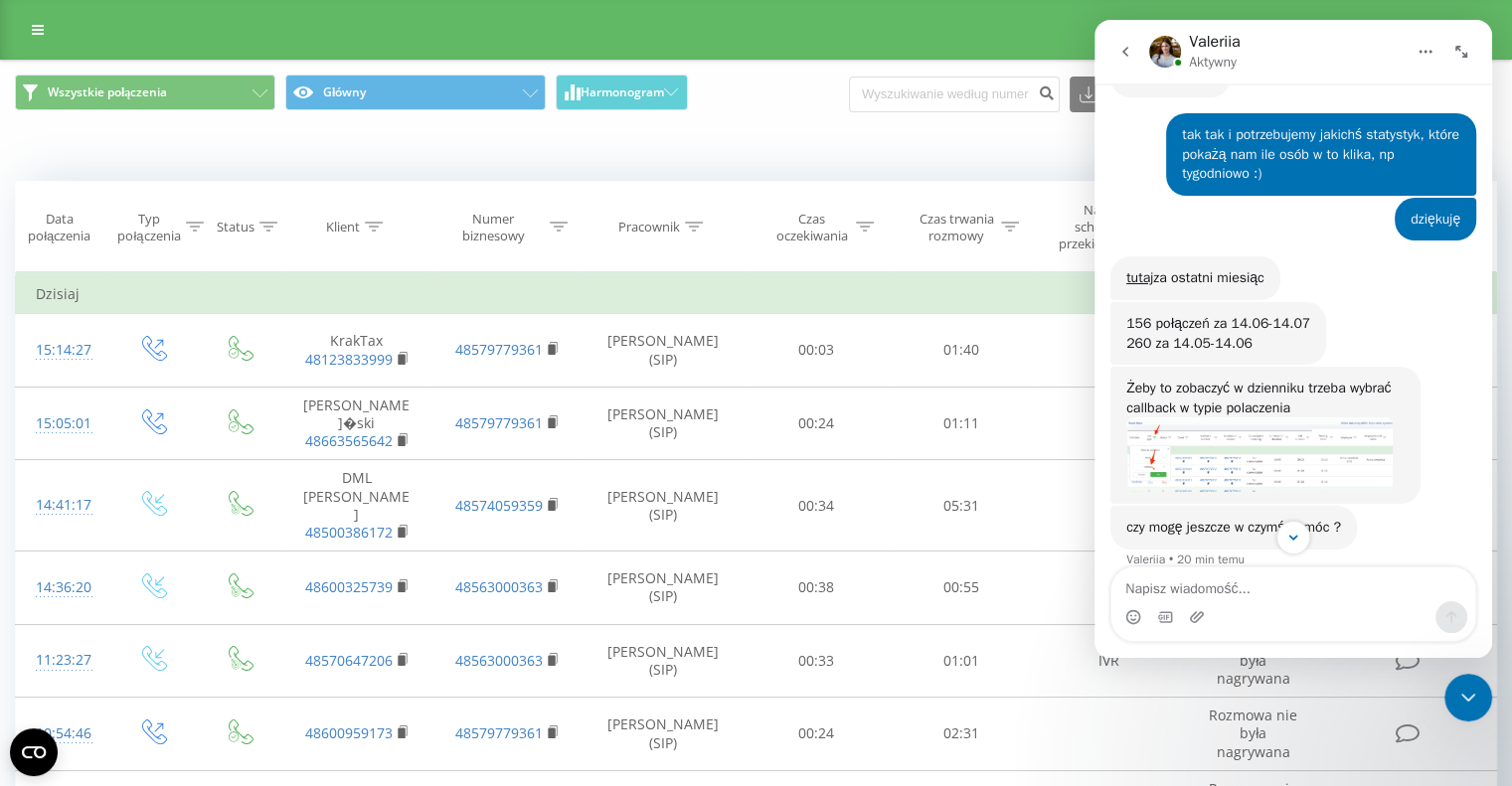 scroll, scrollTop: 0, scrollLeft: 0, axis: both 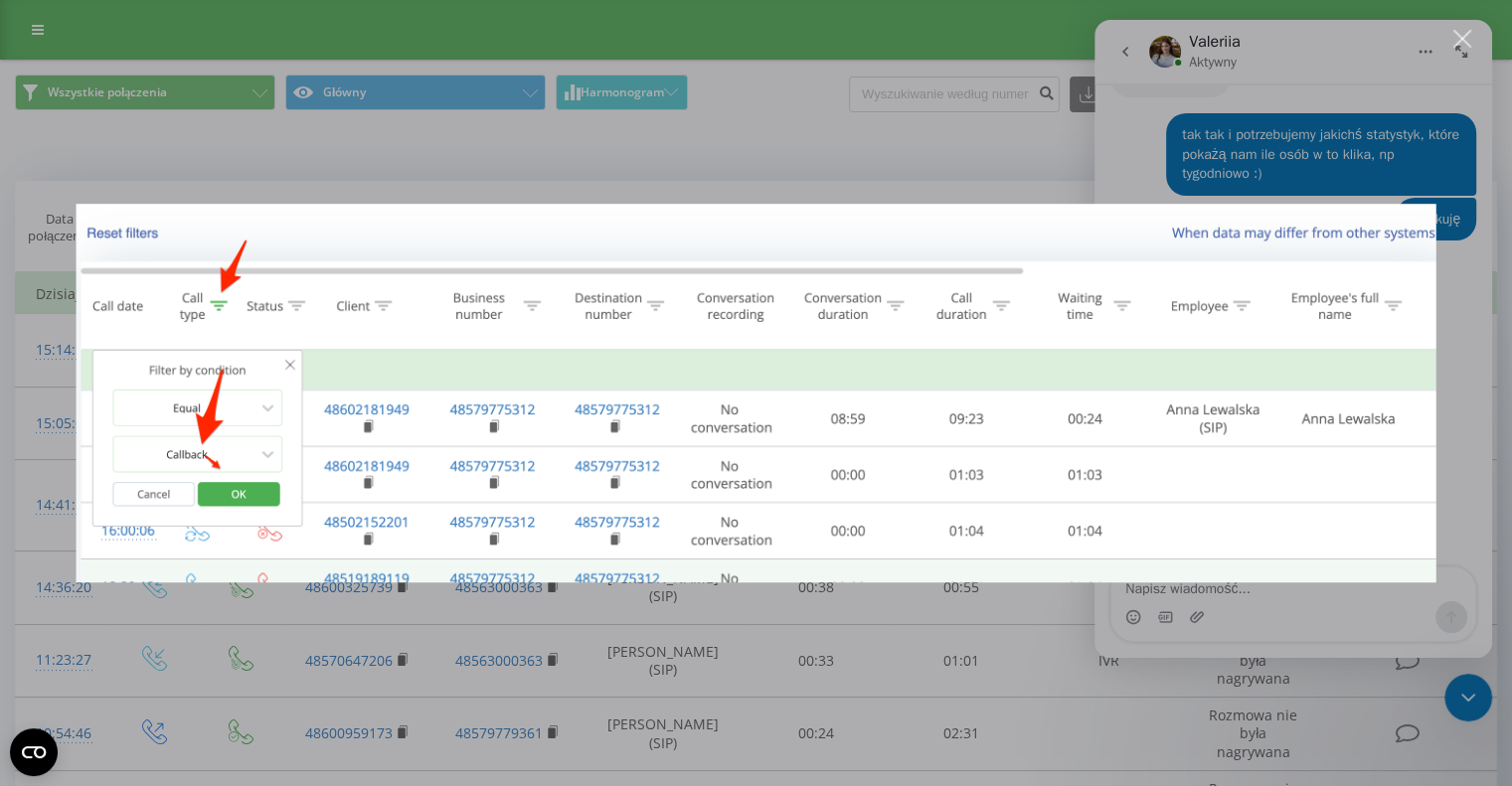 click at bounding box center [756, 393] 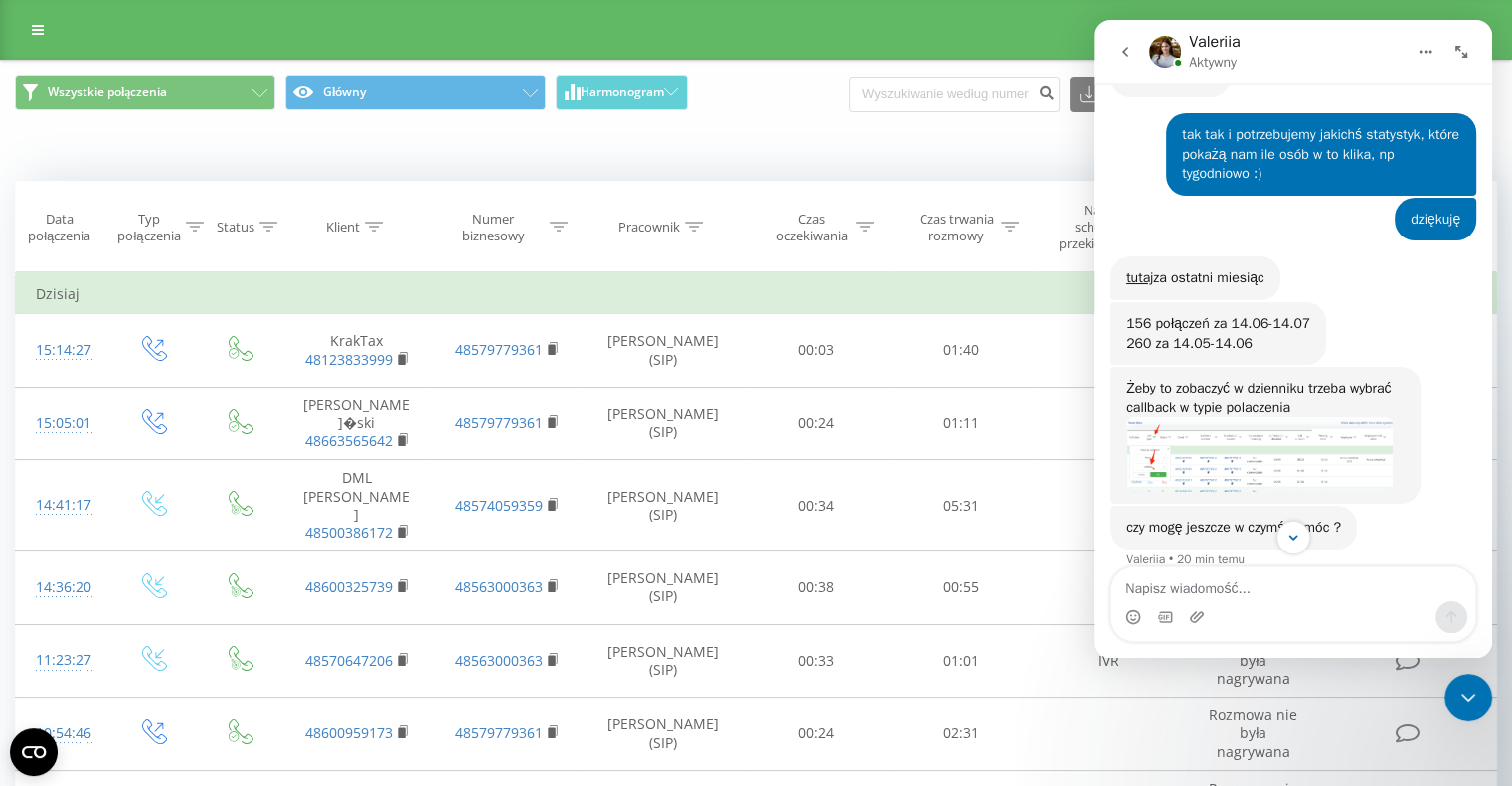 click 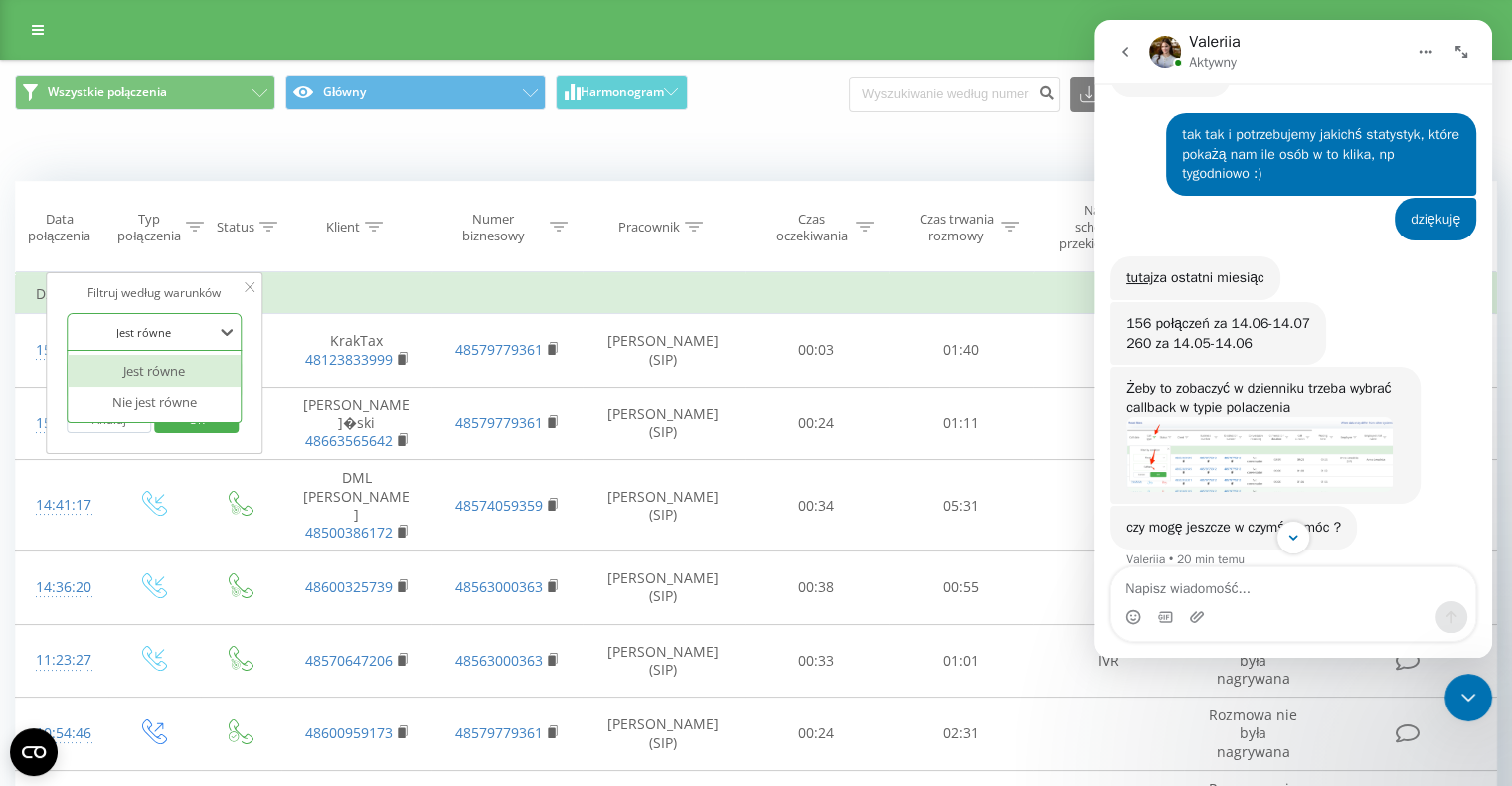 click at bounding box center (143, 332) 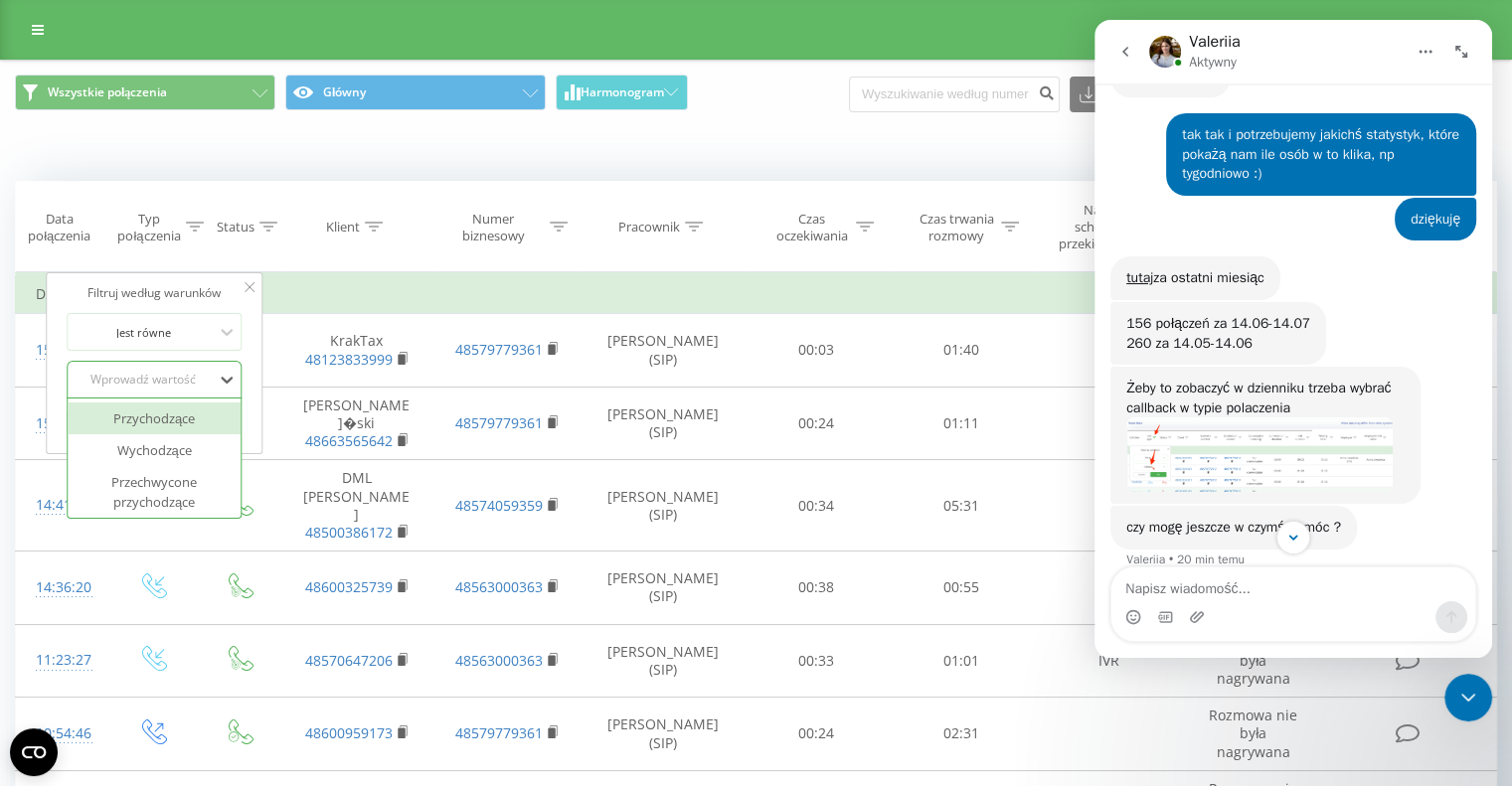 click on "Wprowadź wartość" at bounding box center [143, 380] 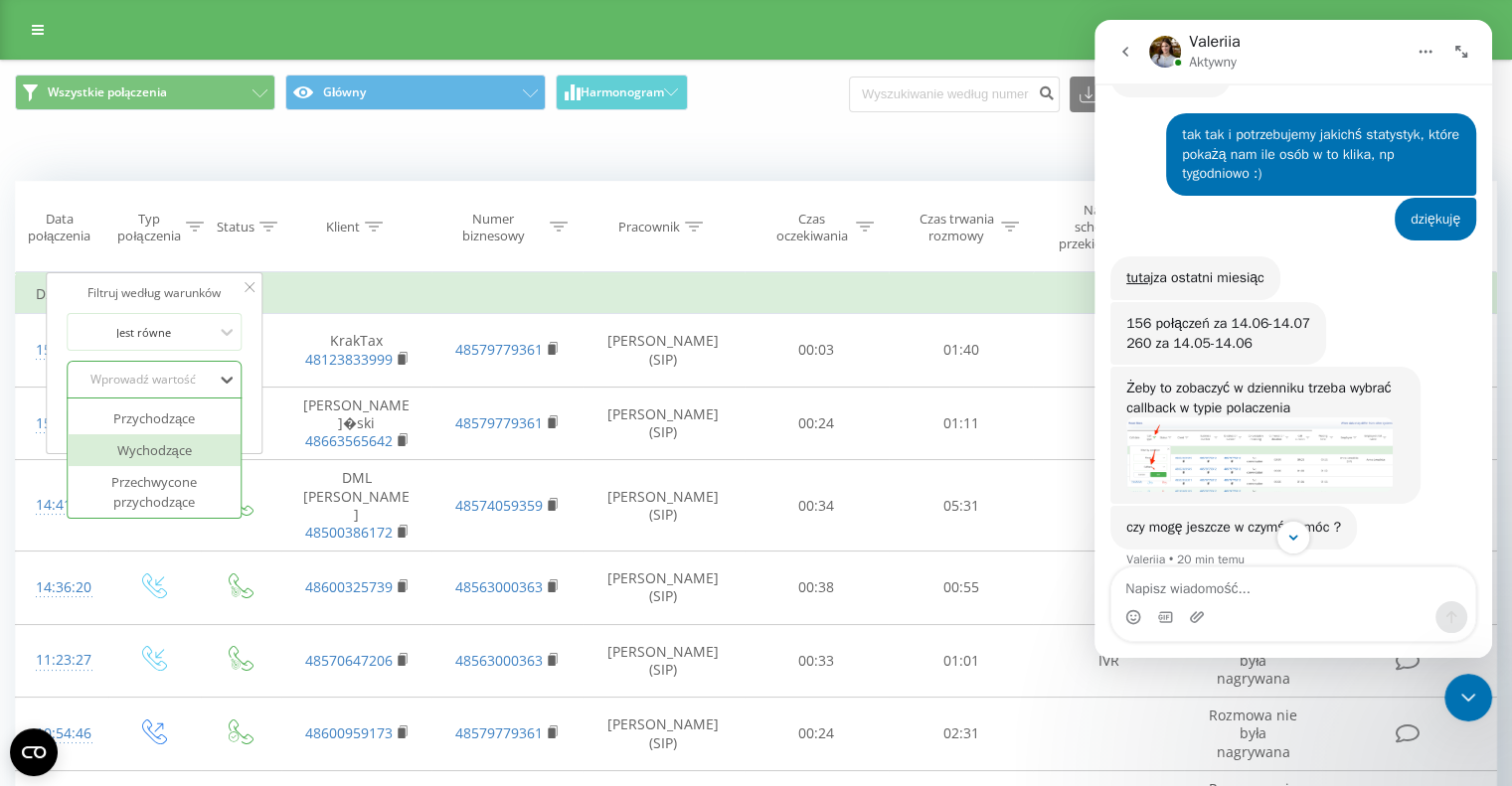 scroll, scrollTop: 119, scrollLeft: 0, axis: vertical 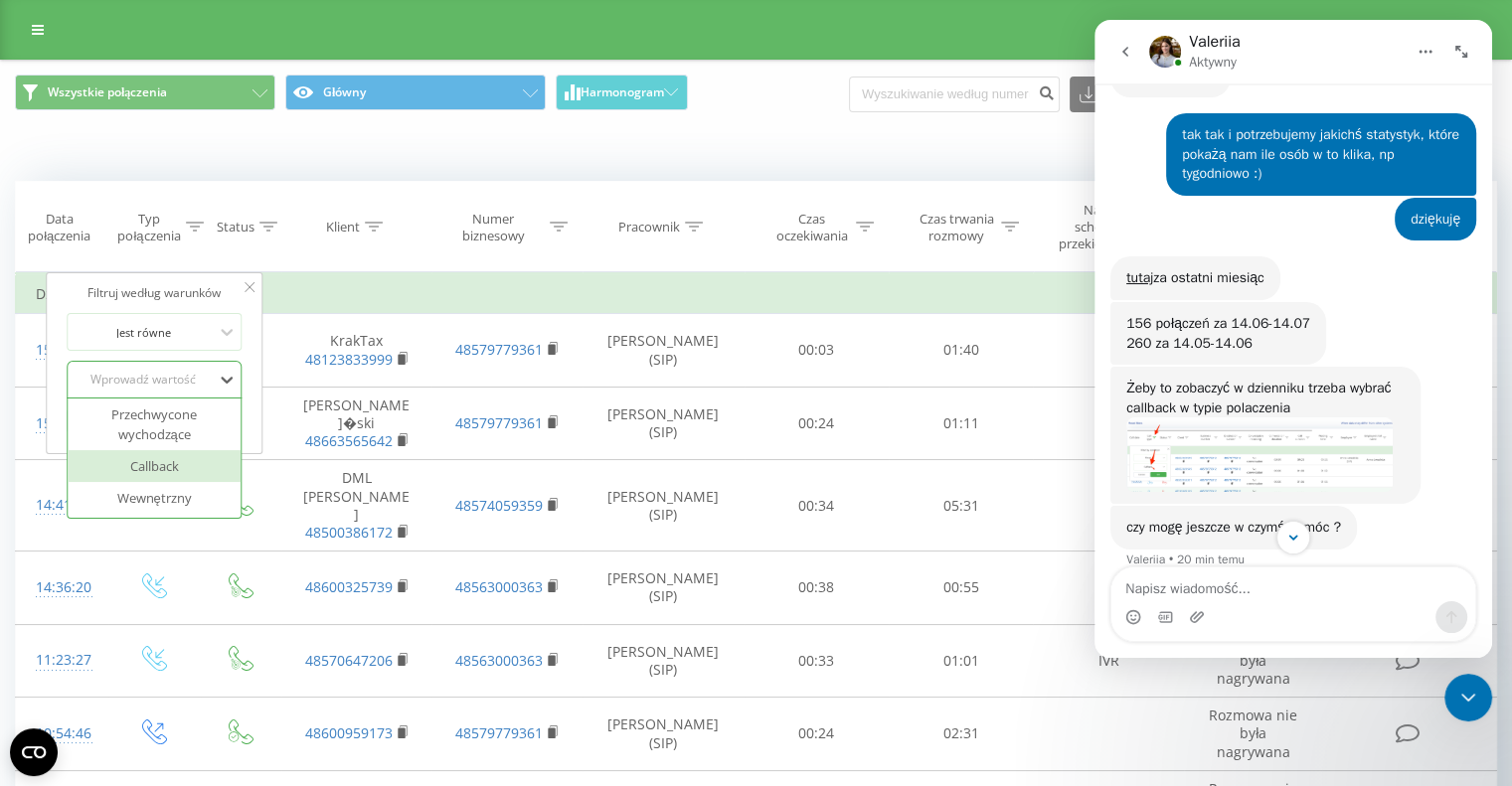 click on "Callback" at bounding box center (154, 466) 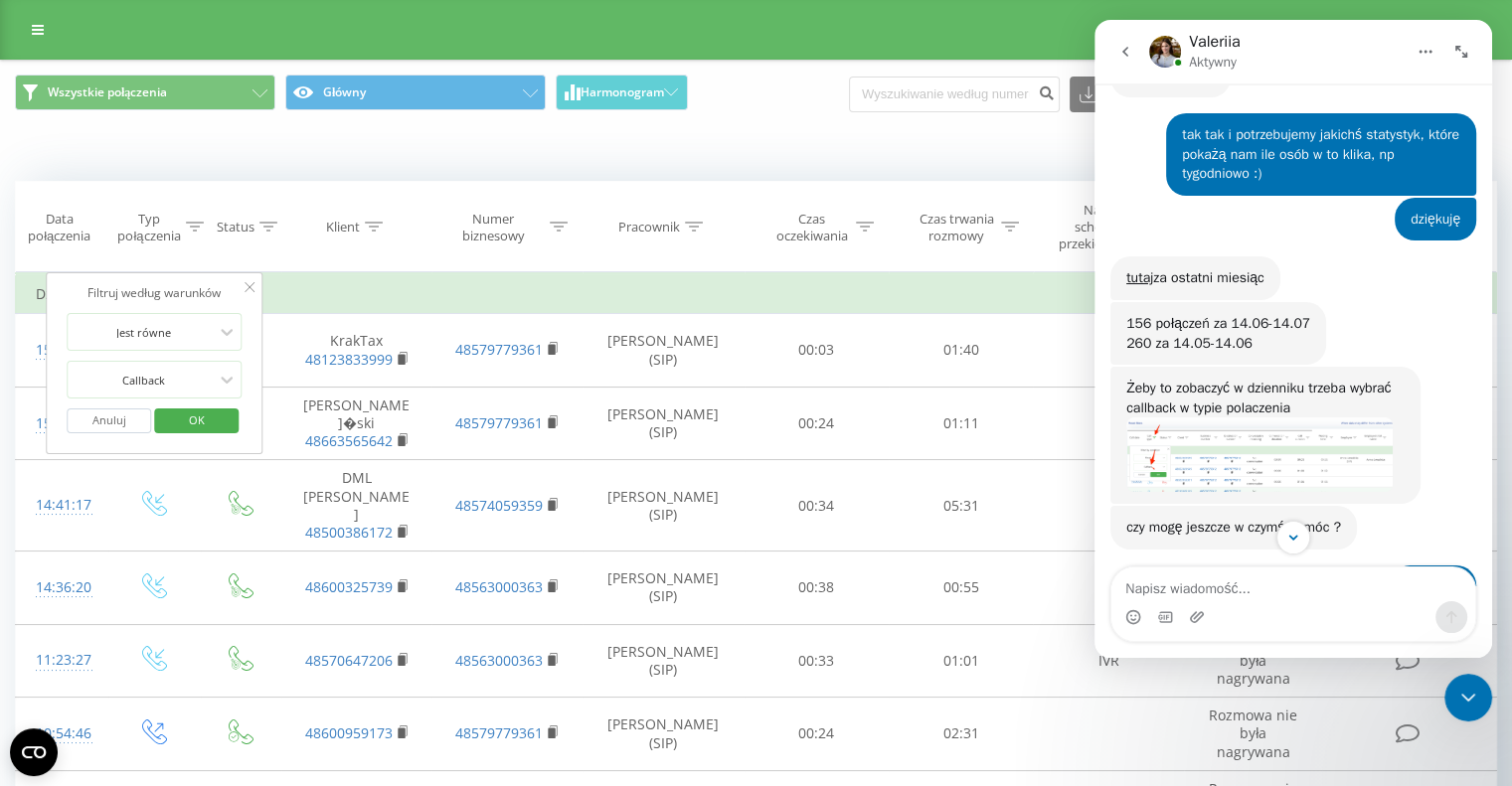 click at bounding box center (1260, 454) 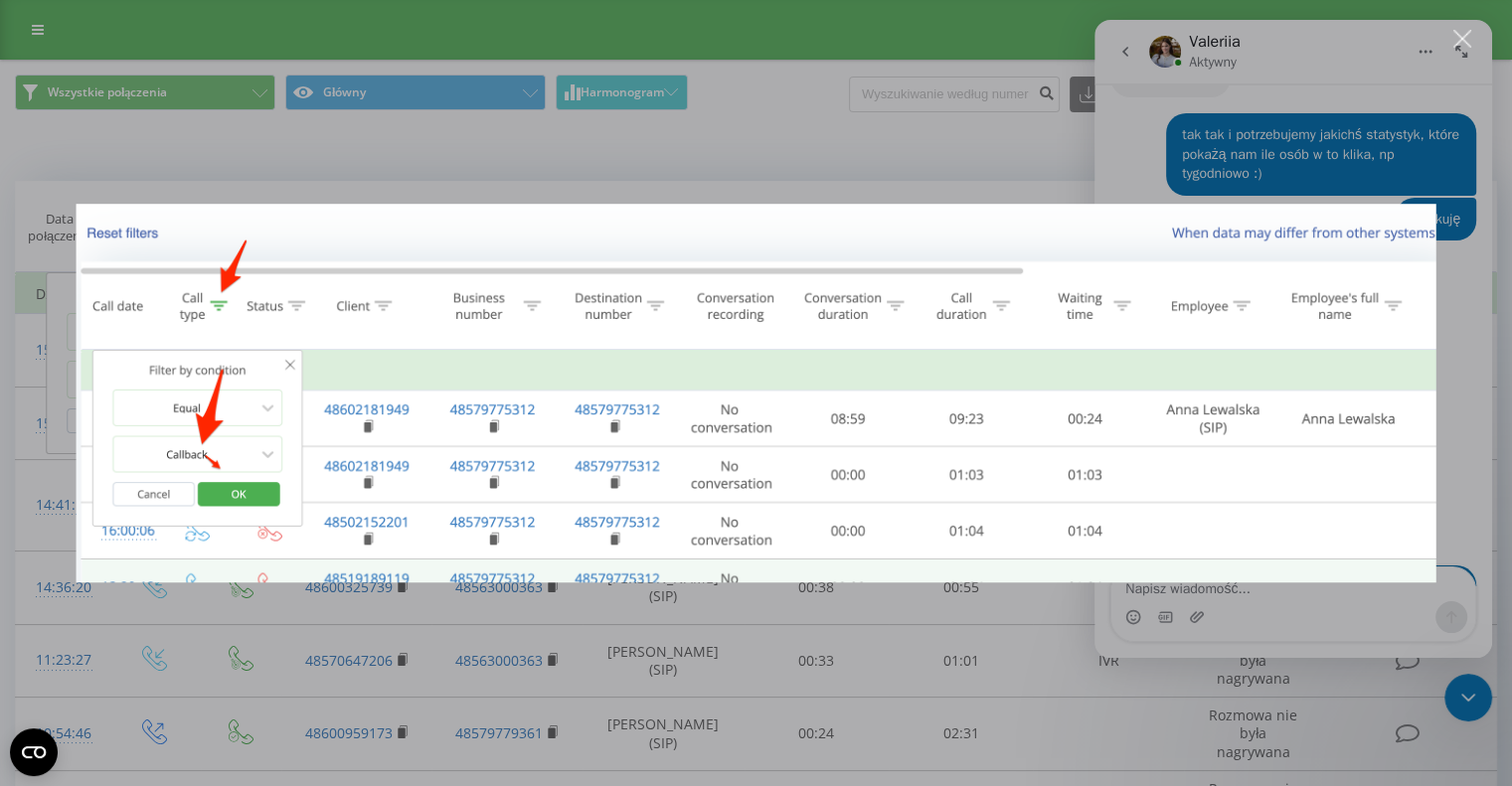 scroll, scrollTop: 0, scrollLeft: 0, axis: both 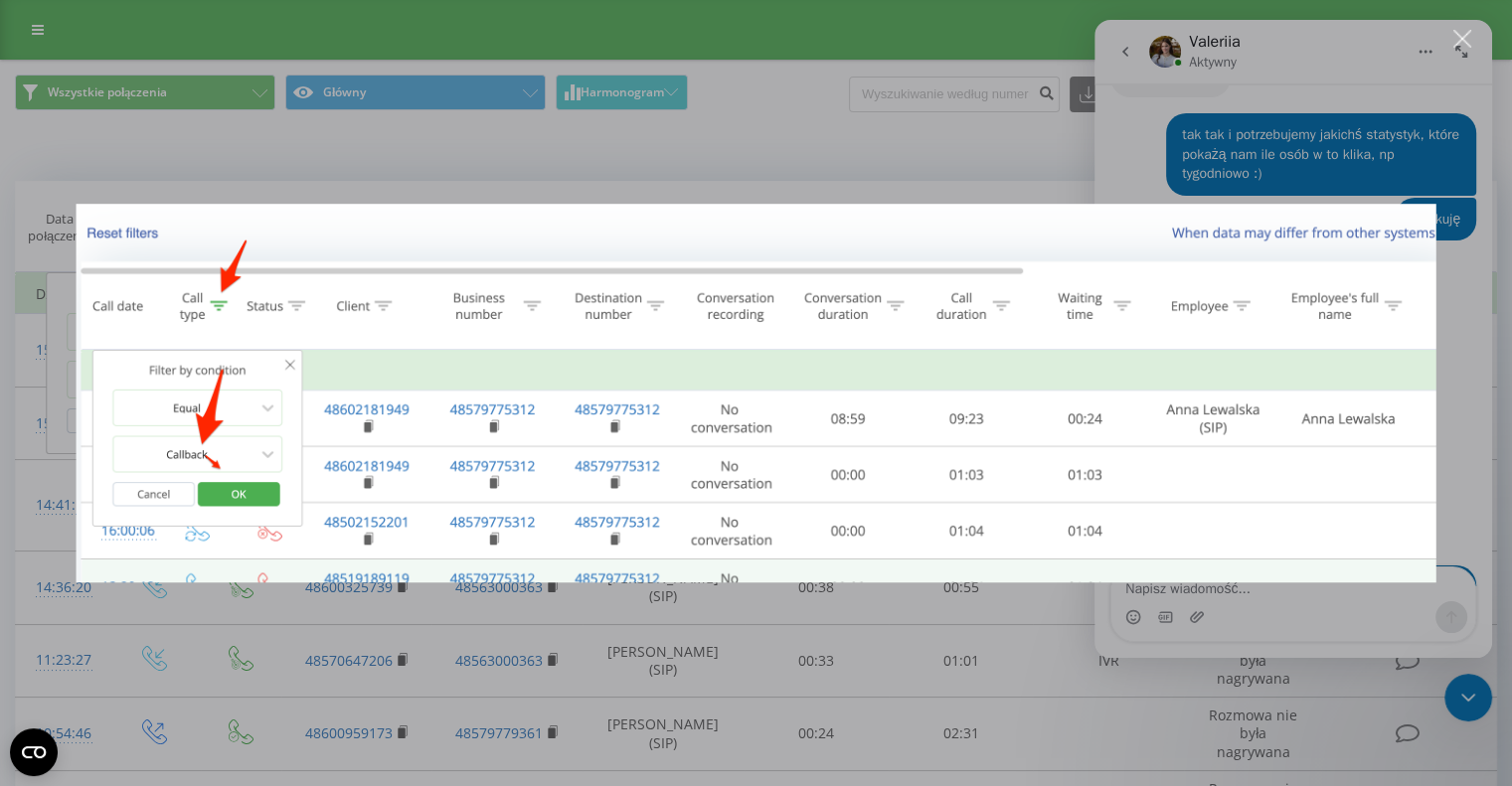 click at bounding box center [756, 393] 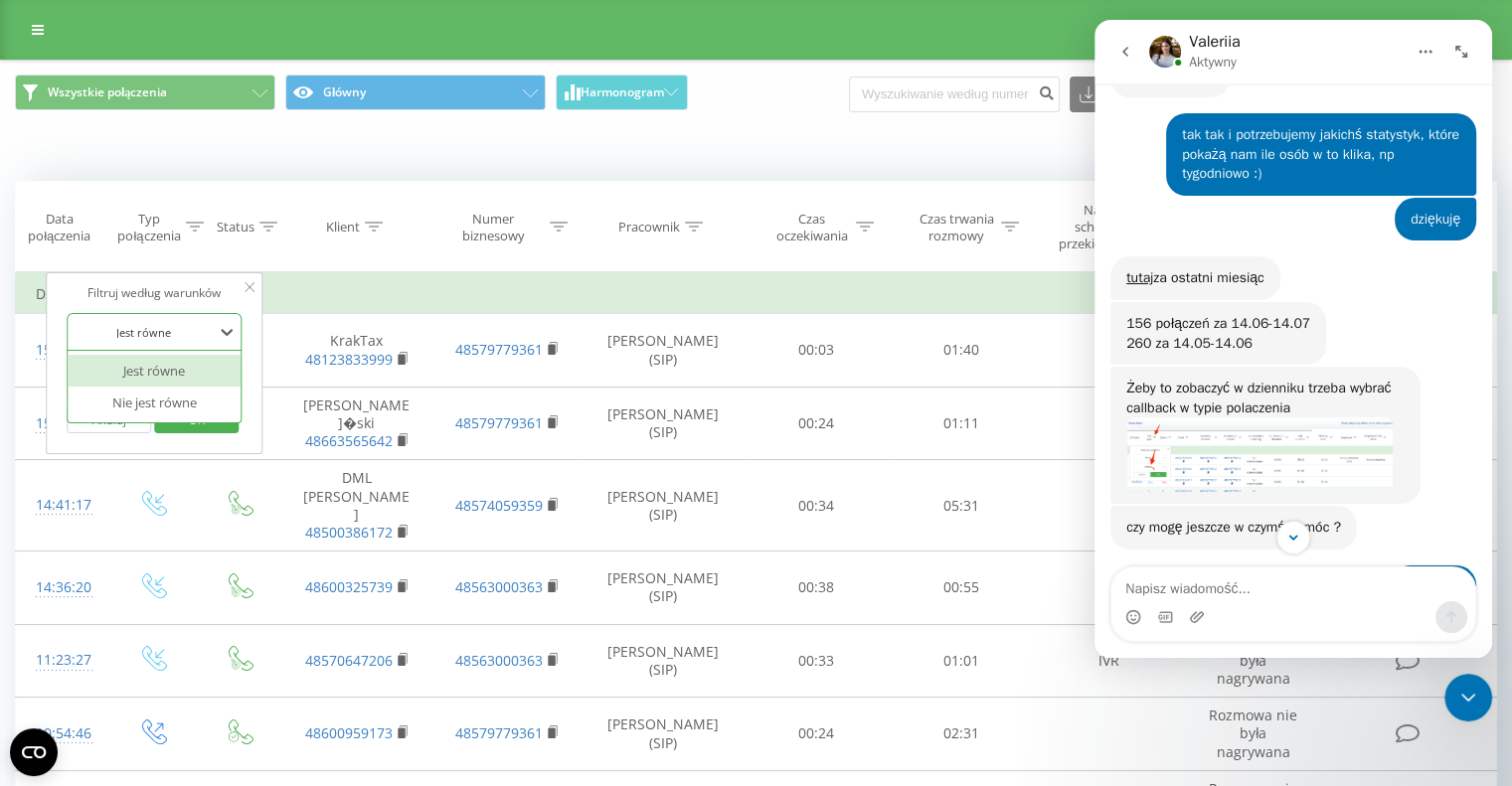 click at bounding box center [143, 332] 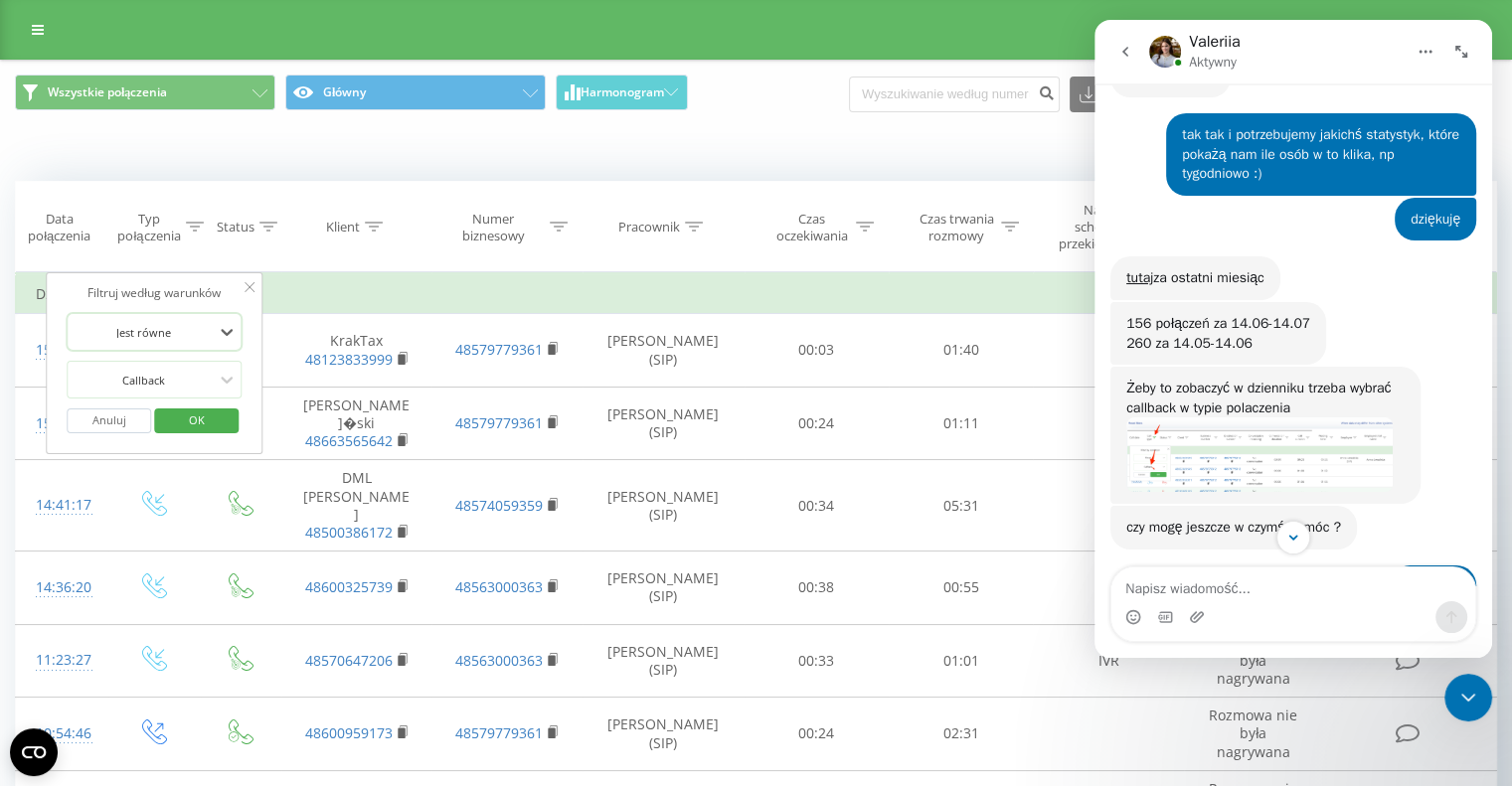 click at bounding box center (143, 332) 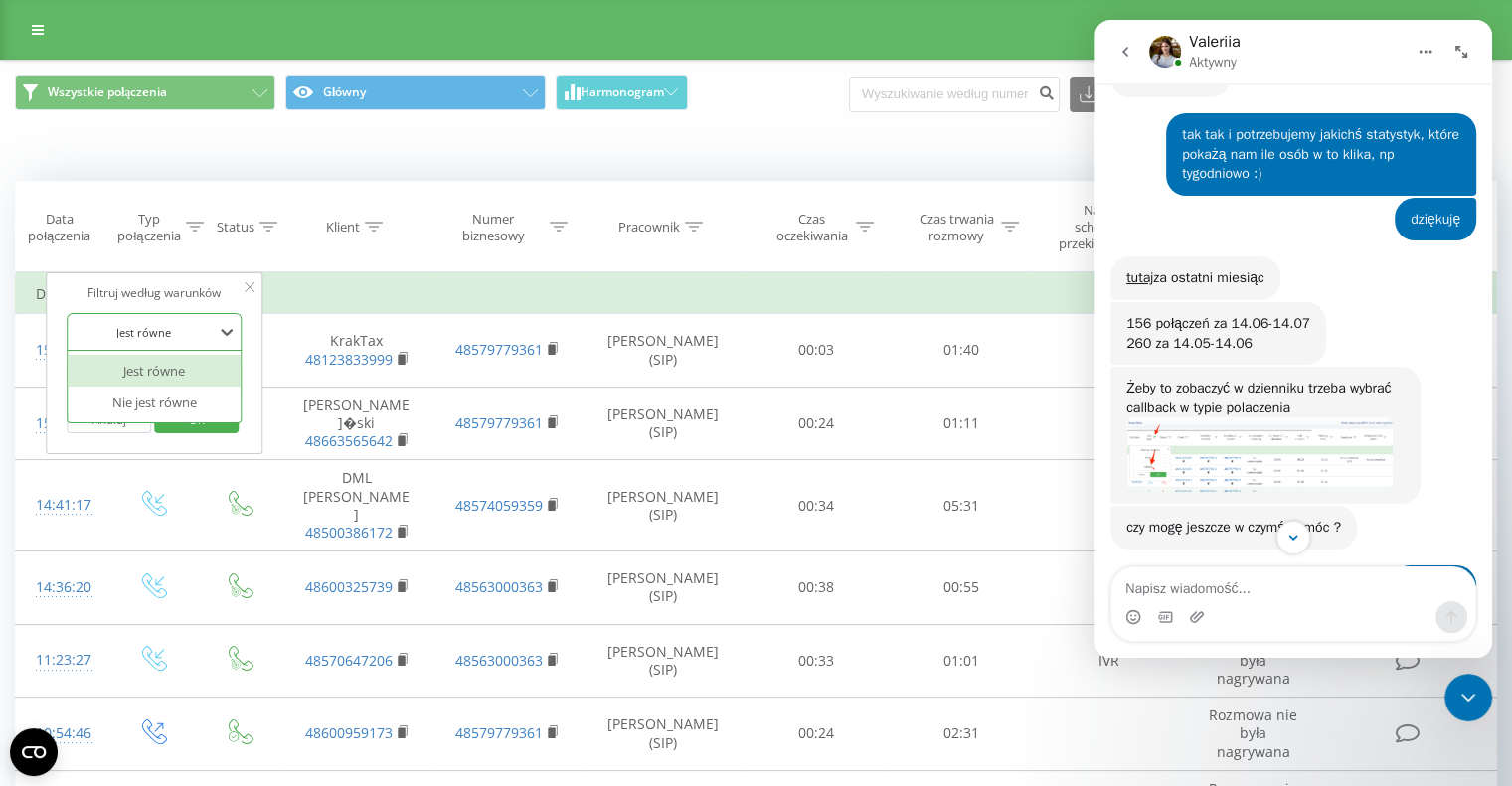 click at bounding box center [143, 332] 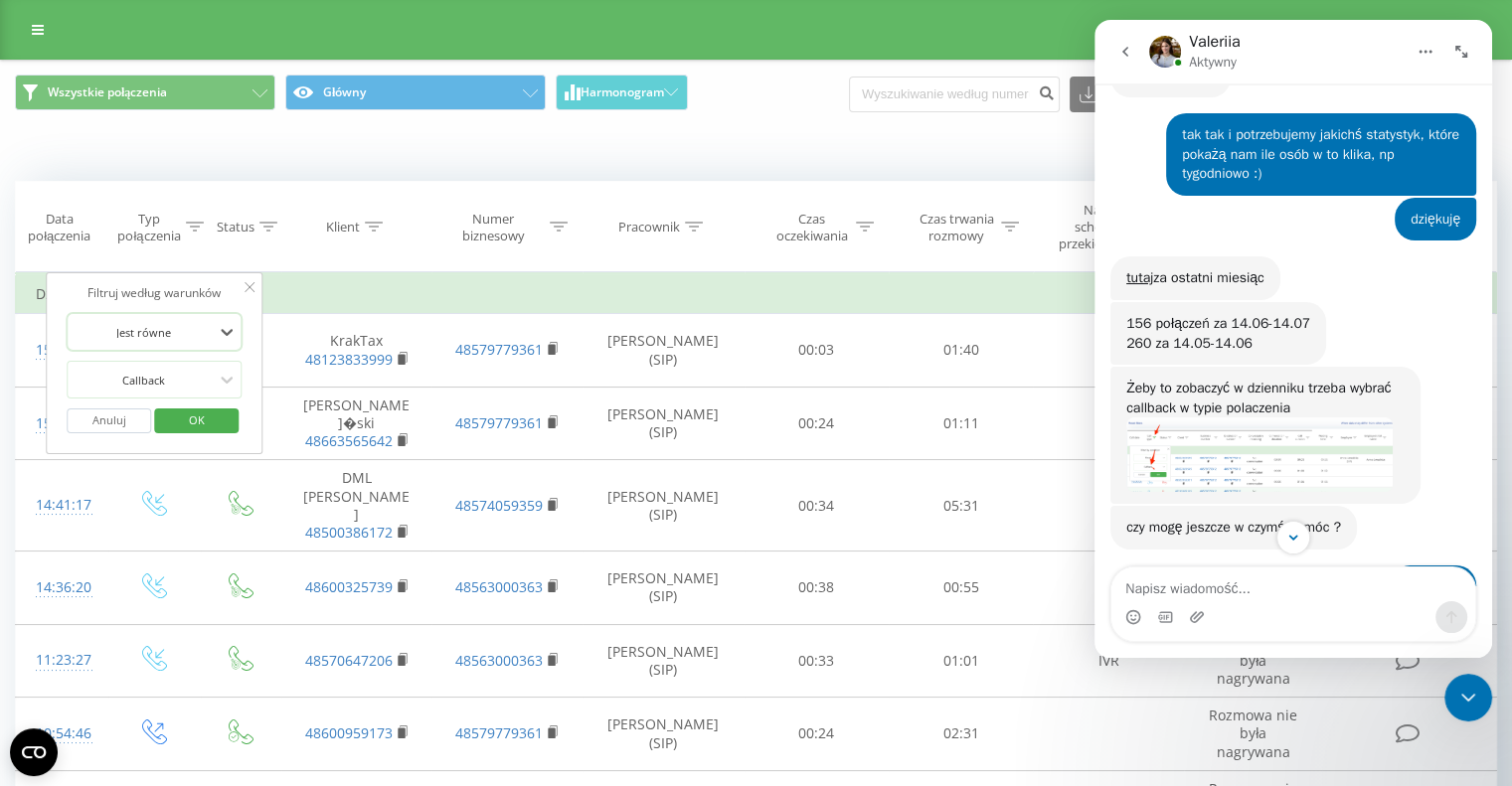 click at bounding box center [1260, 454] 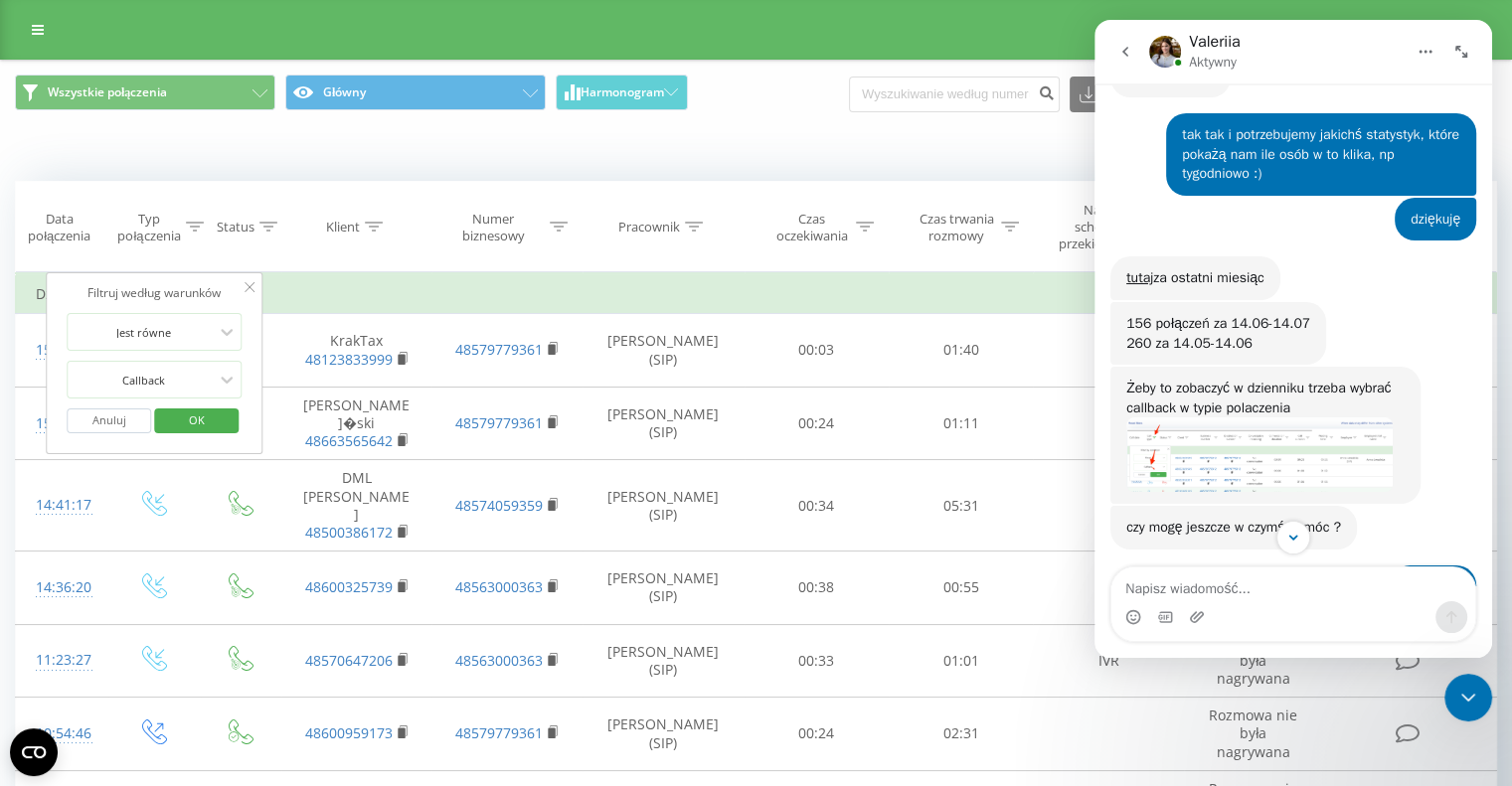 scroll, scrollTop: 0, scrollLeft: 0, axis: both 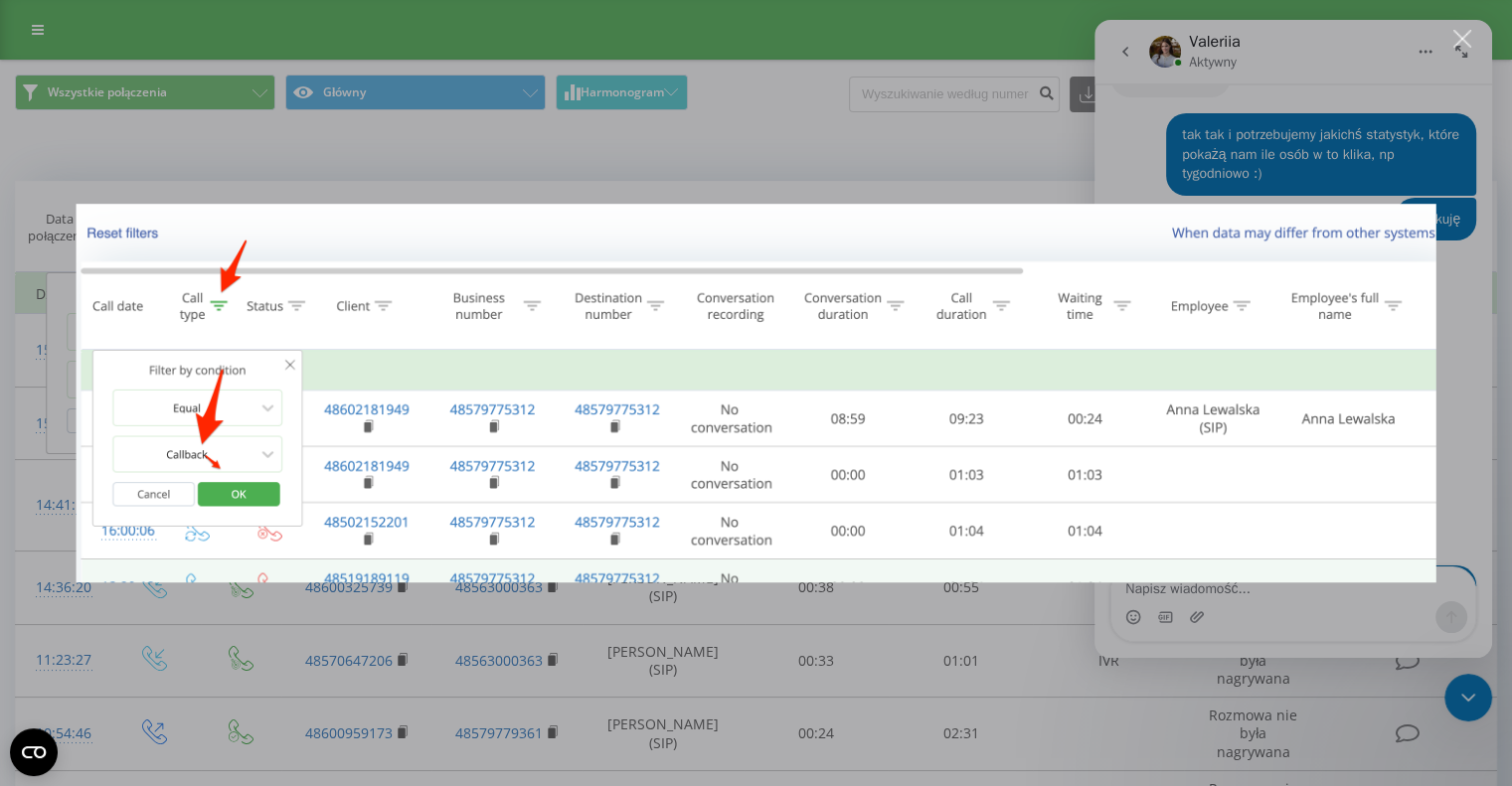 click at bounding box center (756, 393) 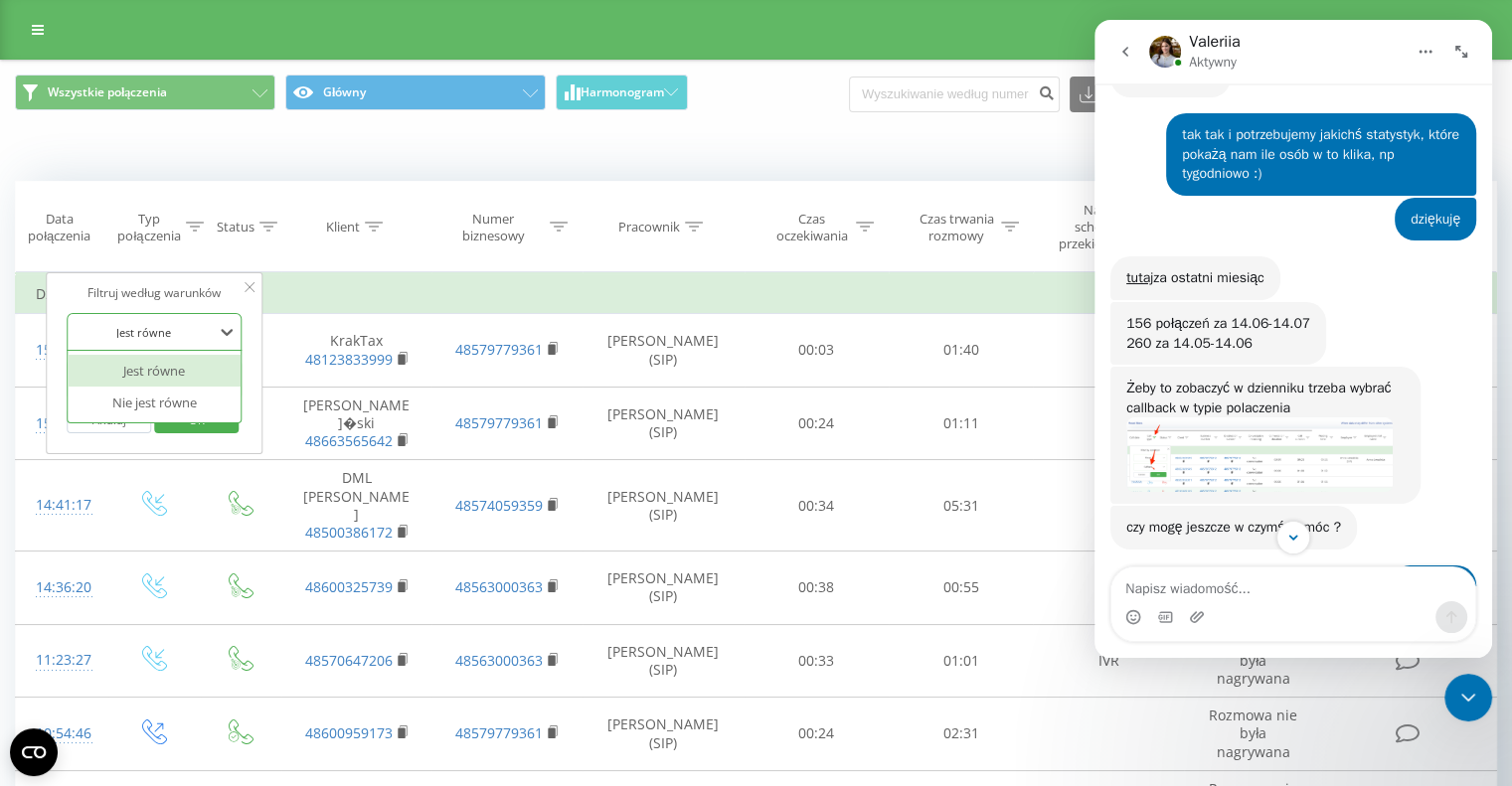 click at bounding box center (143, 332) 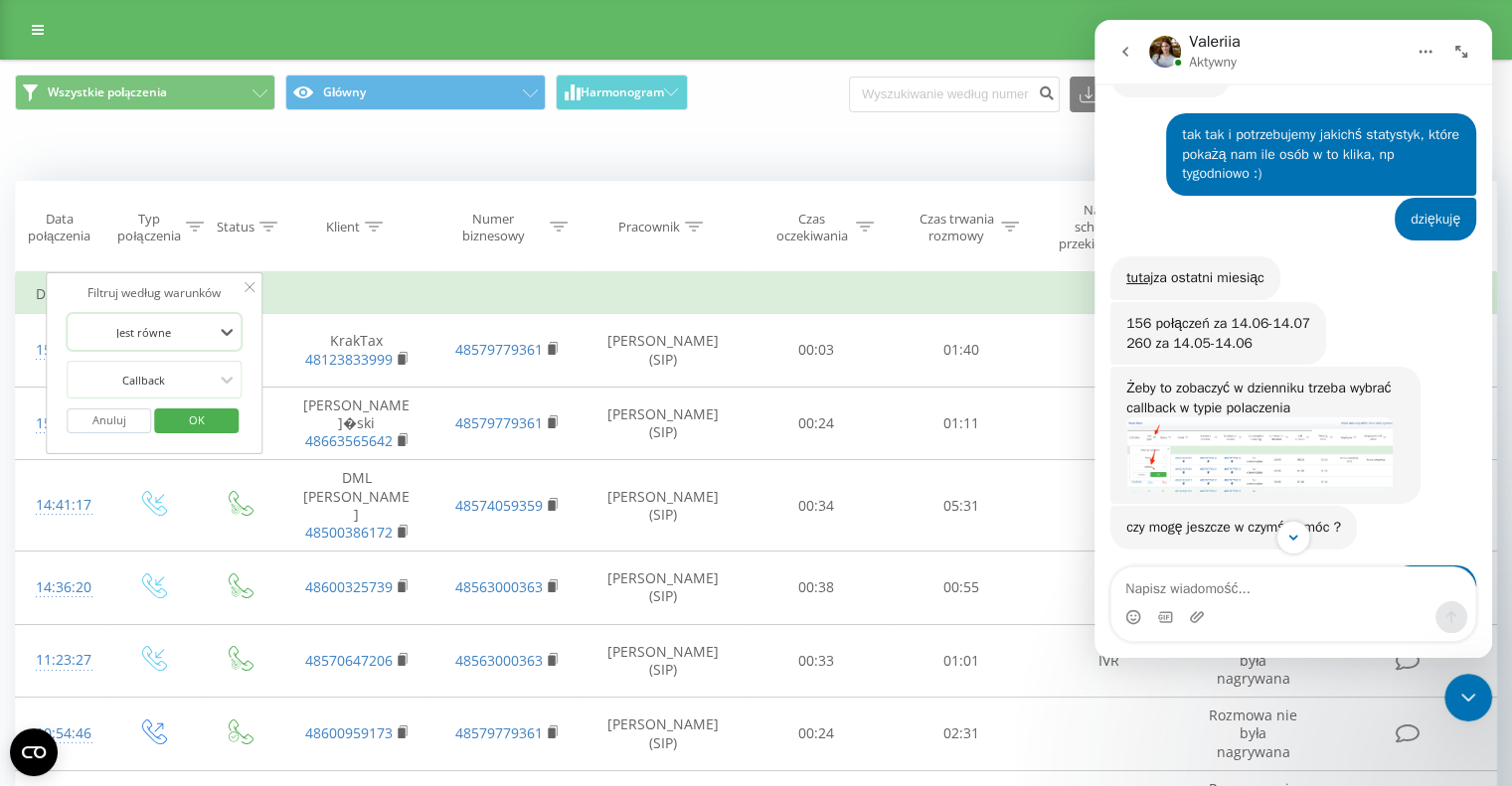 click at bounding box center [1260, 454] 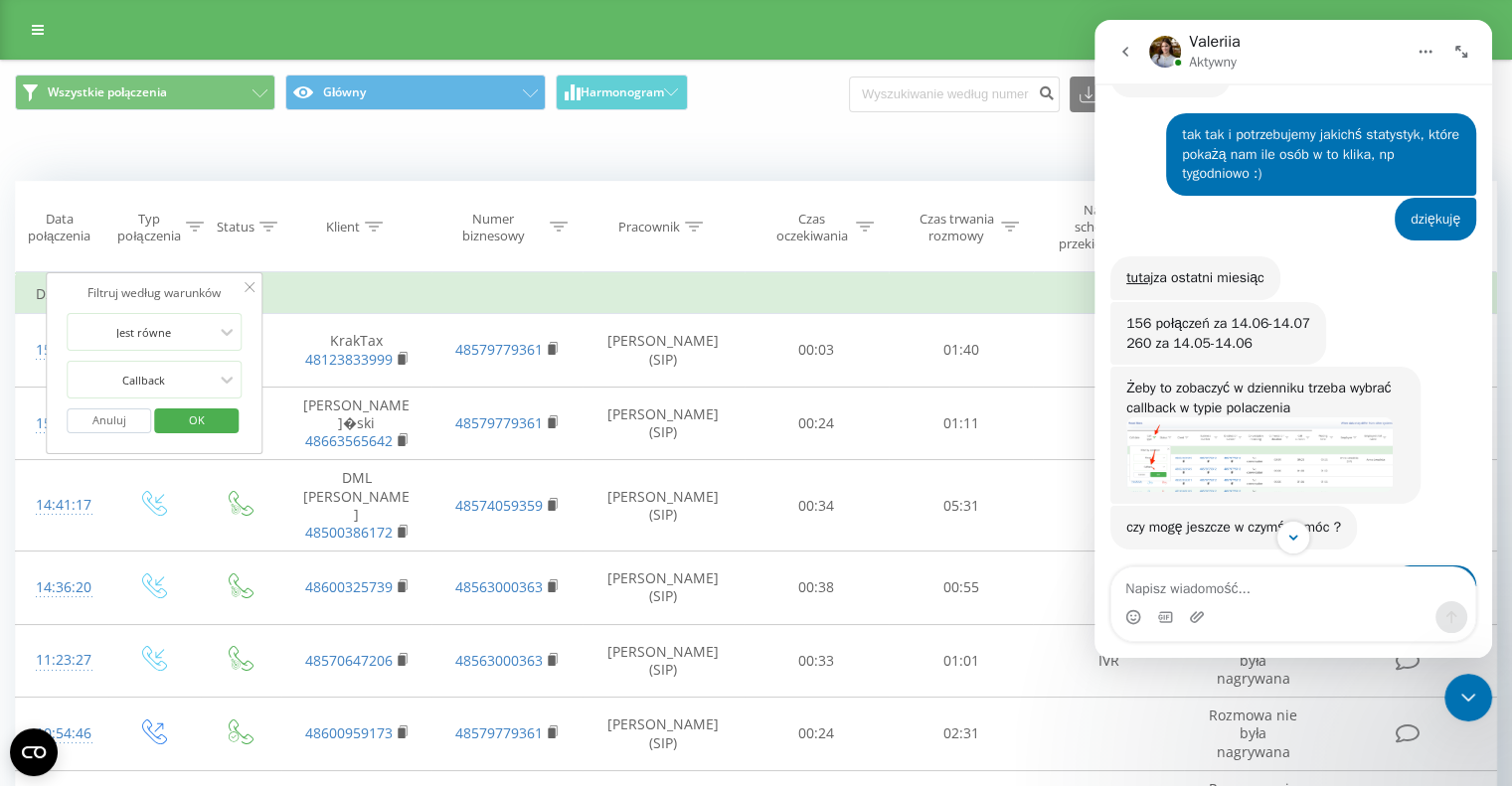 scroll, scrollTop: 0, scrollLeft: 0, axis: both 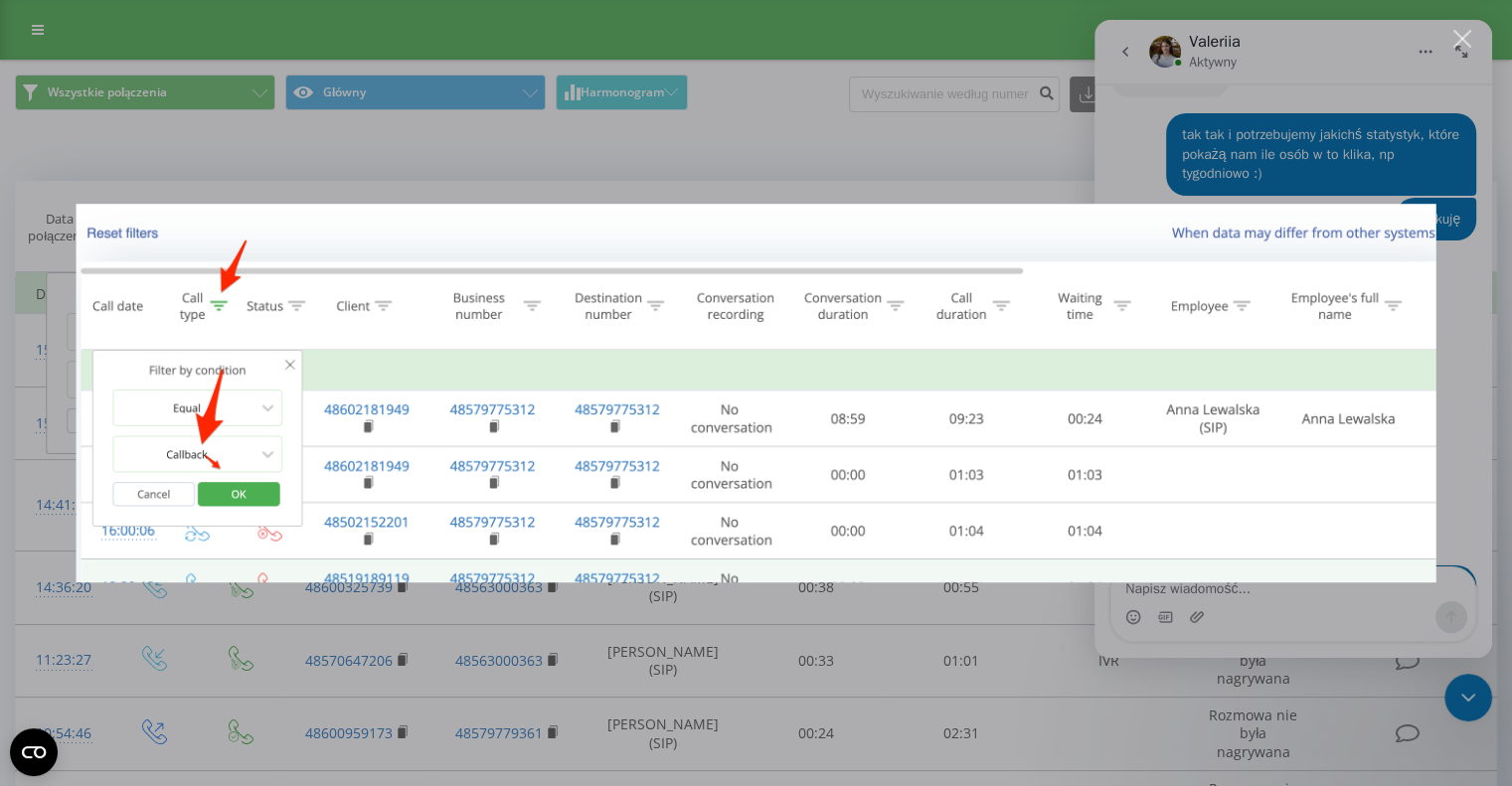 click at bounding box center [756, 393] 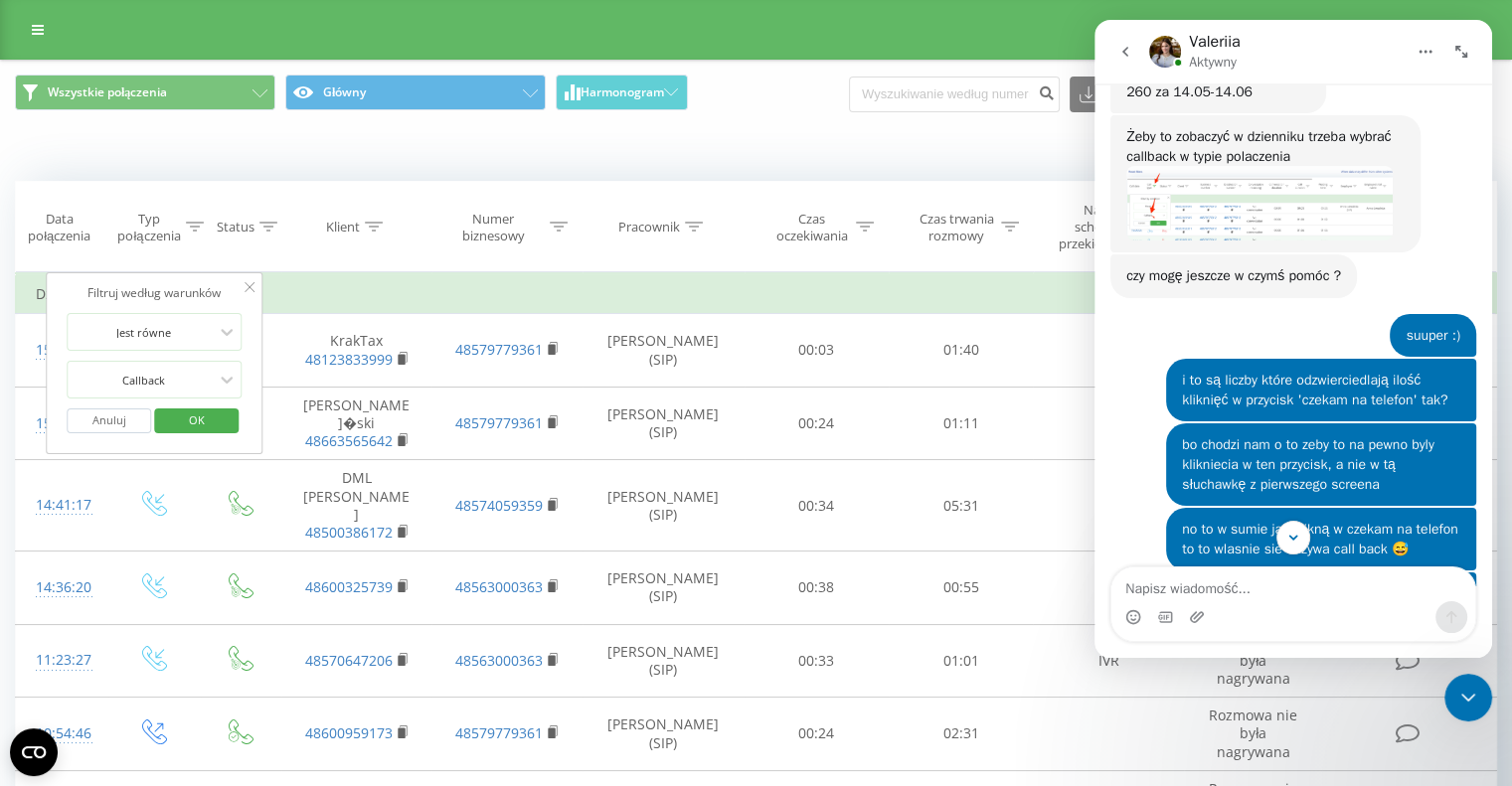 scroll, scrollTop: 1590, scrollLeft: 0, axis: vertical 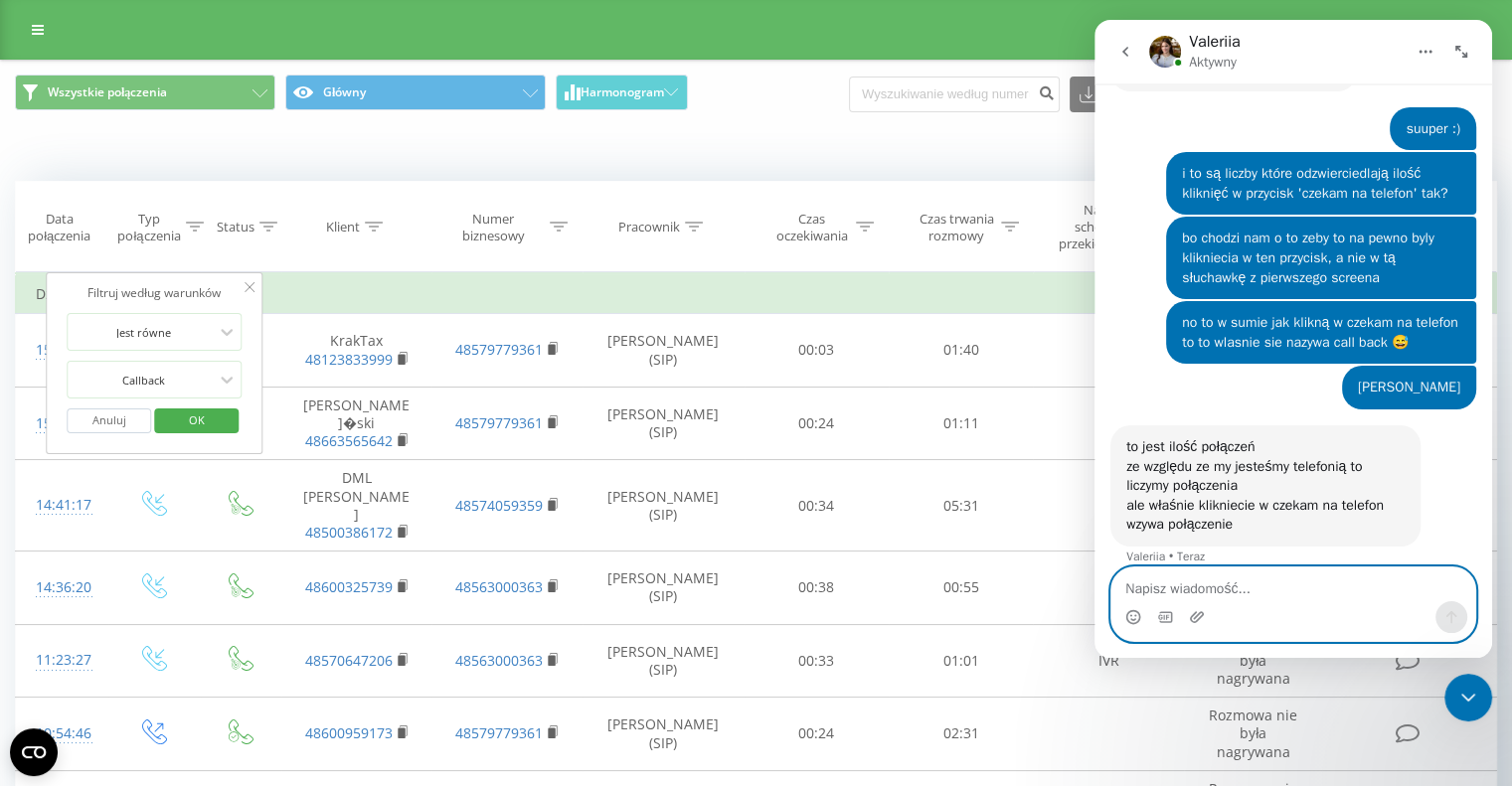click at bounding box center (1293, 584) 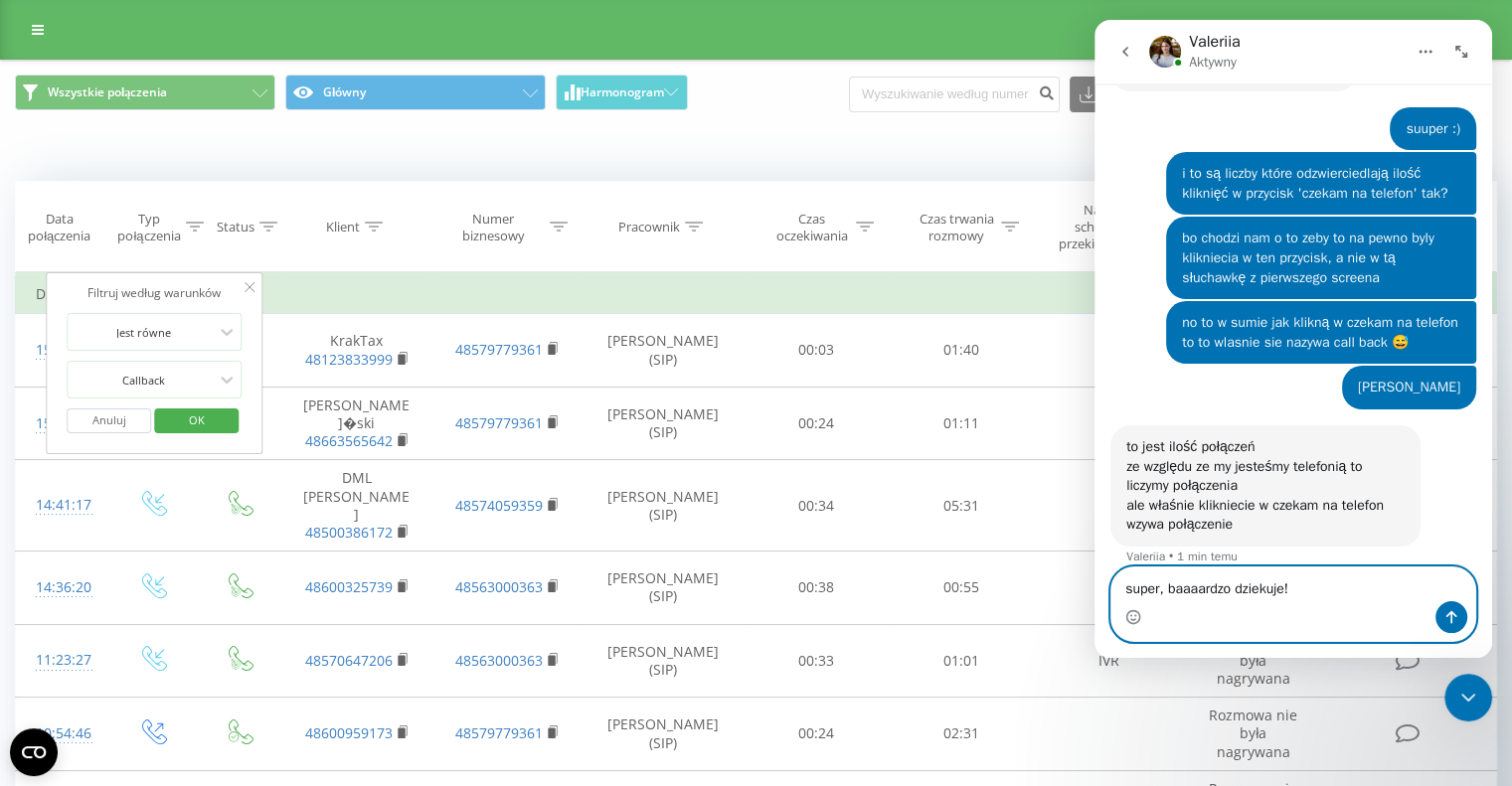 type on "super, baaaardzo dziekuje!!" 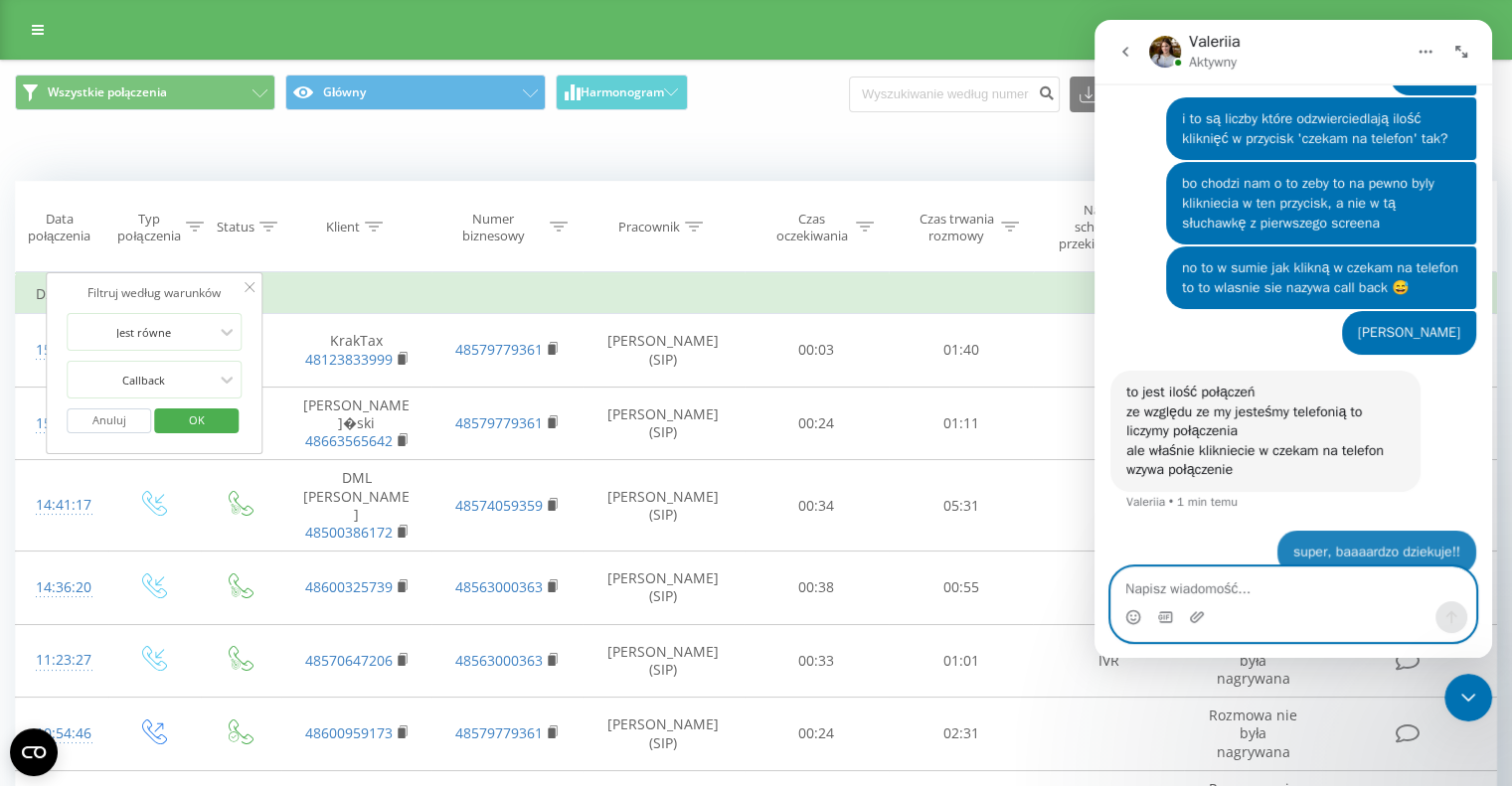 scroll, scrollTop: 1650, scrollLeft: 0, axis: vertical 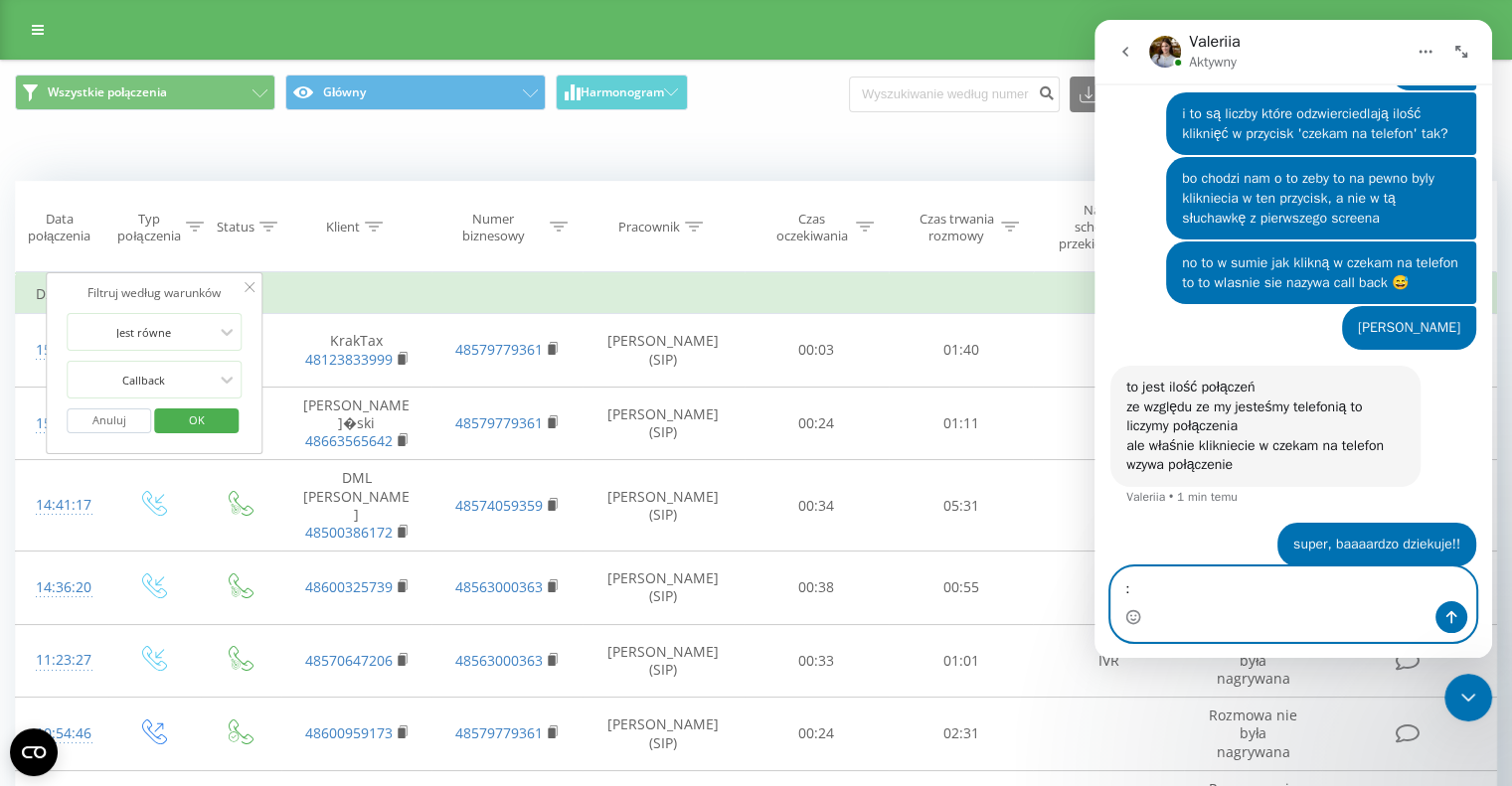type on ":)" 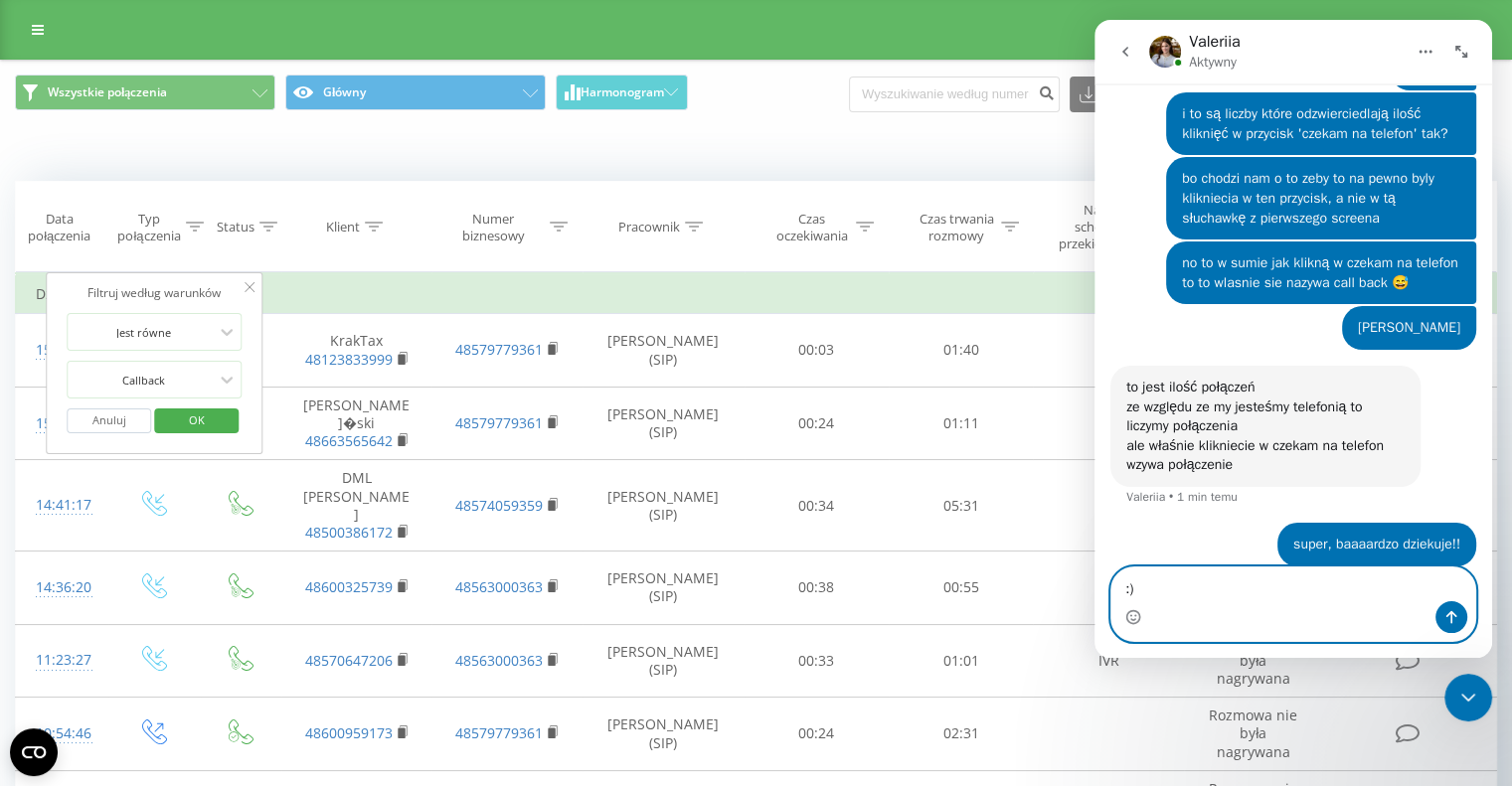 type 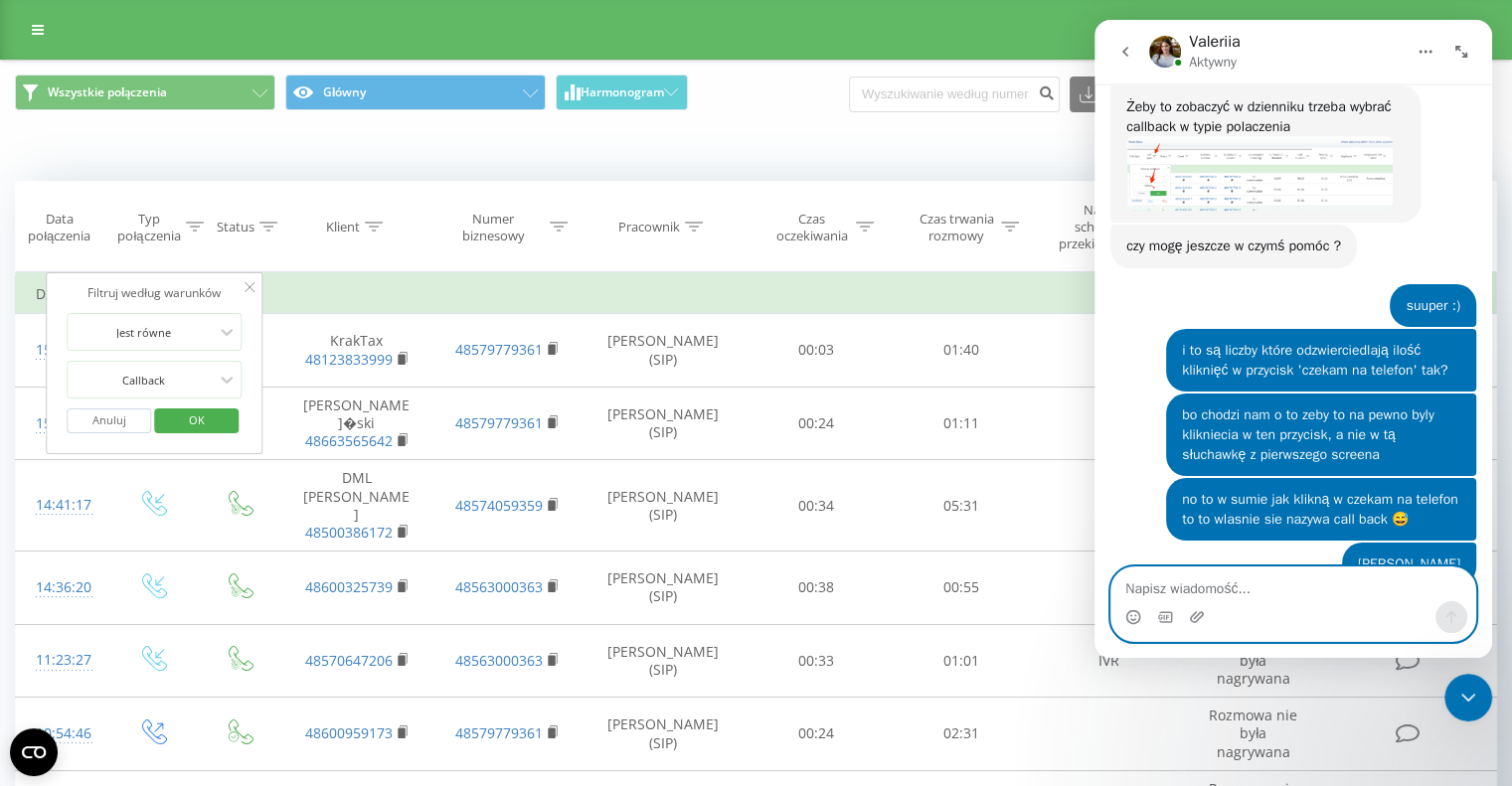 scroll, scrollTop: 1297, scrollLeft: 0, axis: vertical 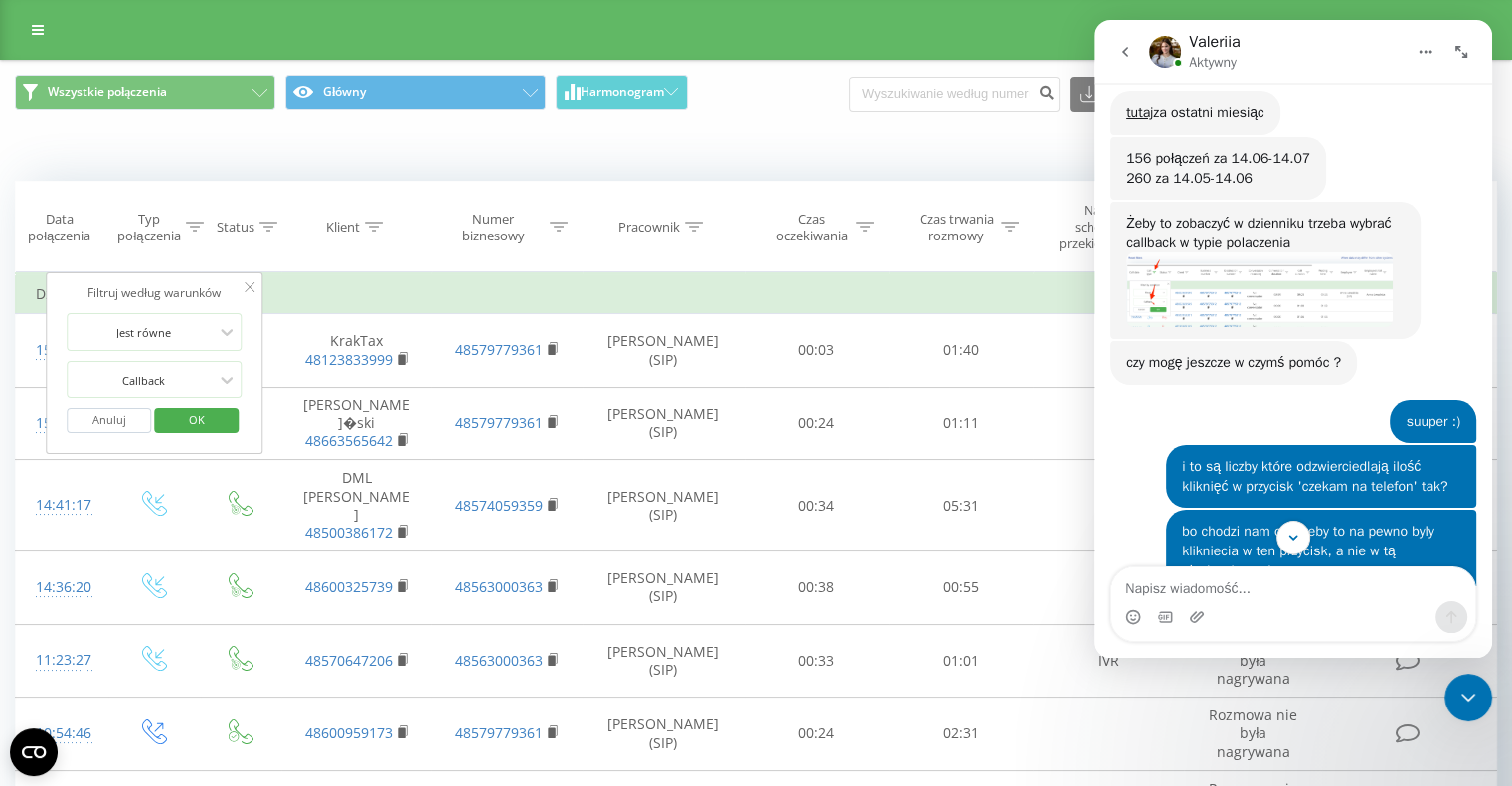 click on "Kiedy dane mogą różnić się od danych z innych systemów" at bounding box center [1039, 151] 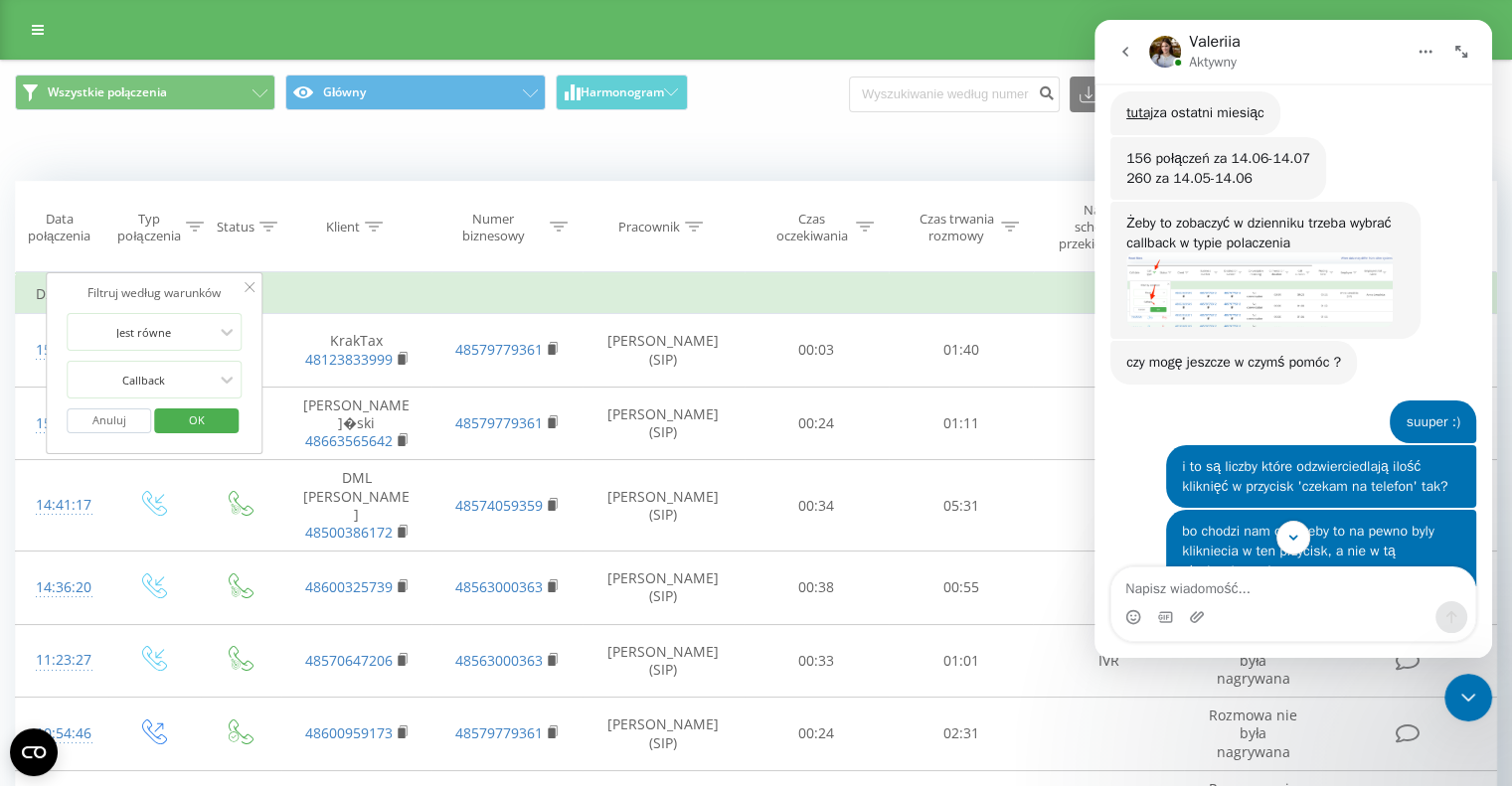 click 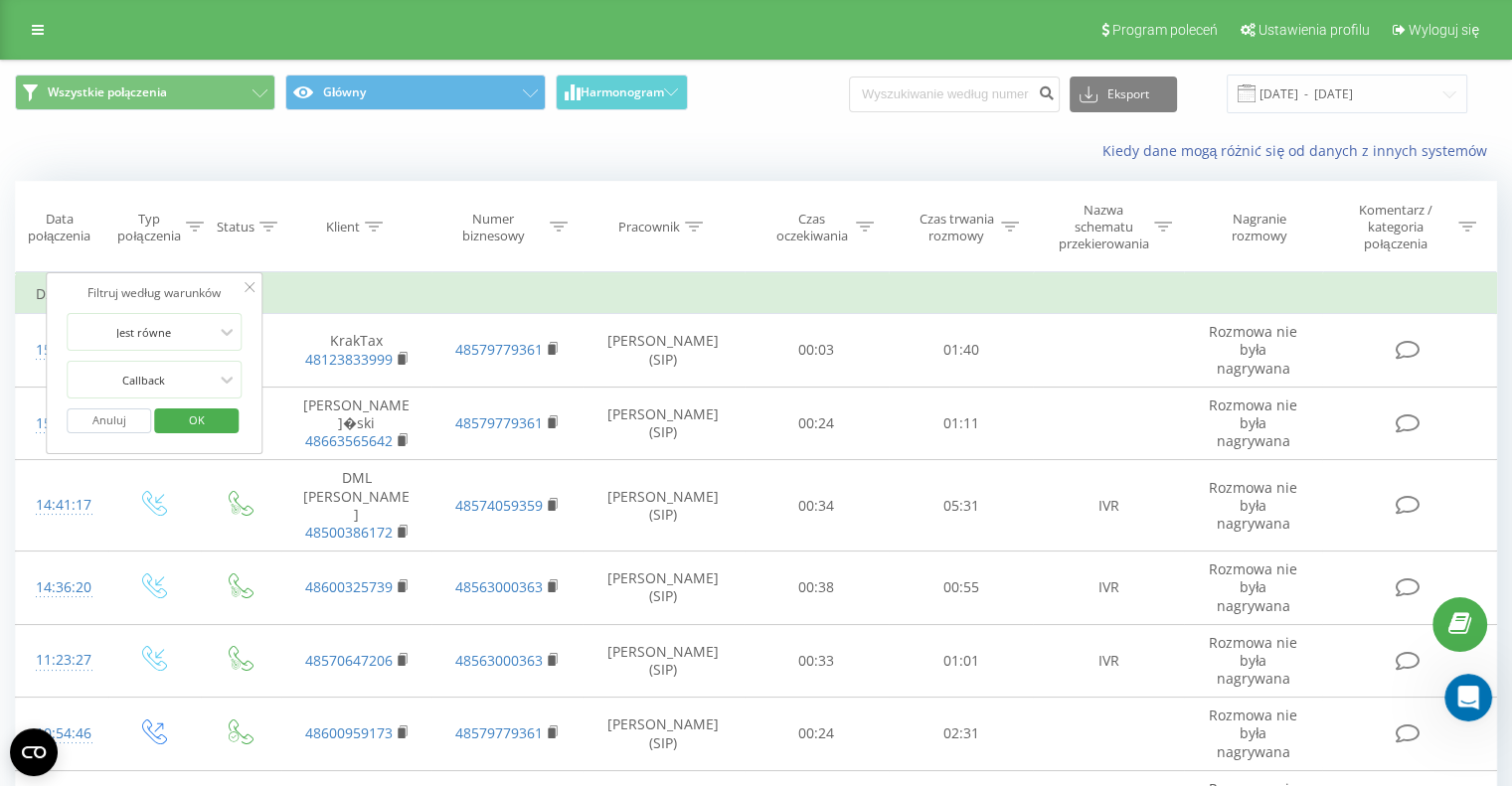 scroll, scrollTop: 0, scrollLeft: 0, axis: both 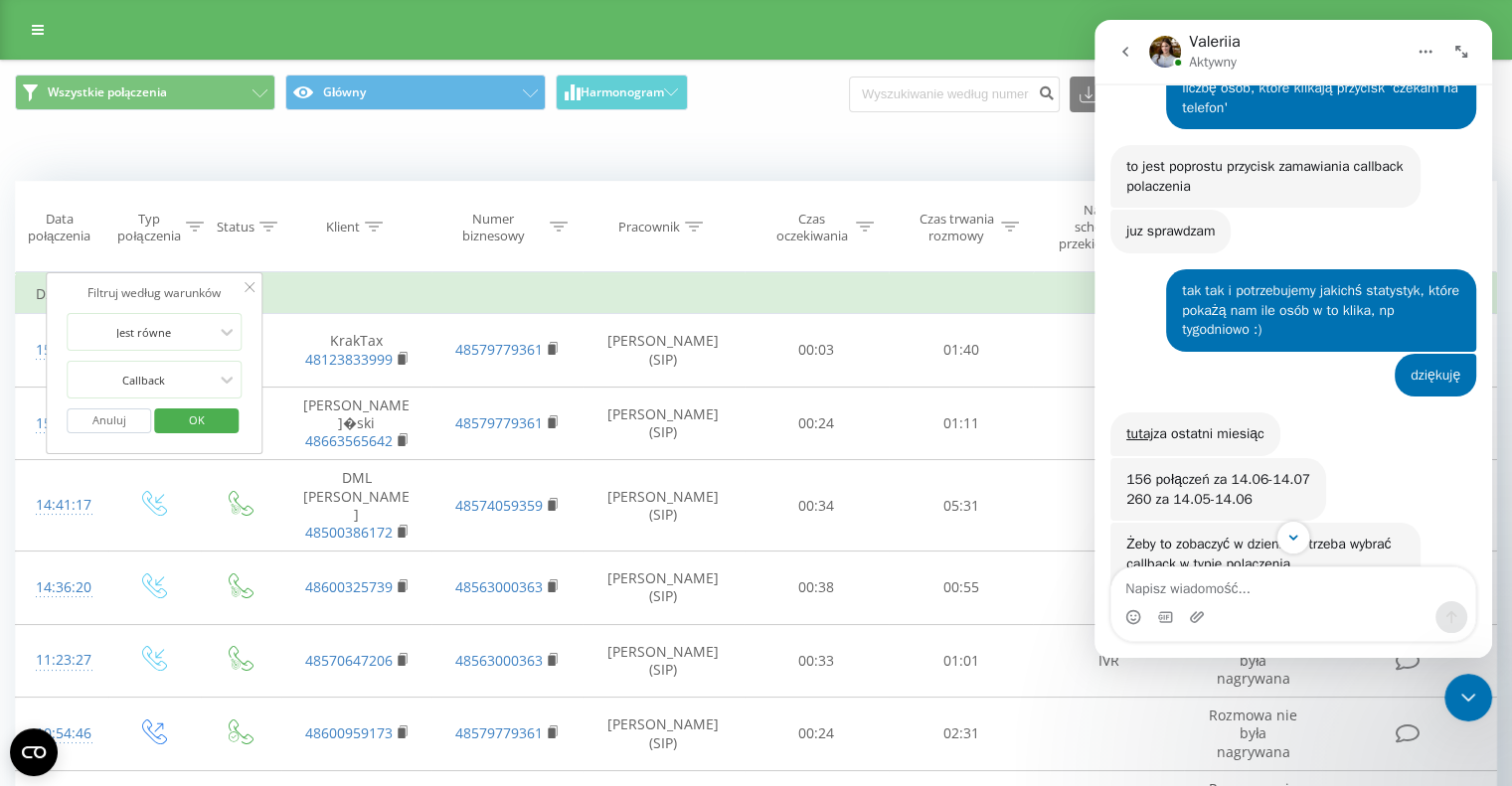 click on "Kiedy dane mogą różnić się od danych z innych systemów" at bounding box center [756, 151] 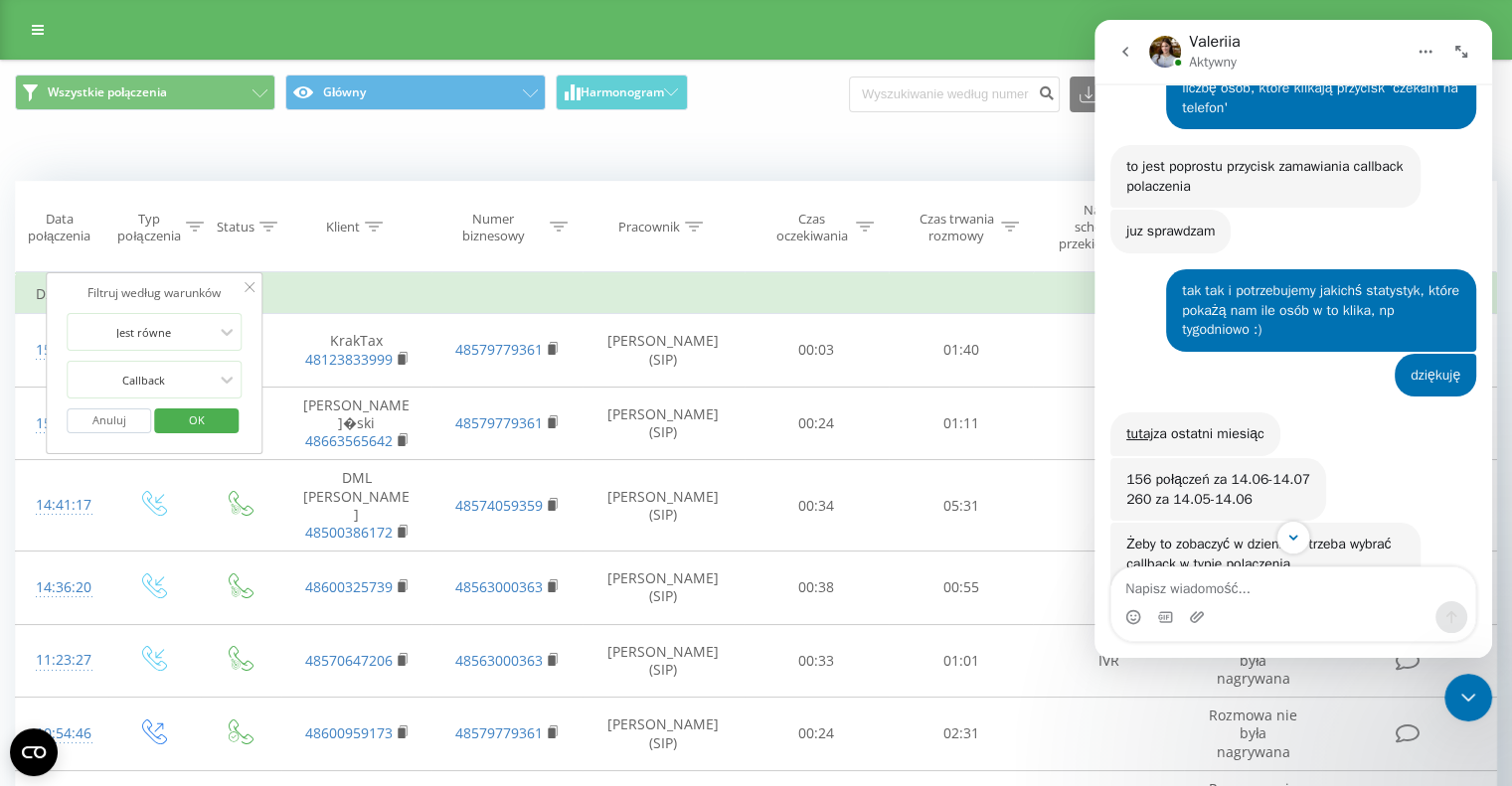 click 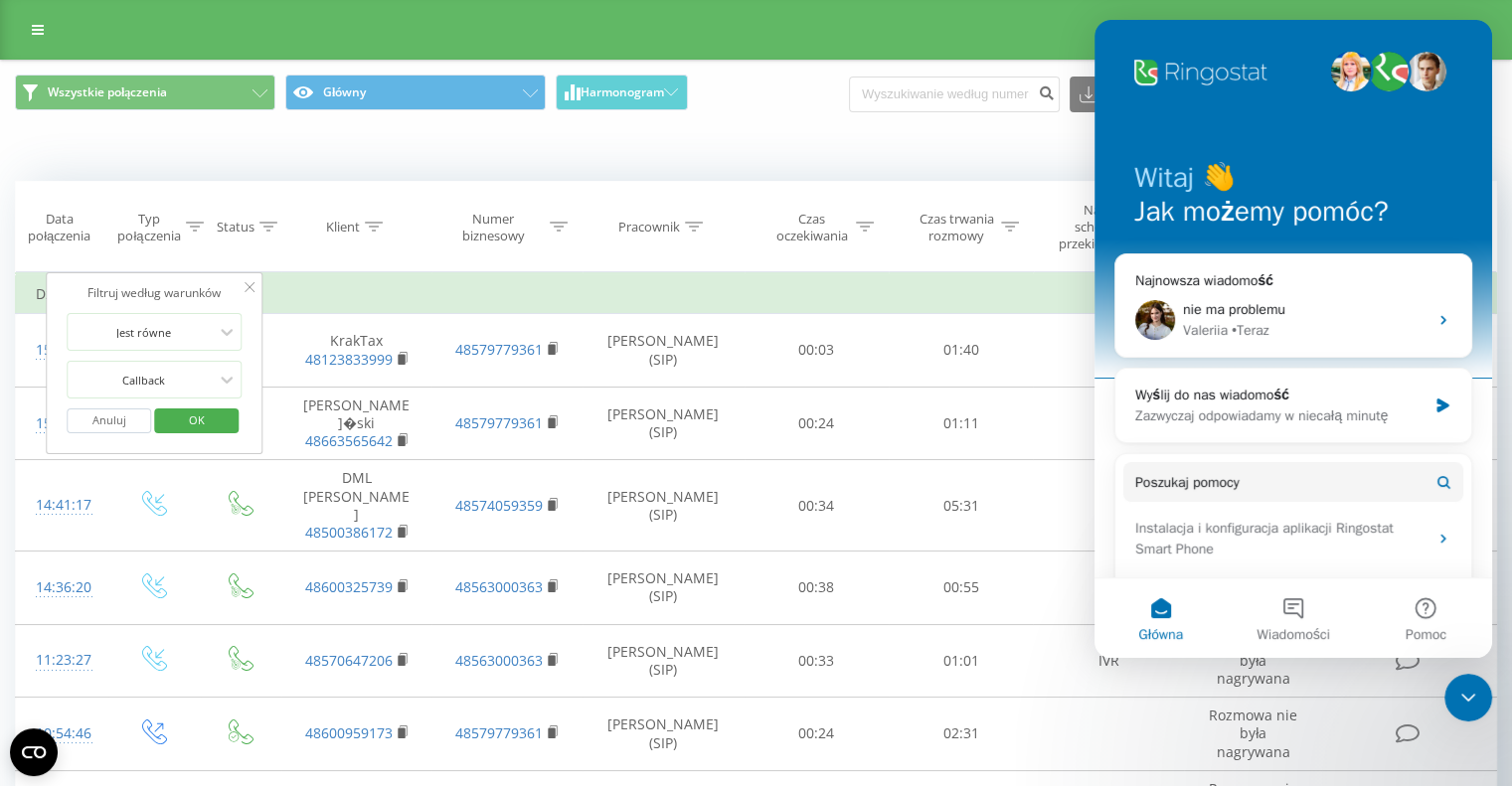click 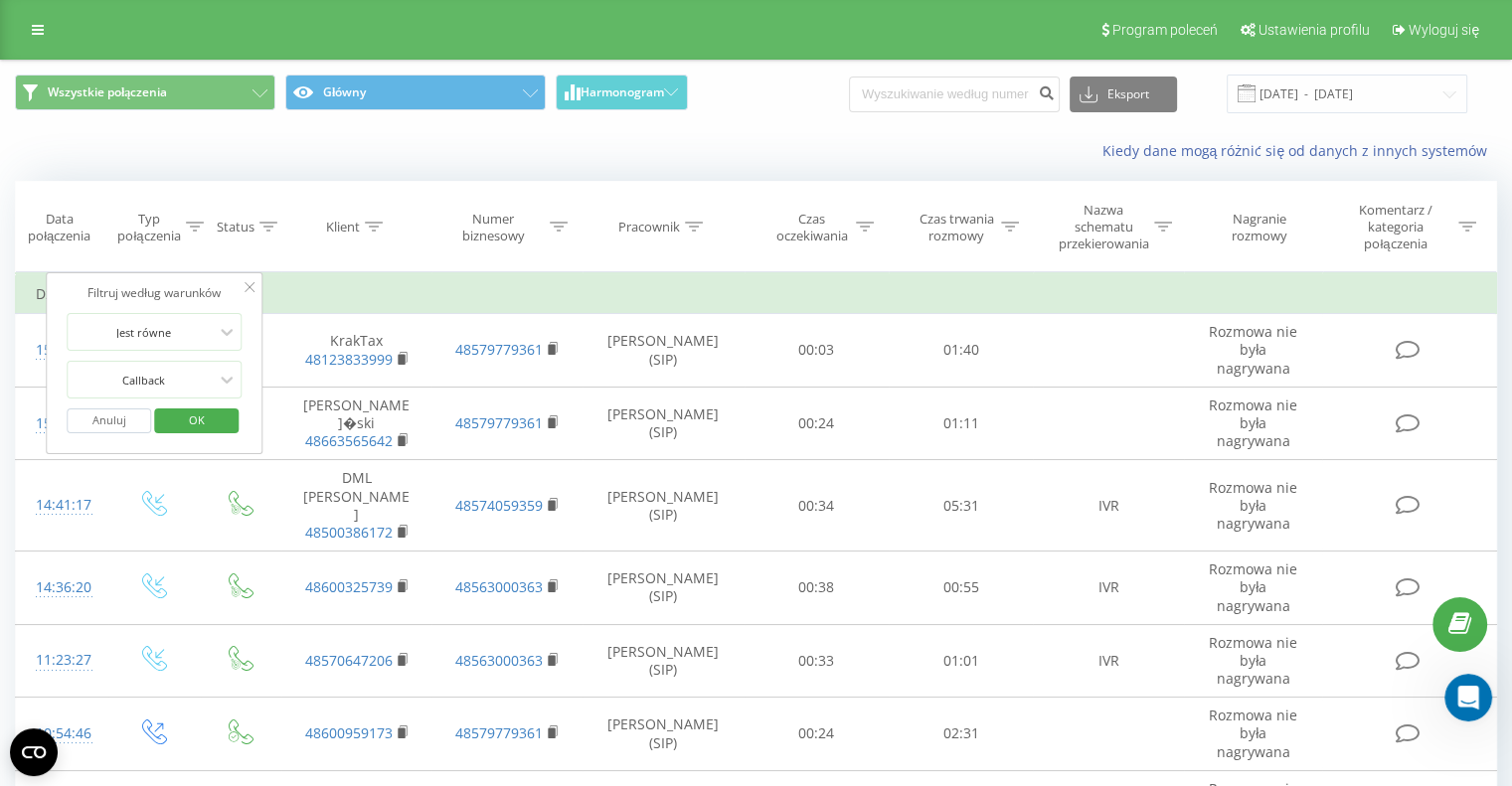 click at bounding box center (1247, 93) 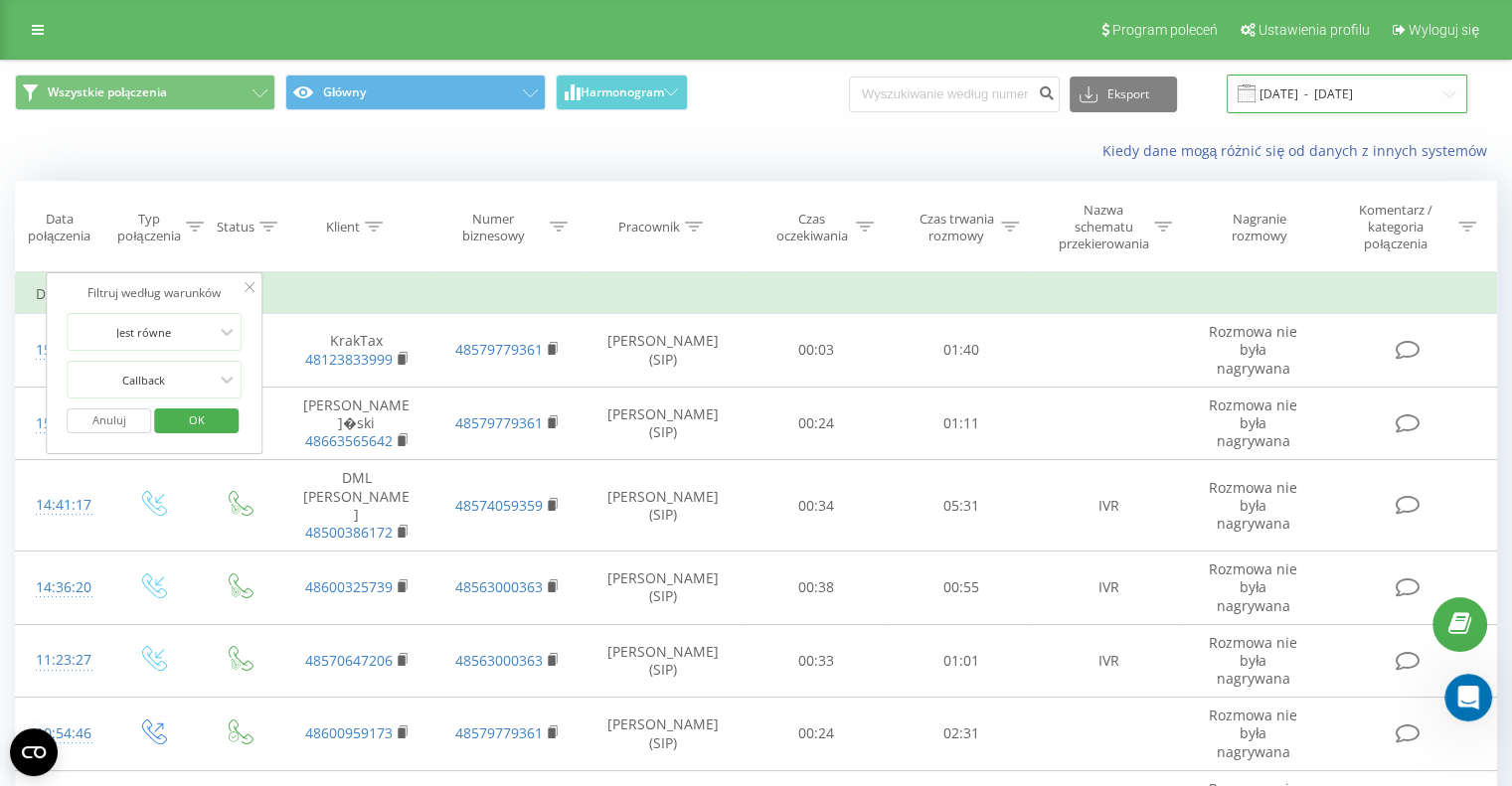 click on "14.06.2025  -  14.07.2025" at bounding box center [1347, 93] 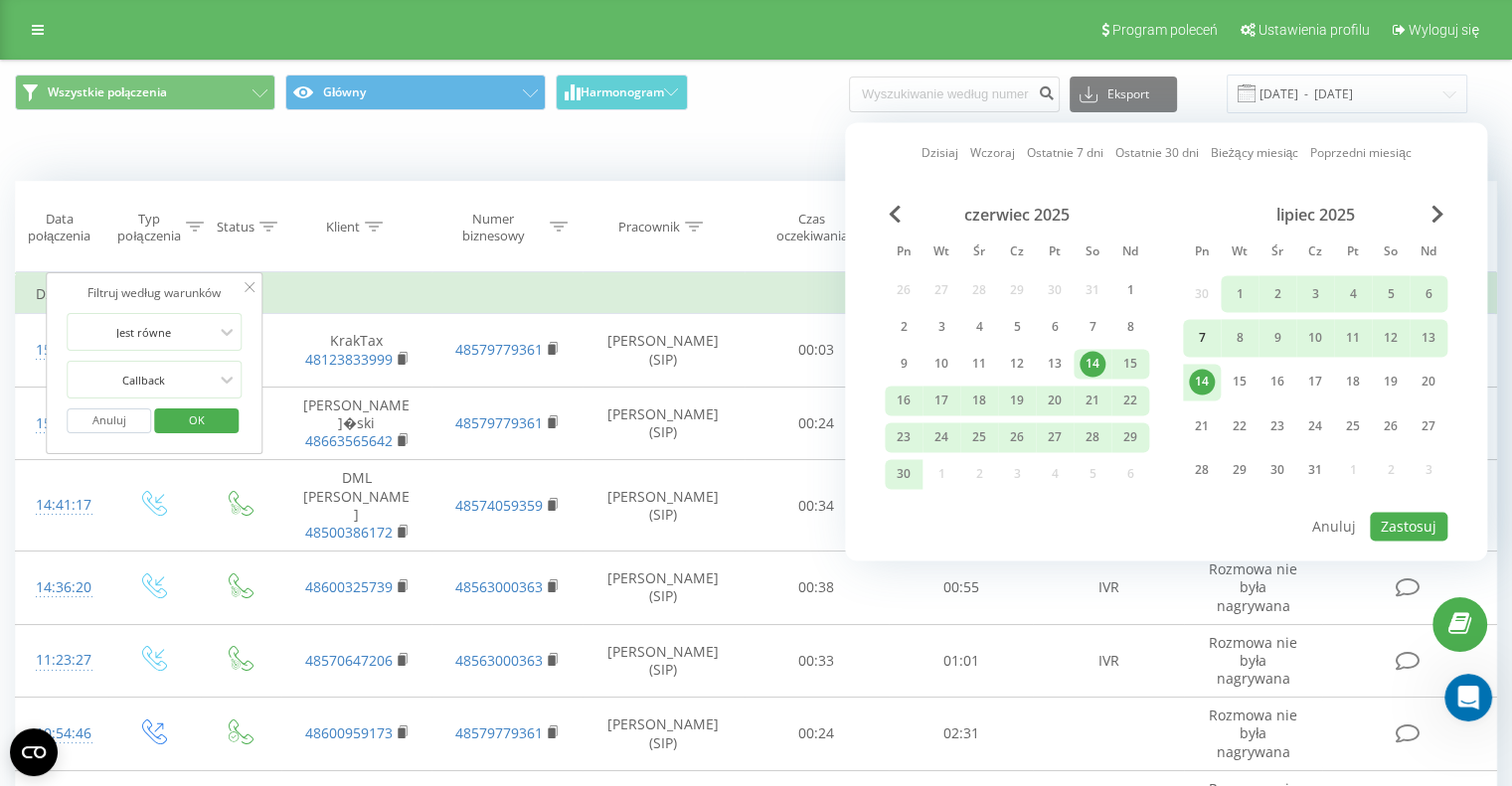 click on "7" at bounding box center (1202, 338) 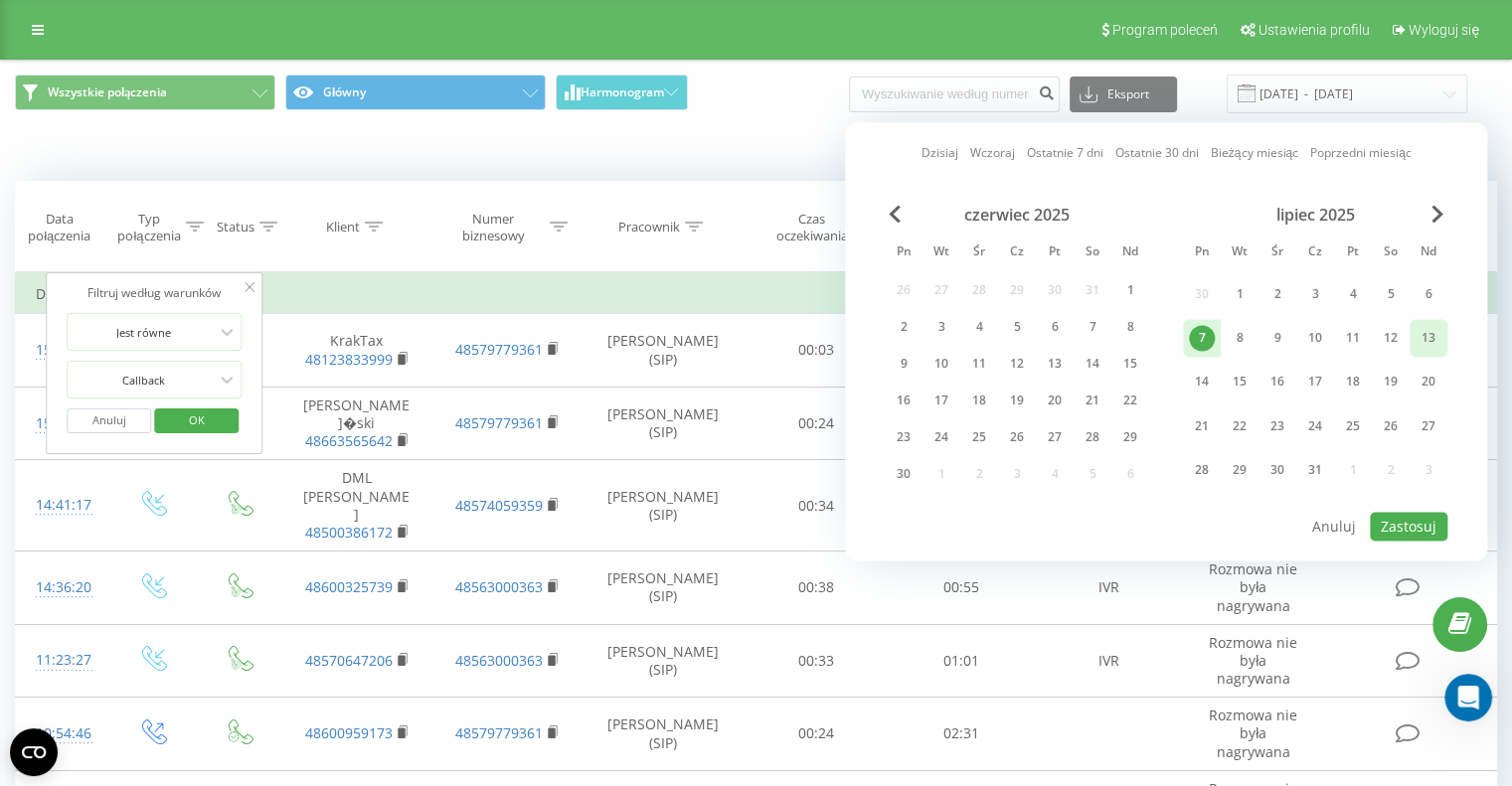 click on "13" at bounding box center [1428, 338] 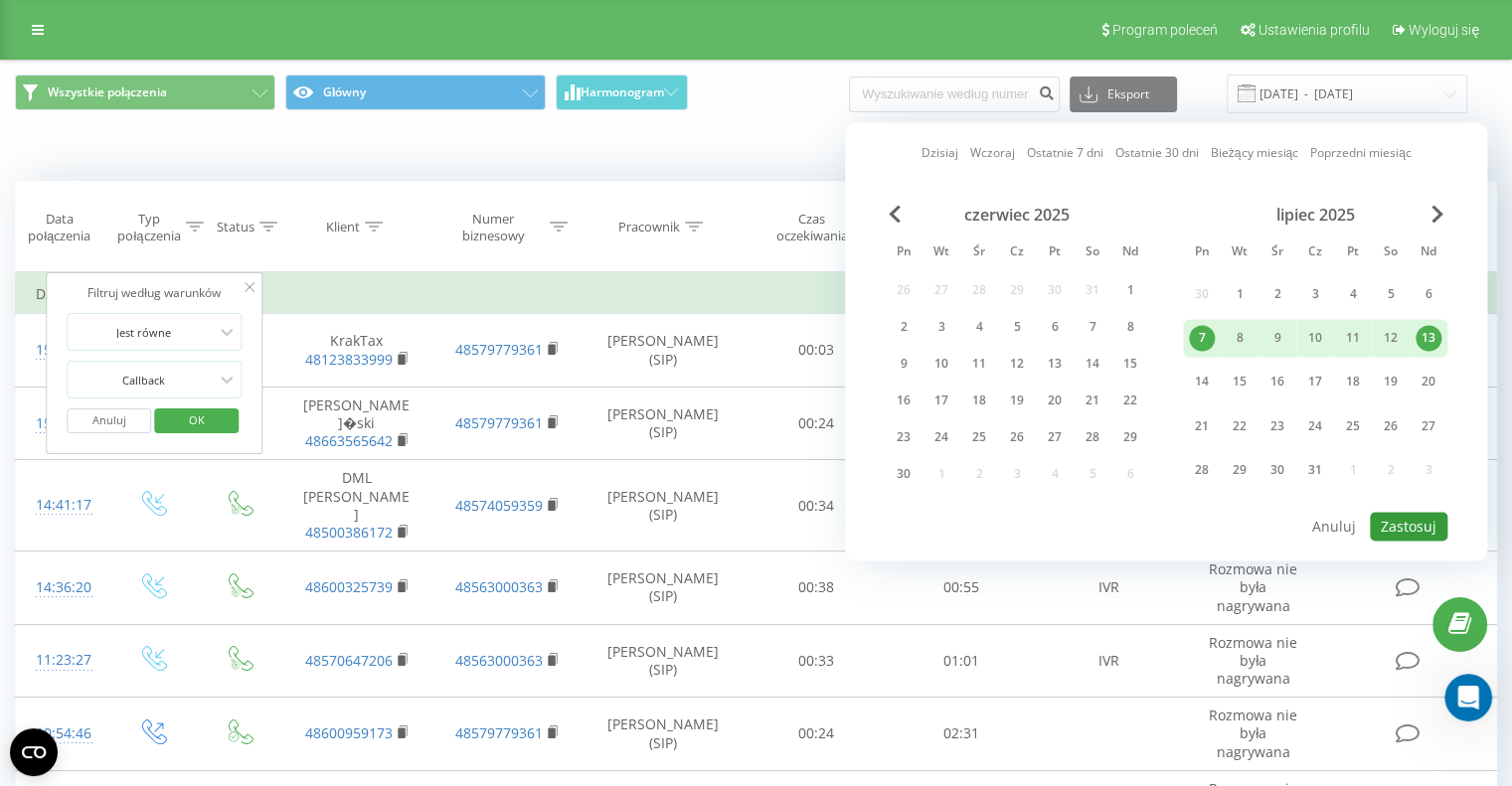 click on "Zastosuj" at bounding box center (1409, 526) 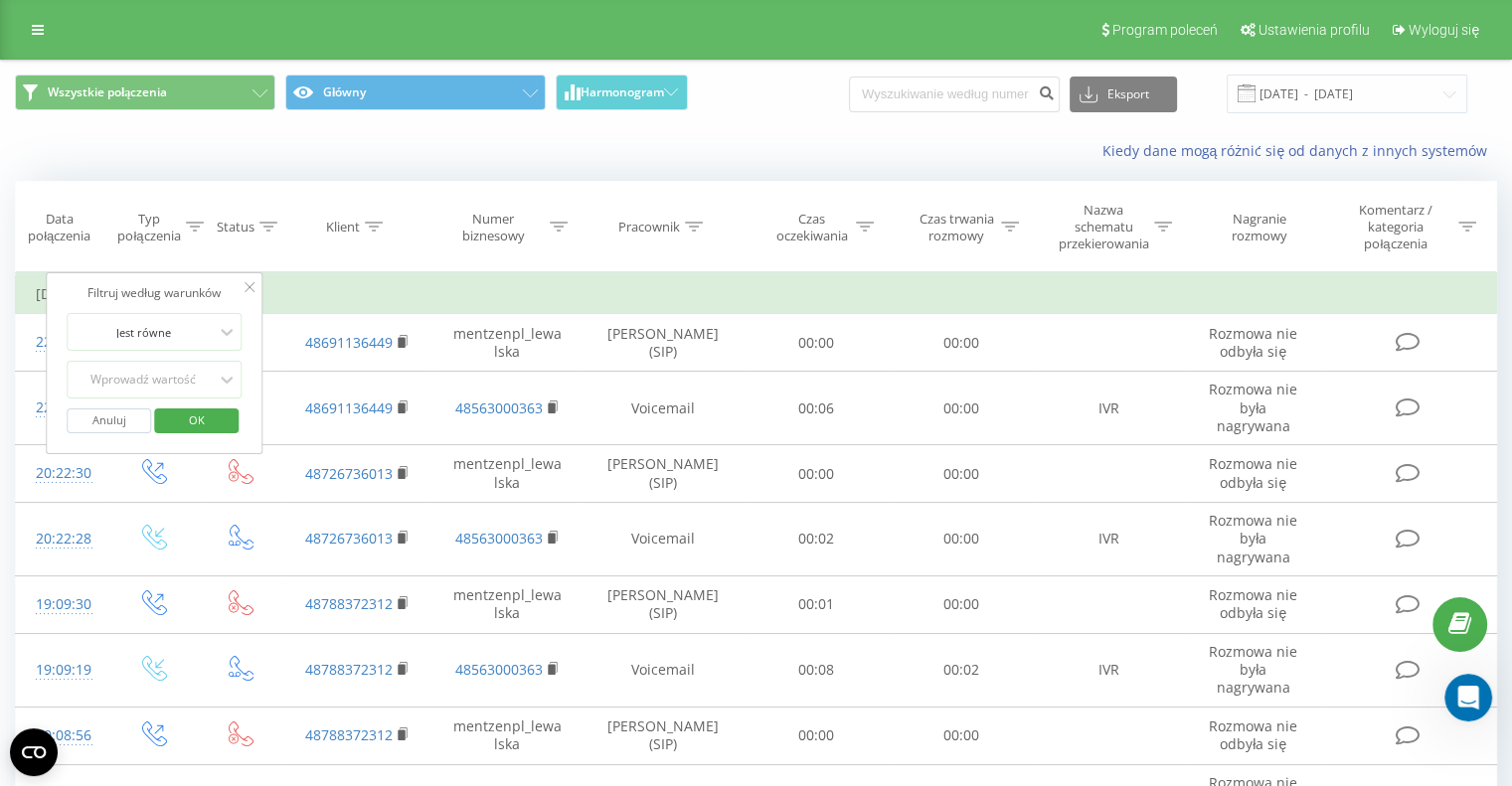 click on "OK" at bounding box center (197, 419) 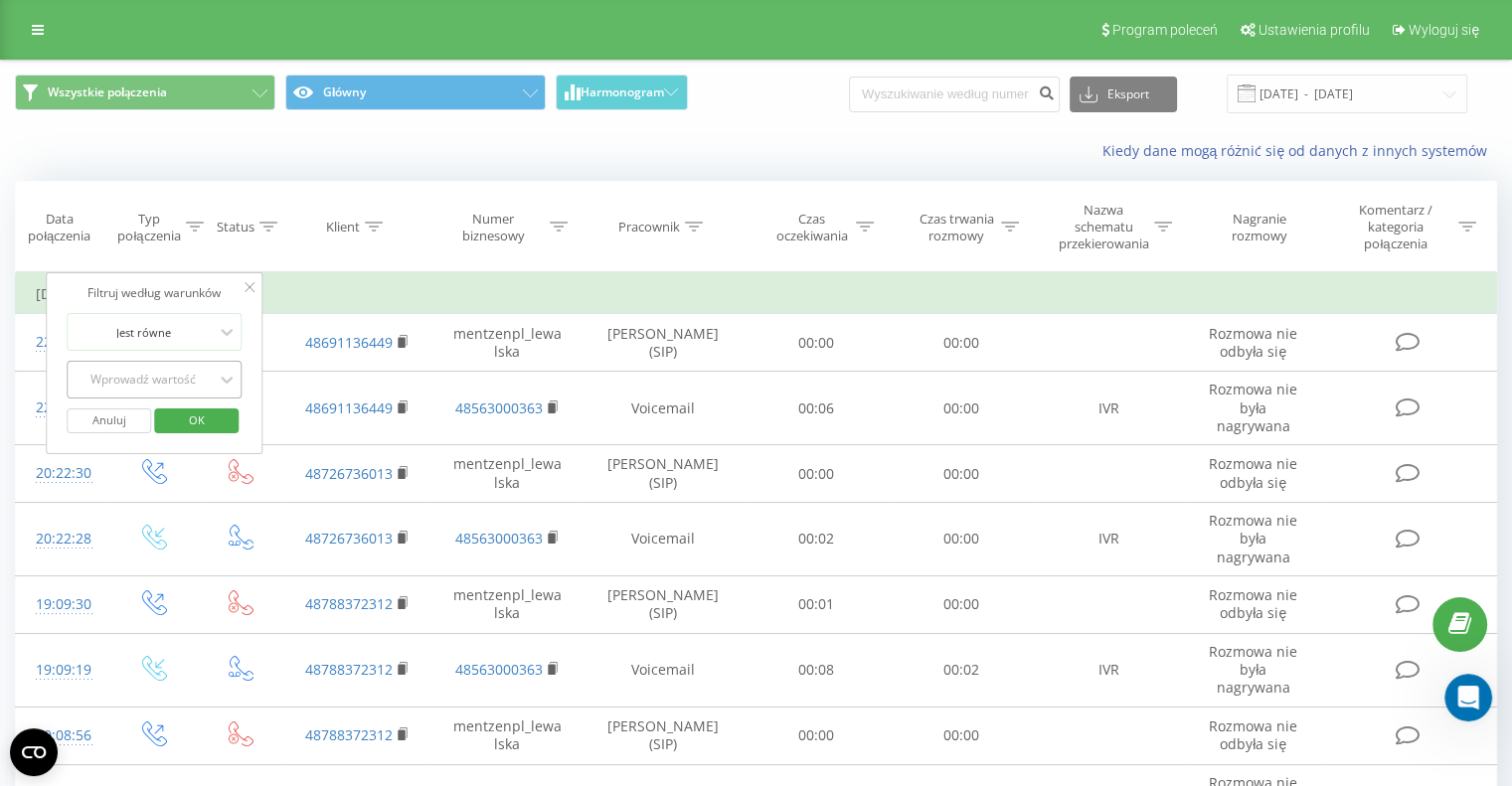 click on "Wprowadź wartość" at bounding box center [143, 380] 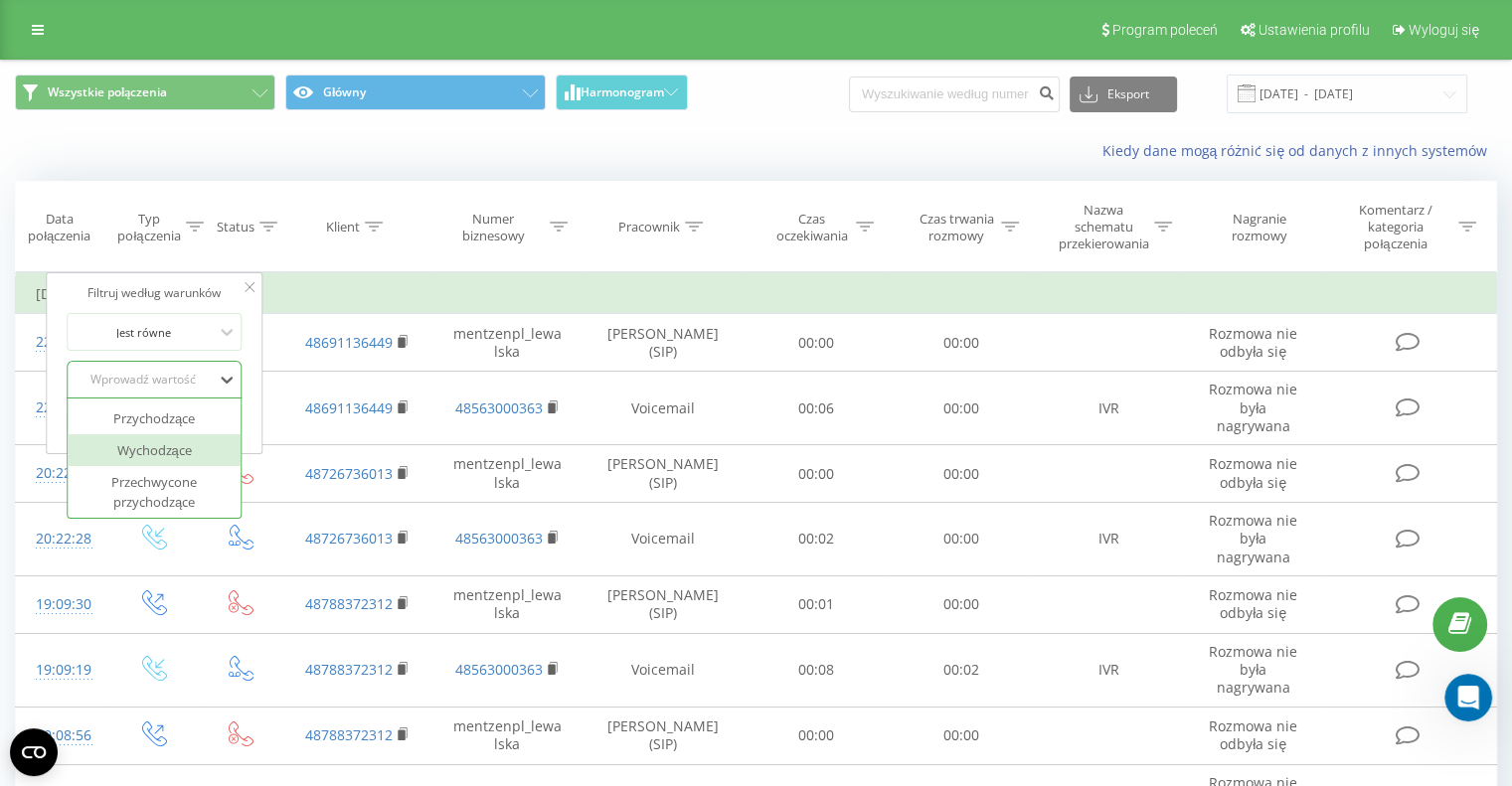 scroll, scrollTop: 119, scrollLeft: 0, axis: vertical 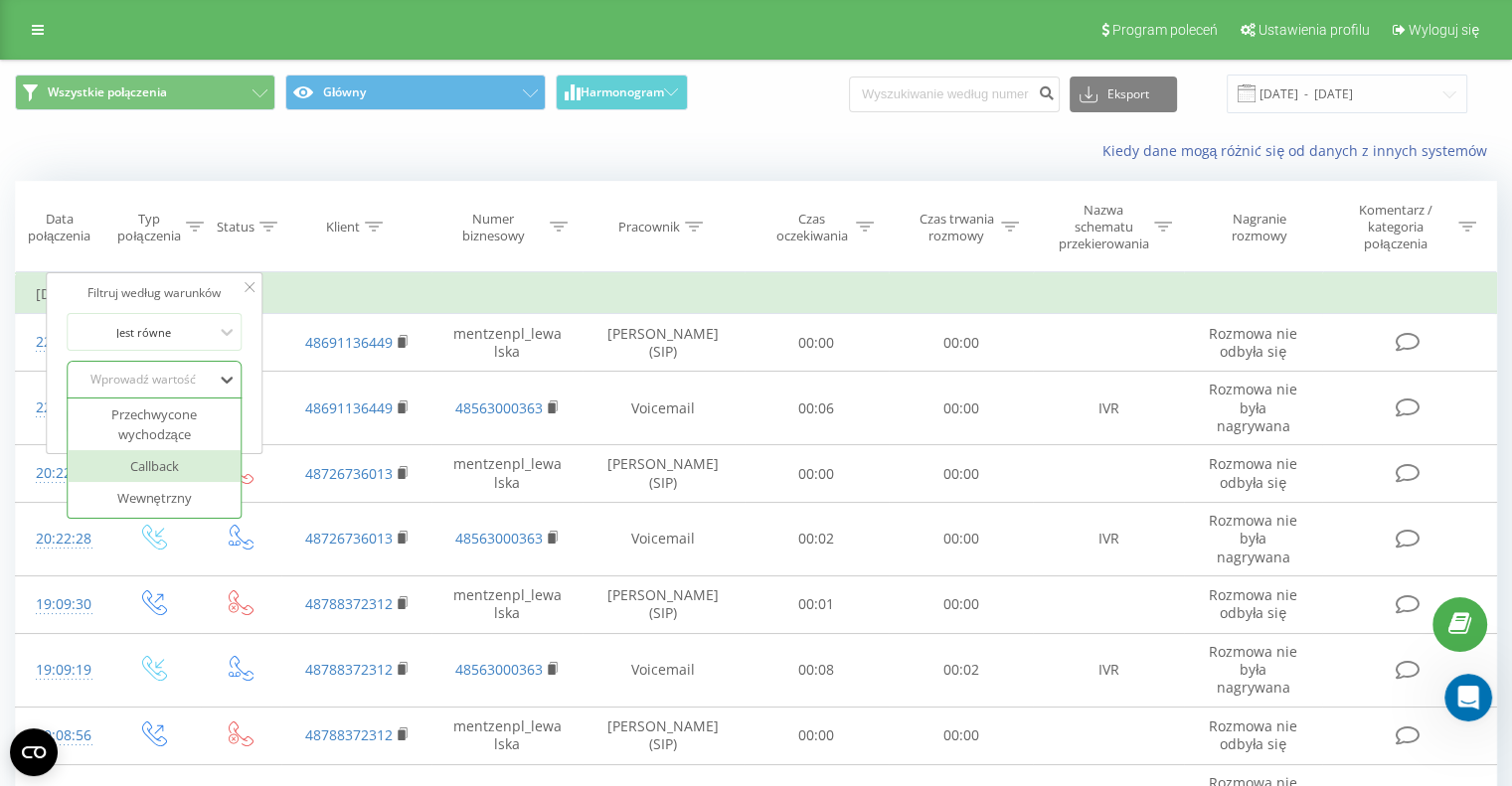 click on "Callback" at bounding box center (154, 466) 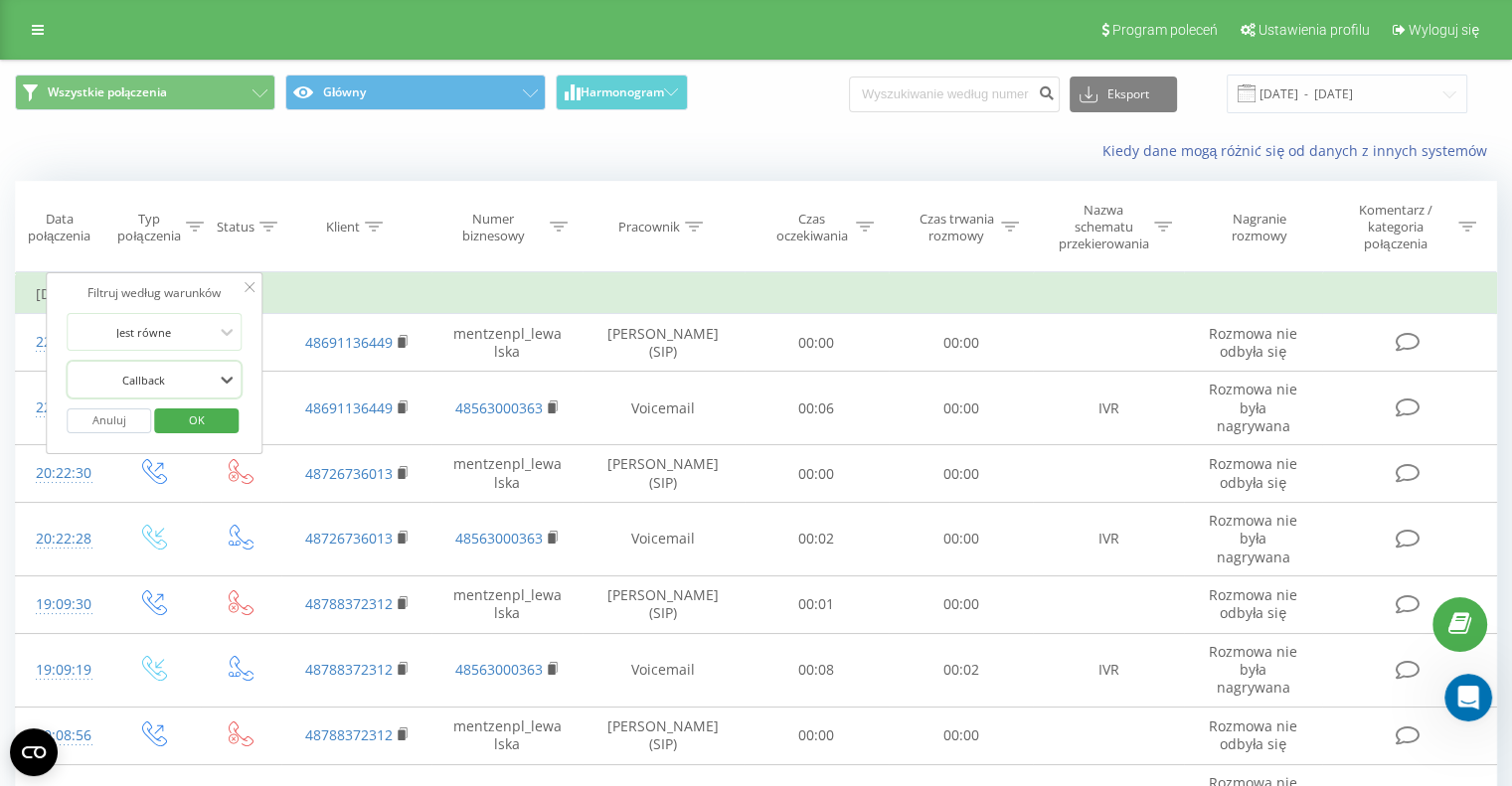 click on "OK" at bounding box center [197, 419] 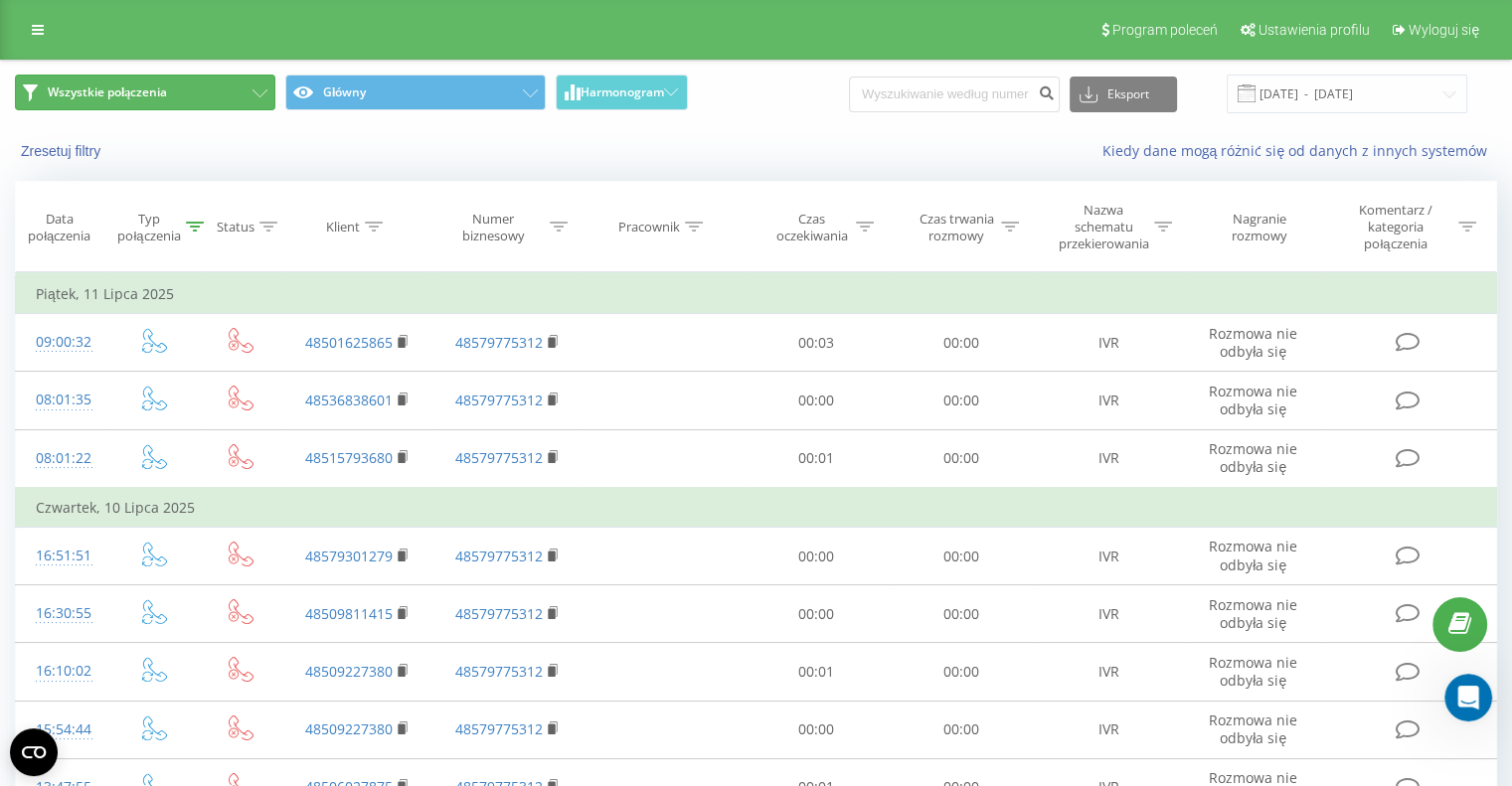 click on "Wszystkie połączenia" at bounding box center [145, 92] 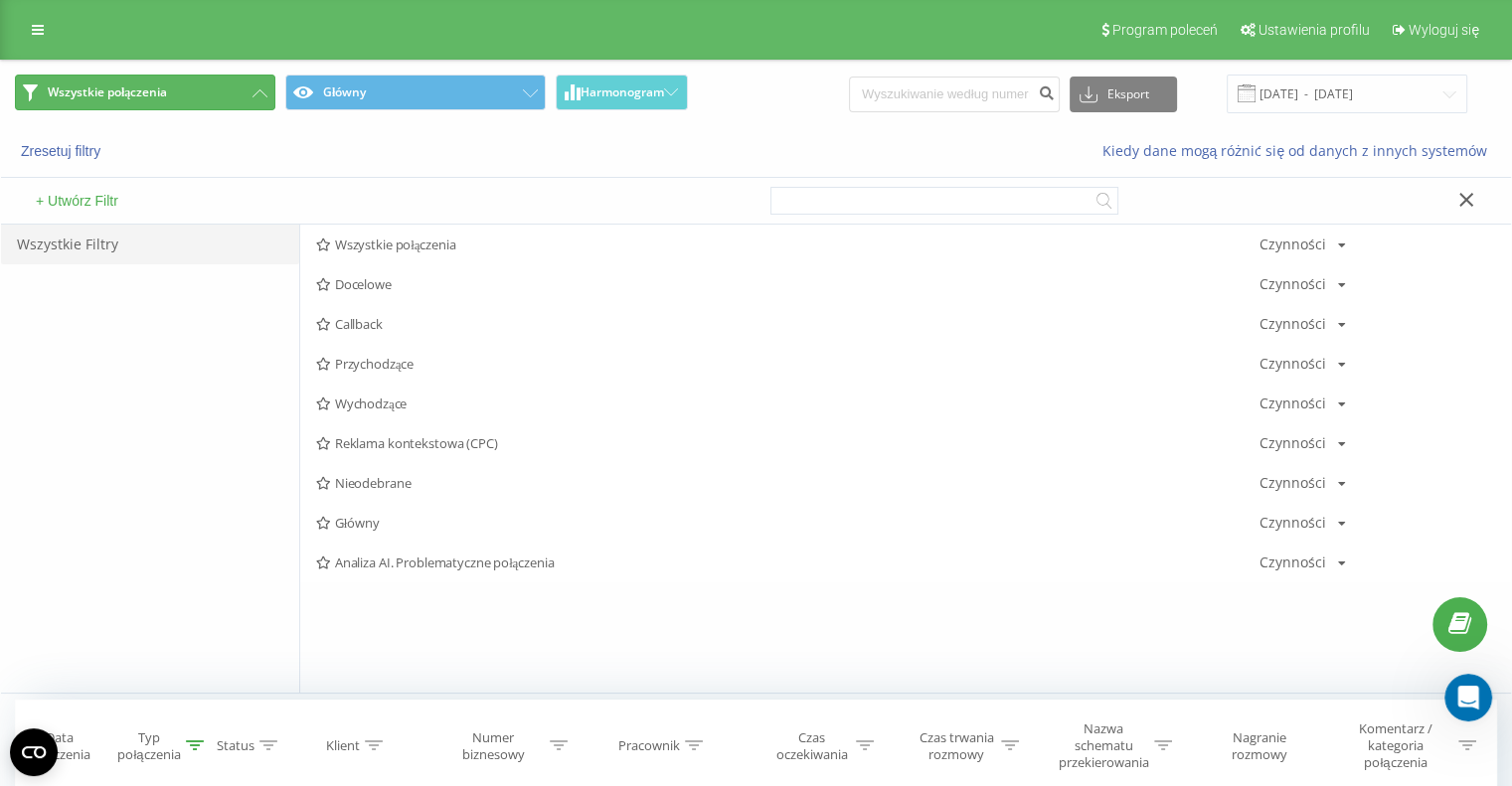 click on "Wszystkie połączenia" at bounding box center [145, 92] 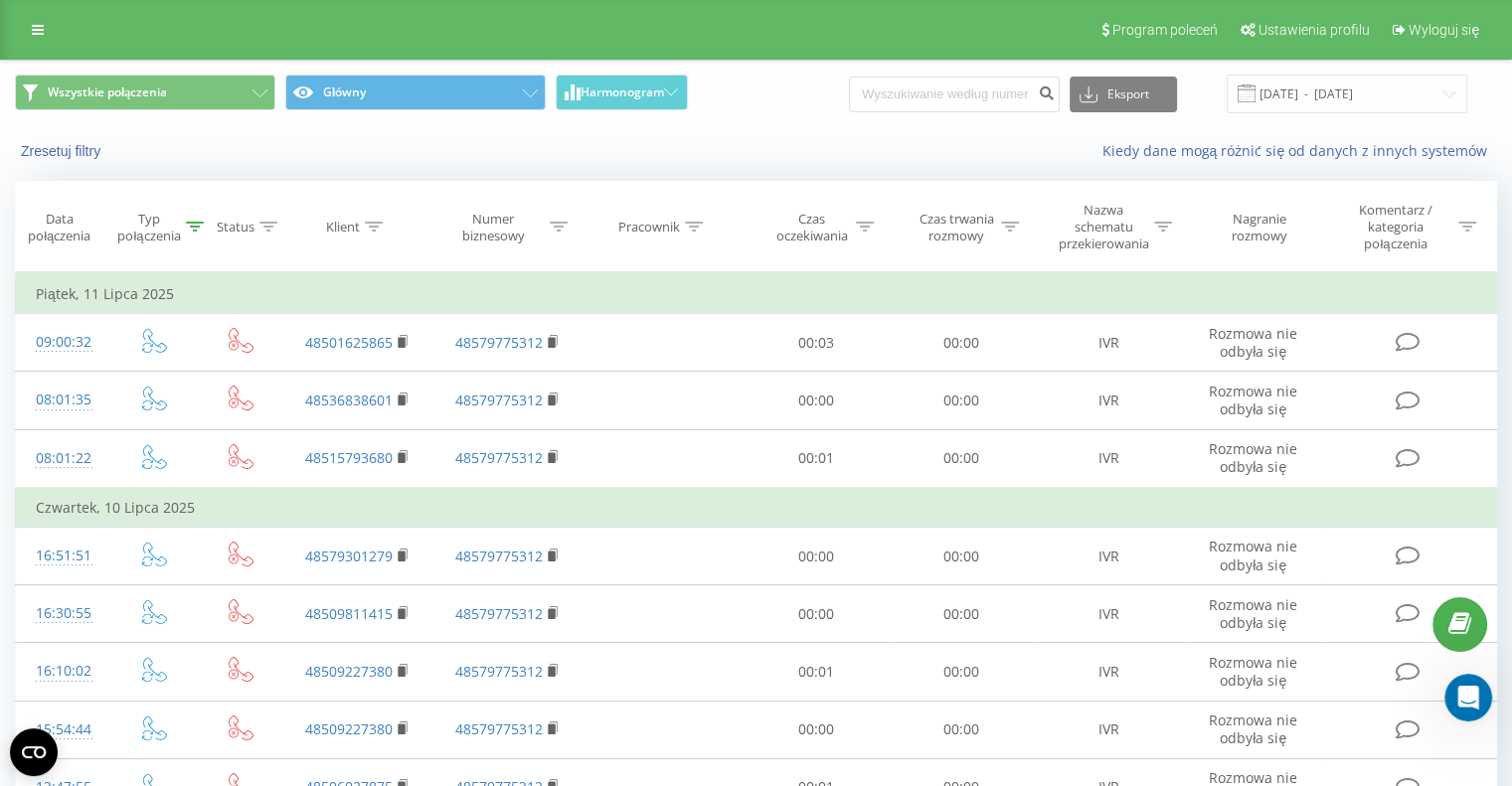 click 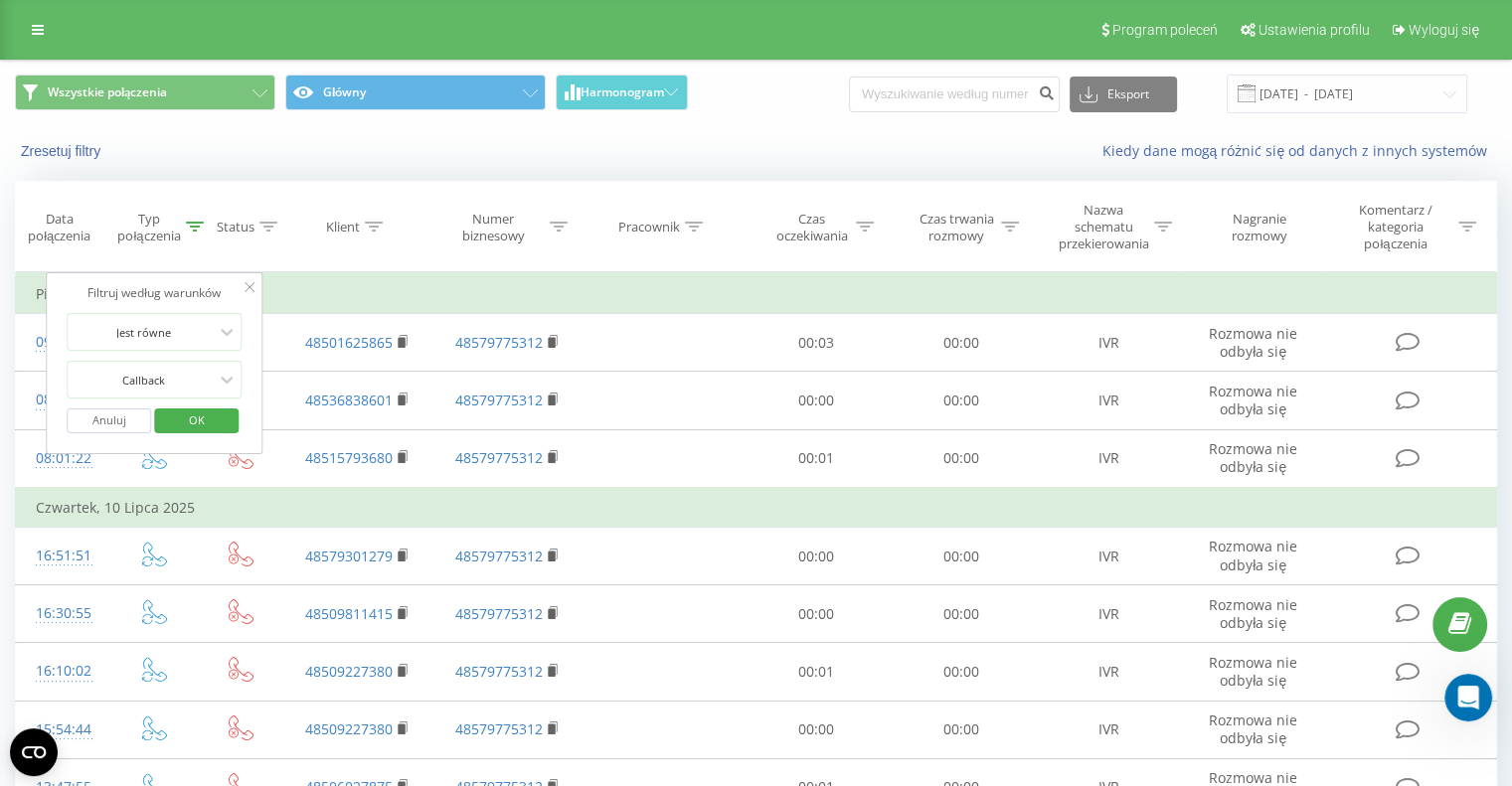 click 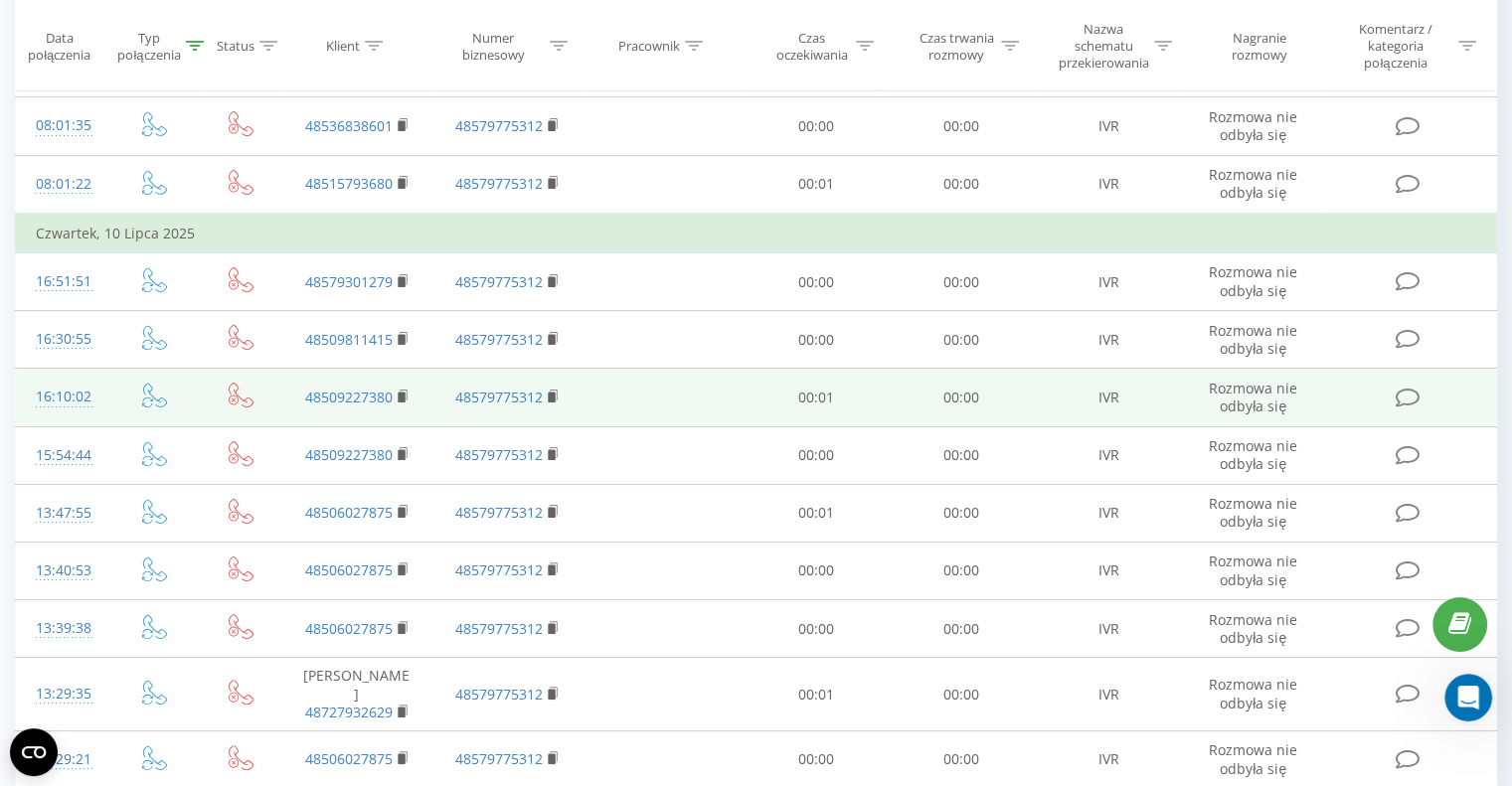 scroll, scrollTop: 0, scrollLeft: 0, axis: both 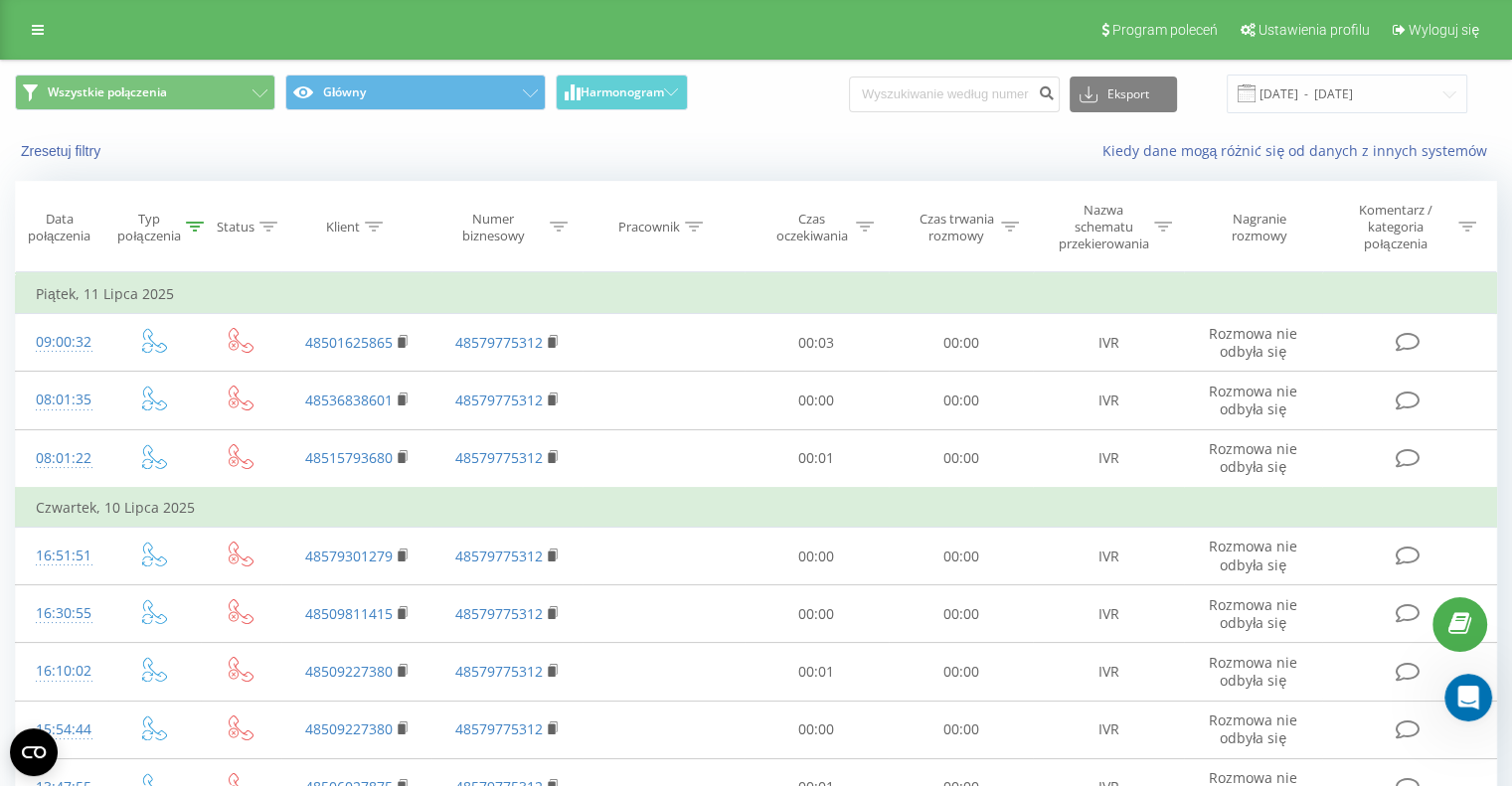click at bounding box center [1468, 698] 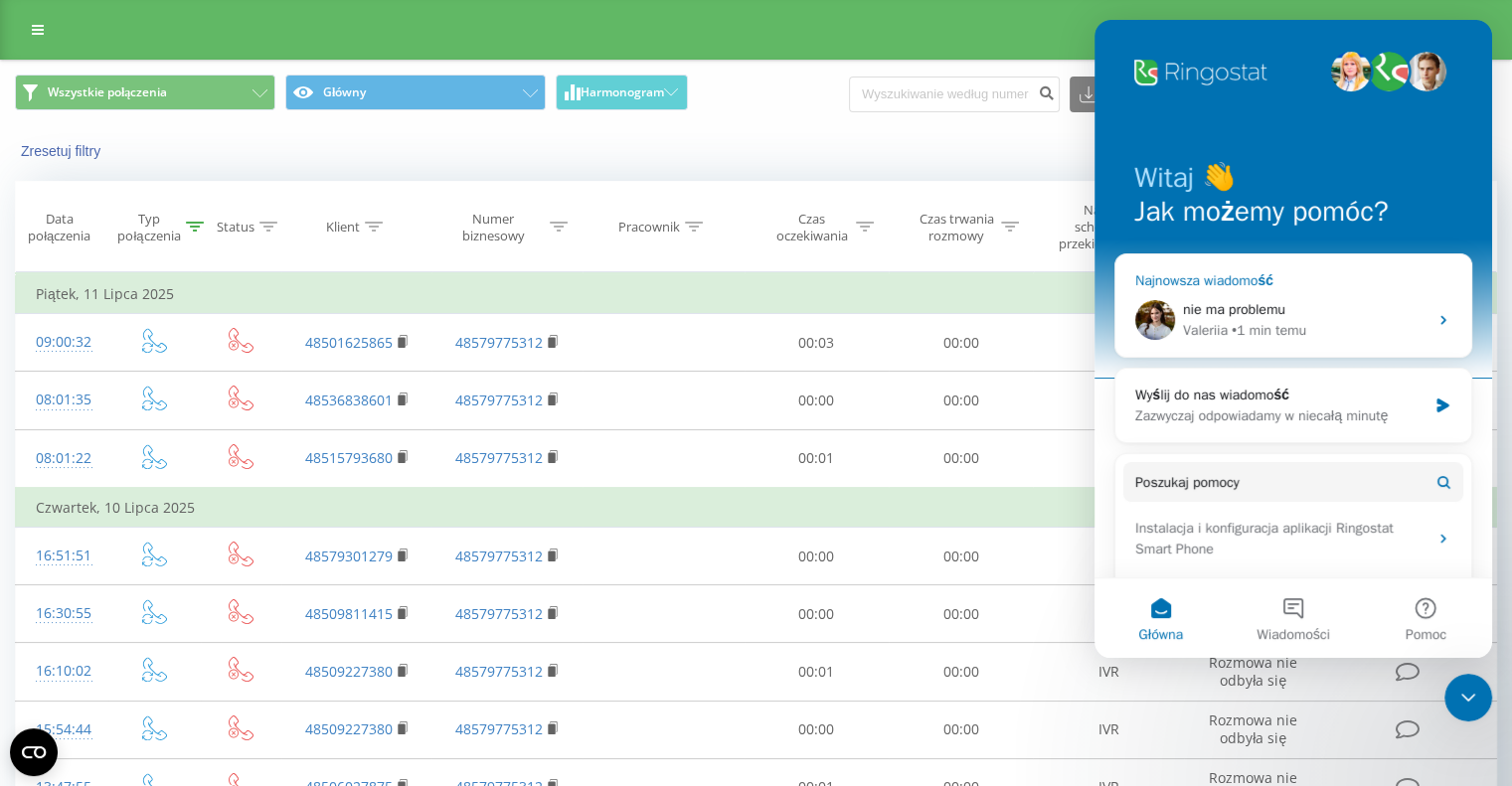 click on "•  1 min temu" at bounding box center (1268, 330) 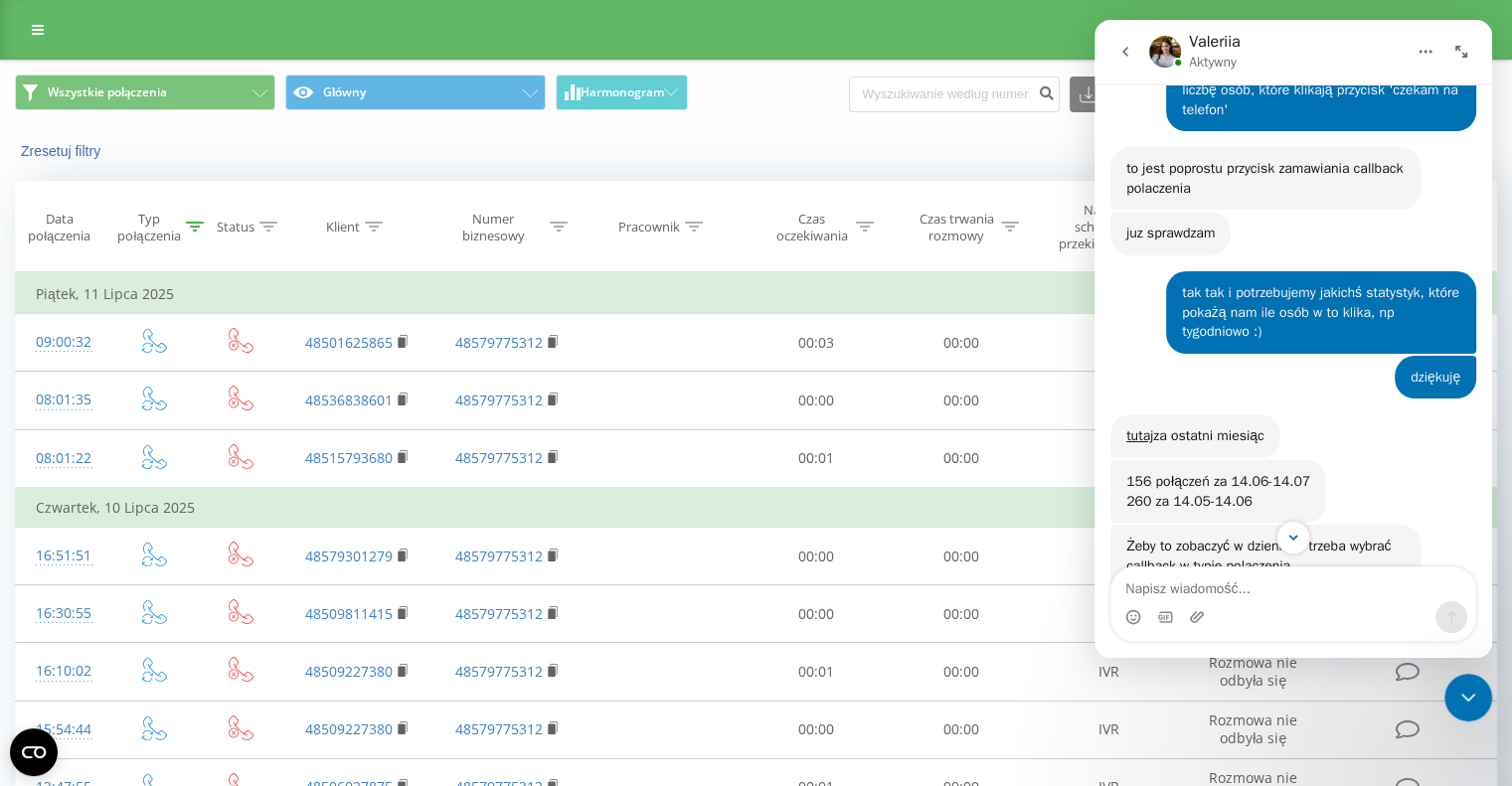 scroll, scrollTop: 958, scrollLeft: 0, axis: vertical 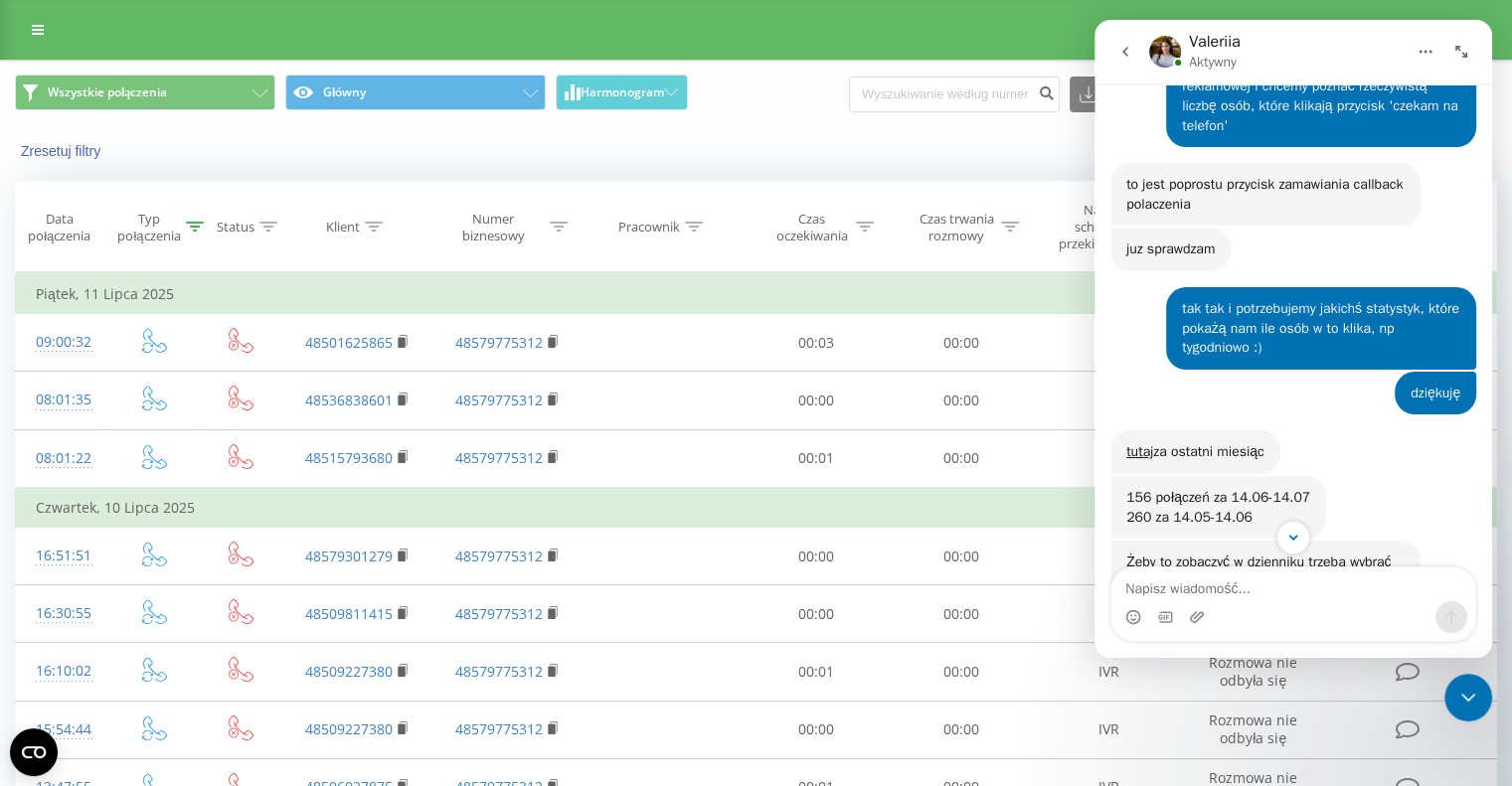 click on "Zresetuj filtry Kiedy dane mogą różnić się od danych z innych systemów" at bounding box center [756, 151] 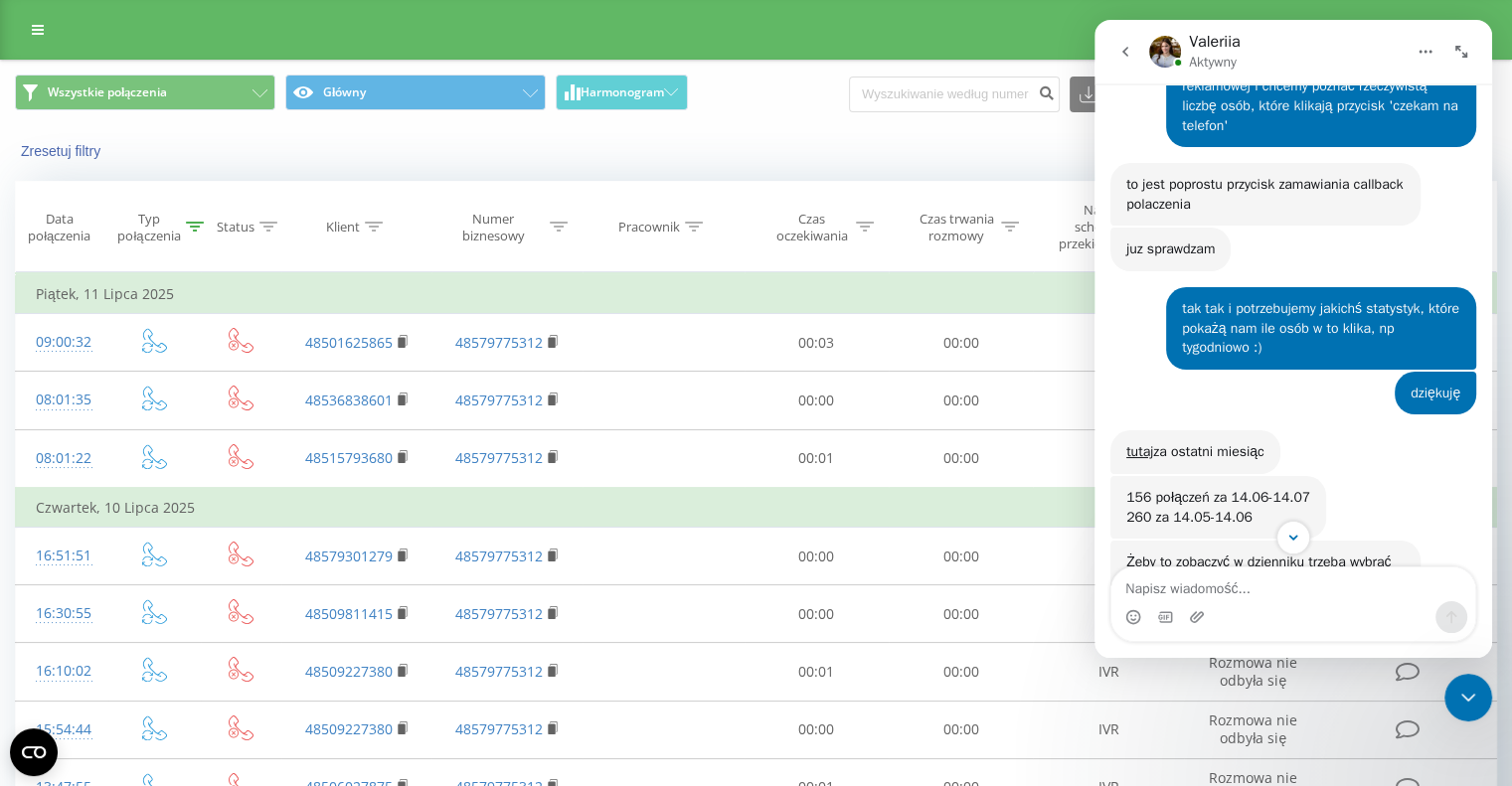 click 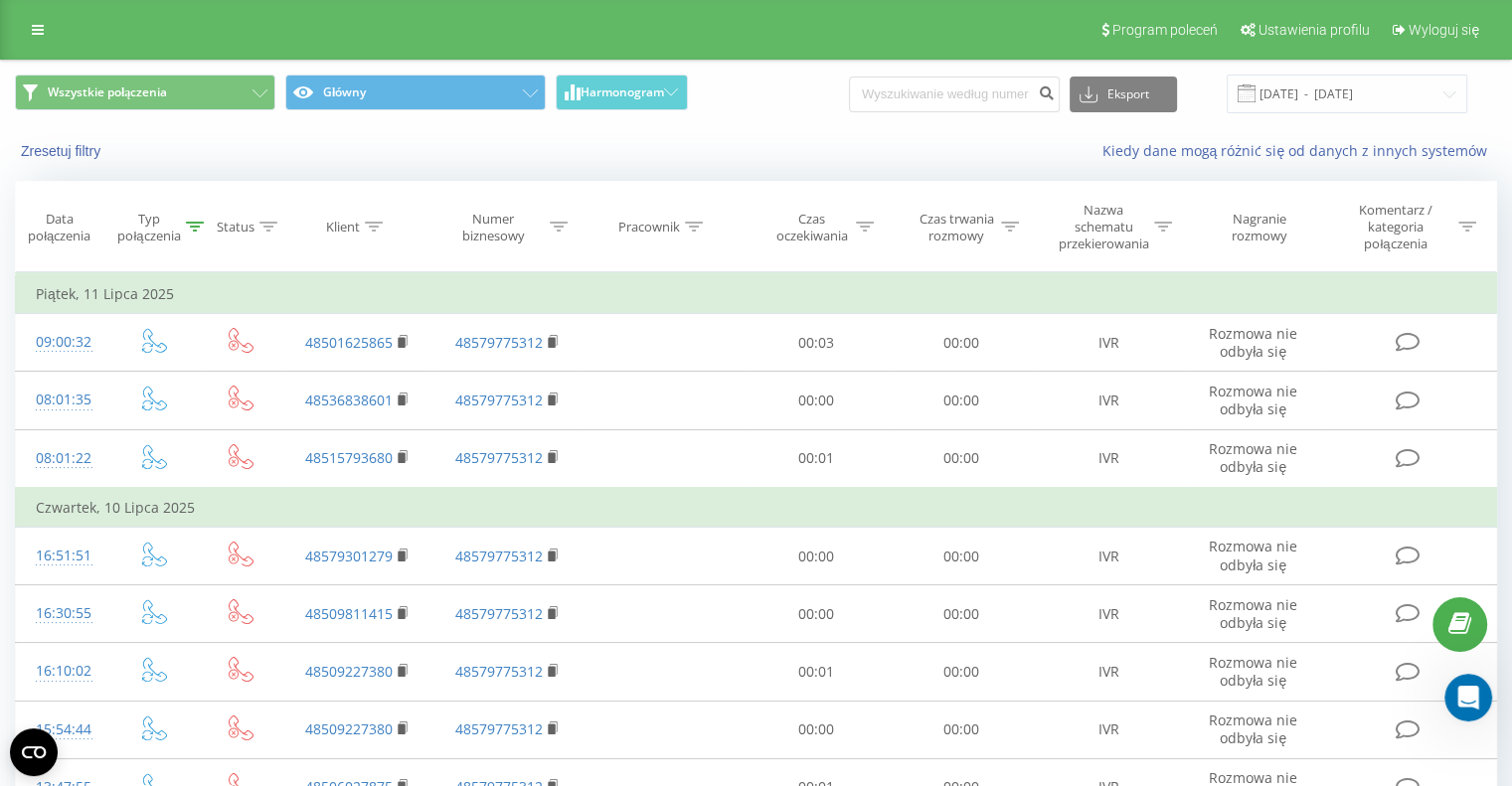 click at bounding box center (1247, 93) 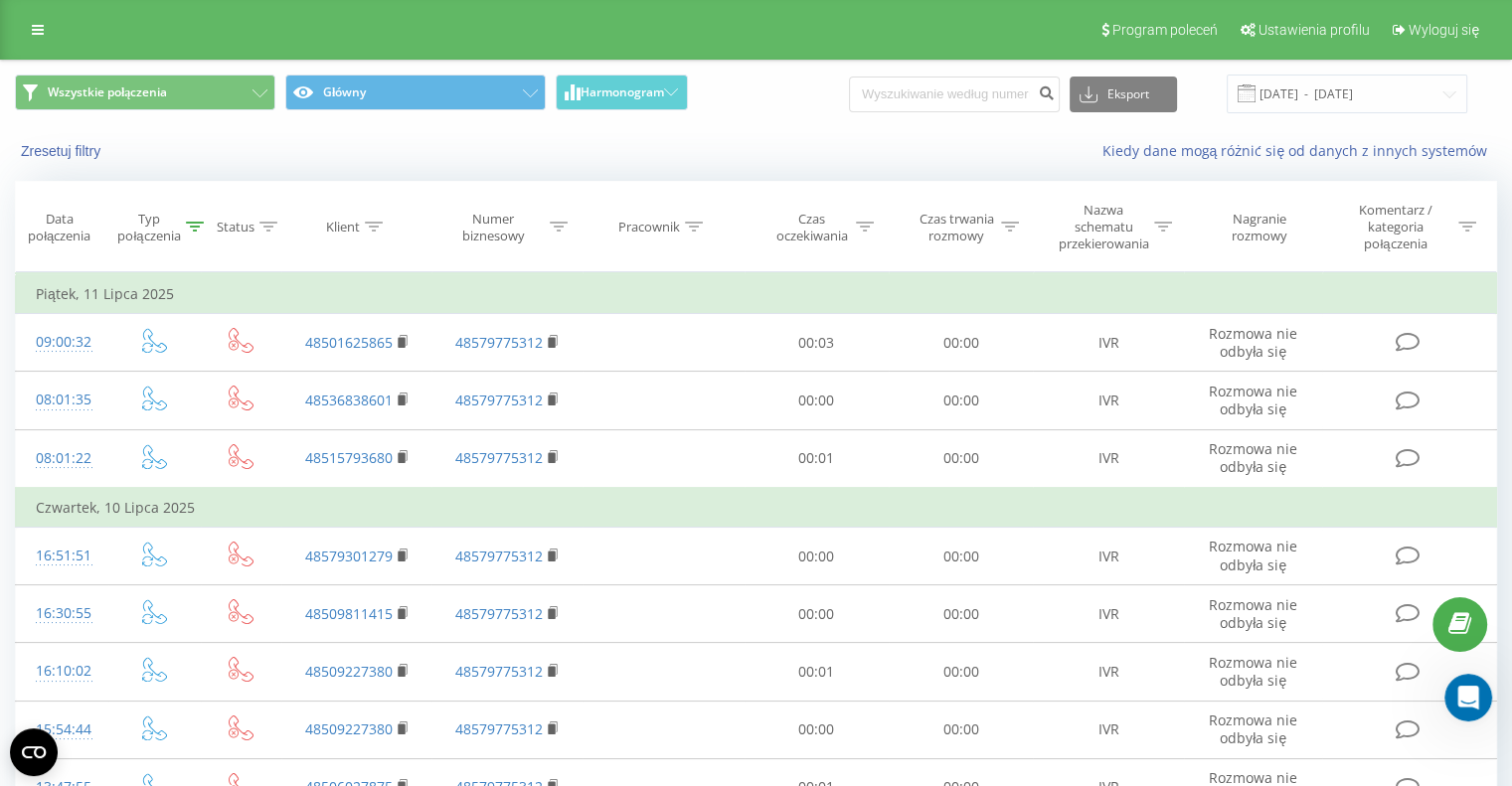 click at bounding box center [1247, 93] 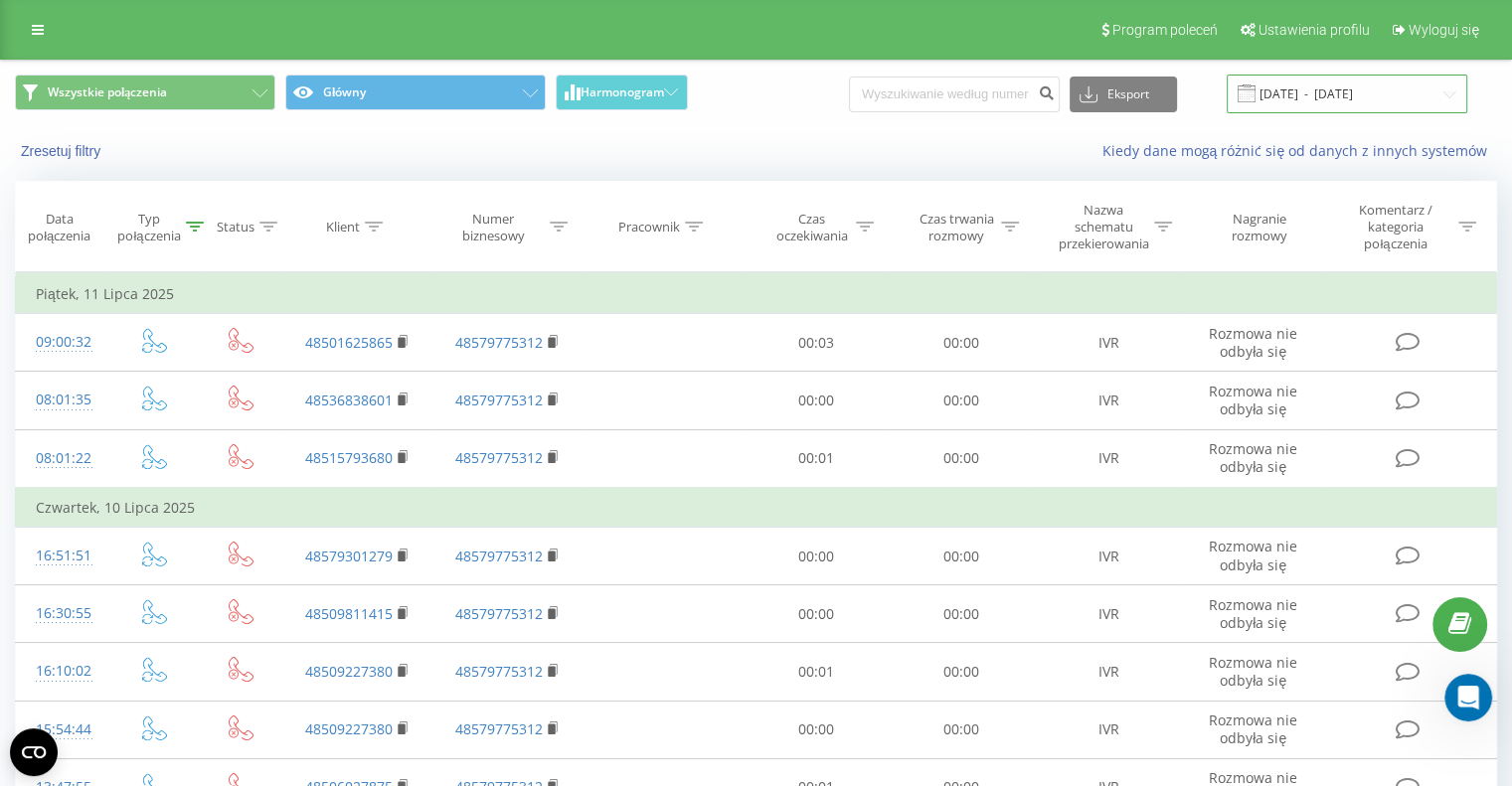 click on "07.07.2025  -  13.07.2025" at bounding box center [1347, 93] 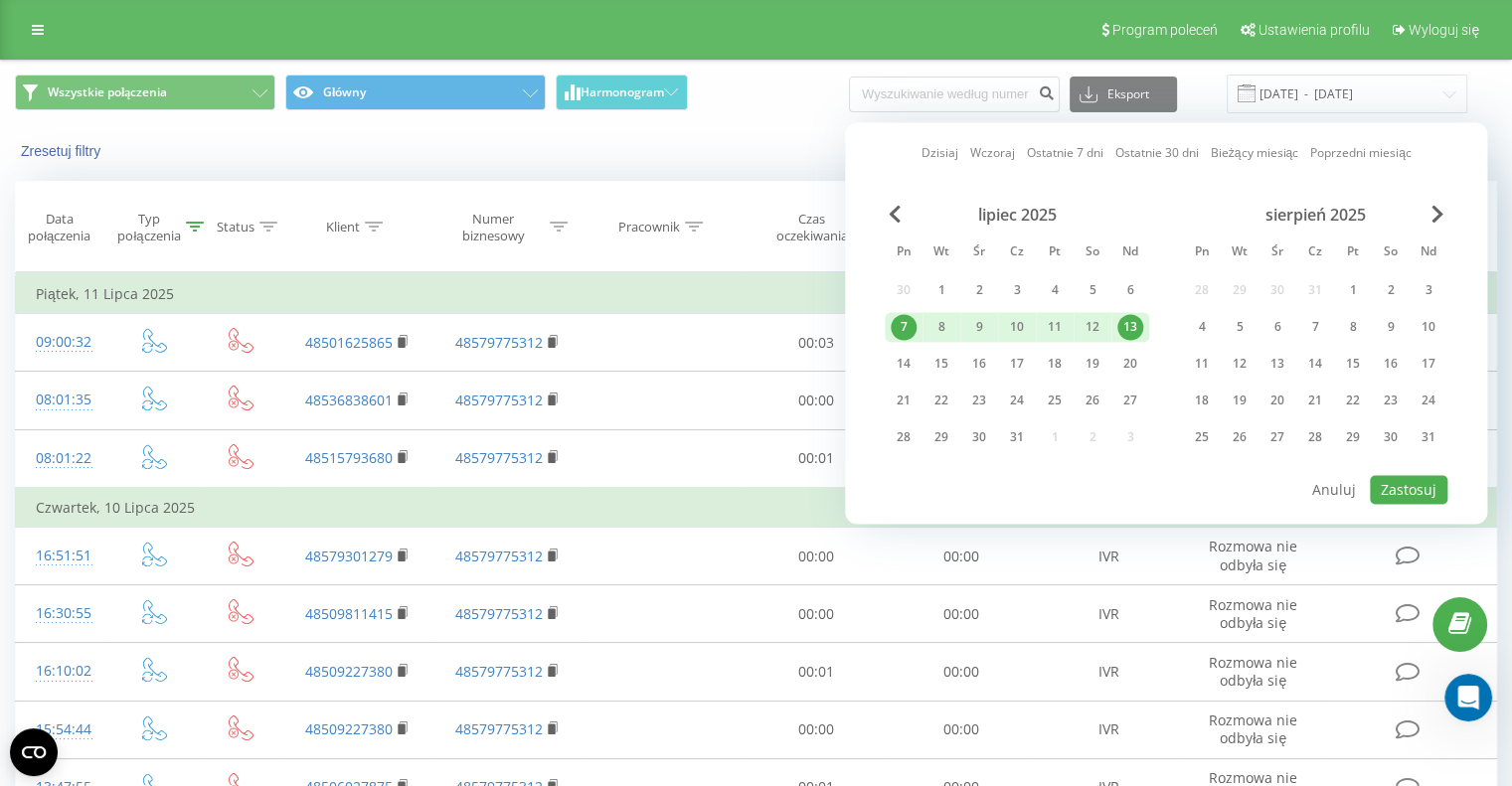 click at bounding box center (895, 214) 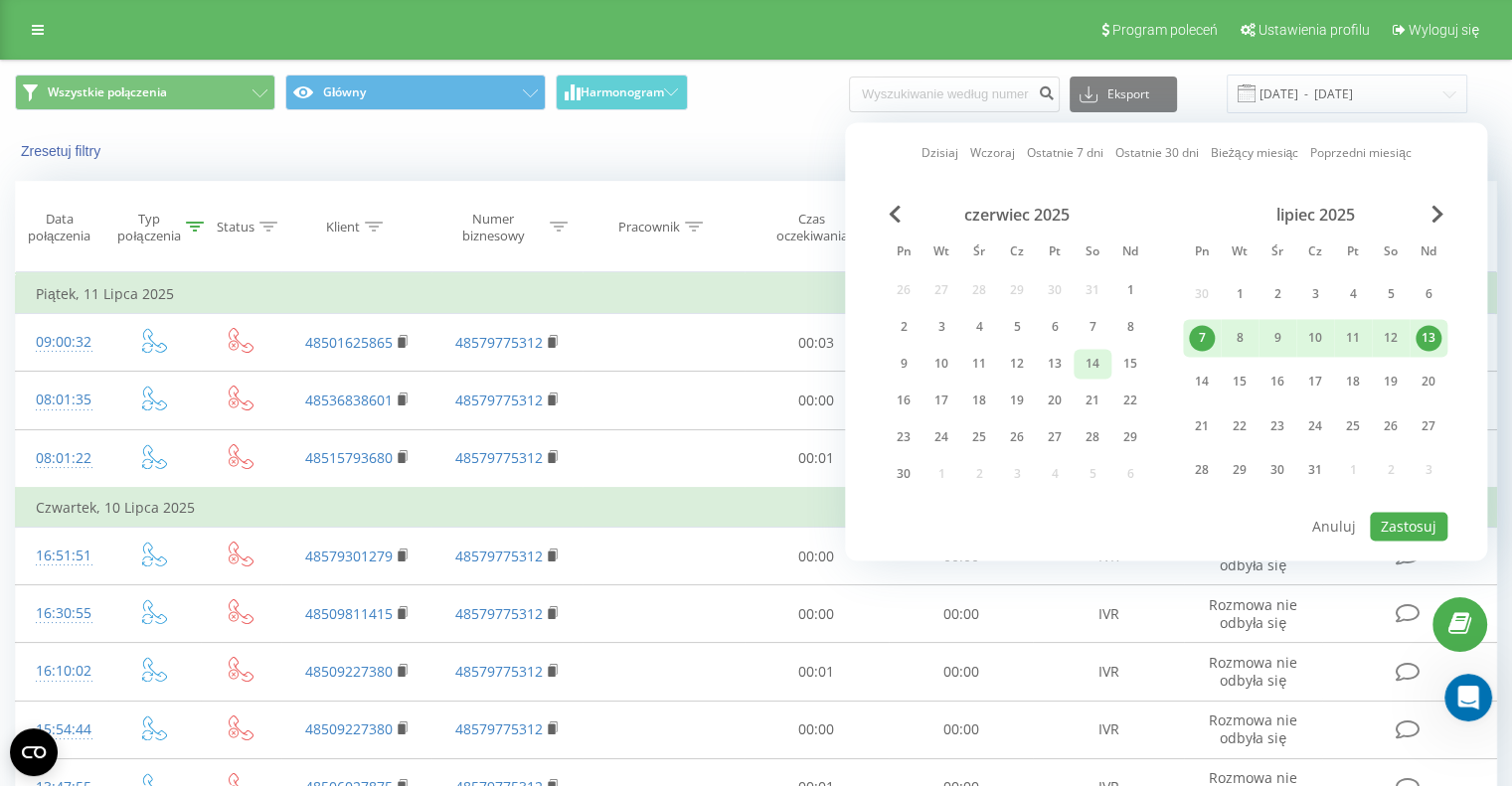 click on "14" at bounding box center [1092, 364] 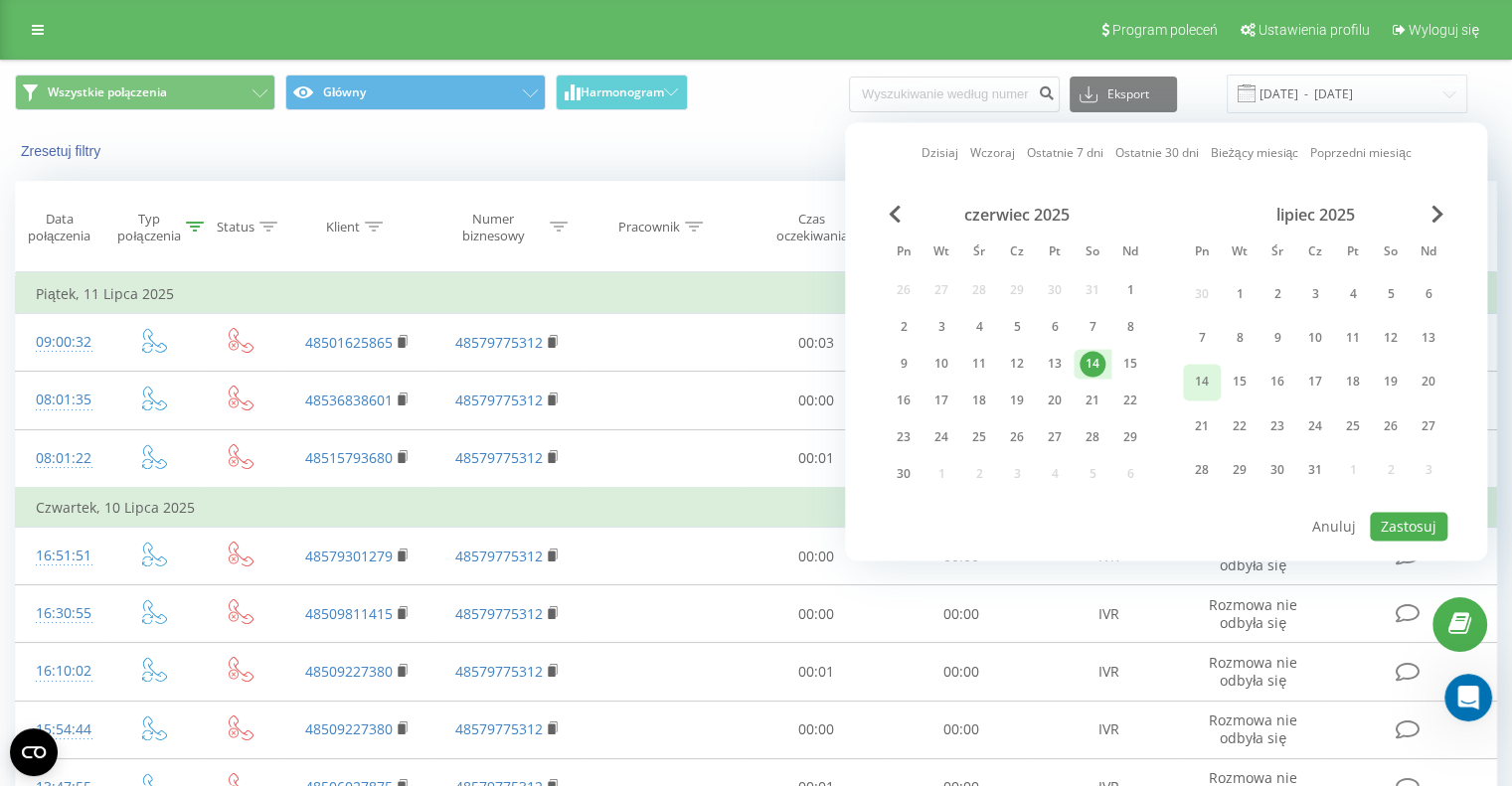 click on "14" at bounding box center (1202, 383) 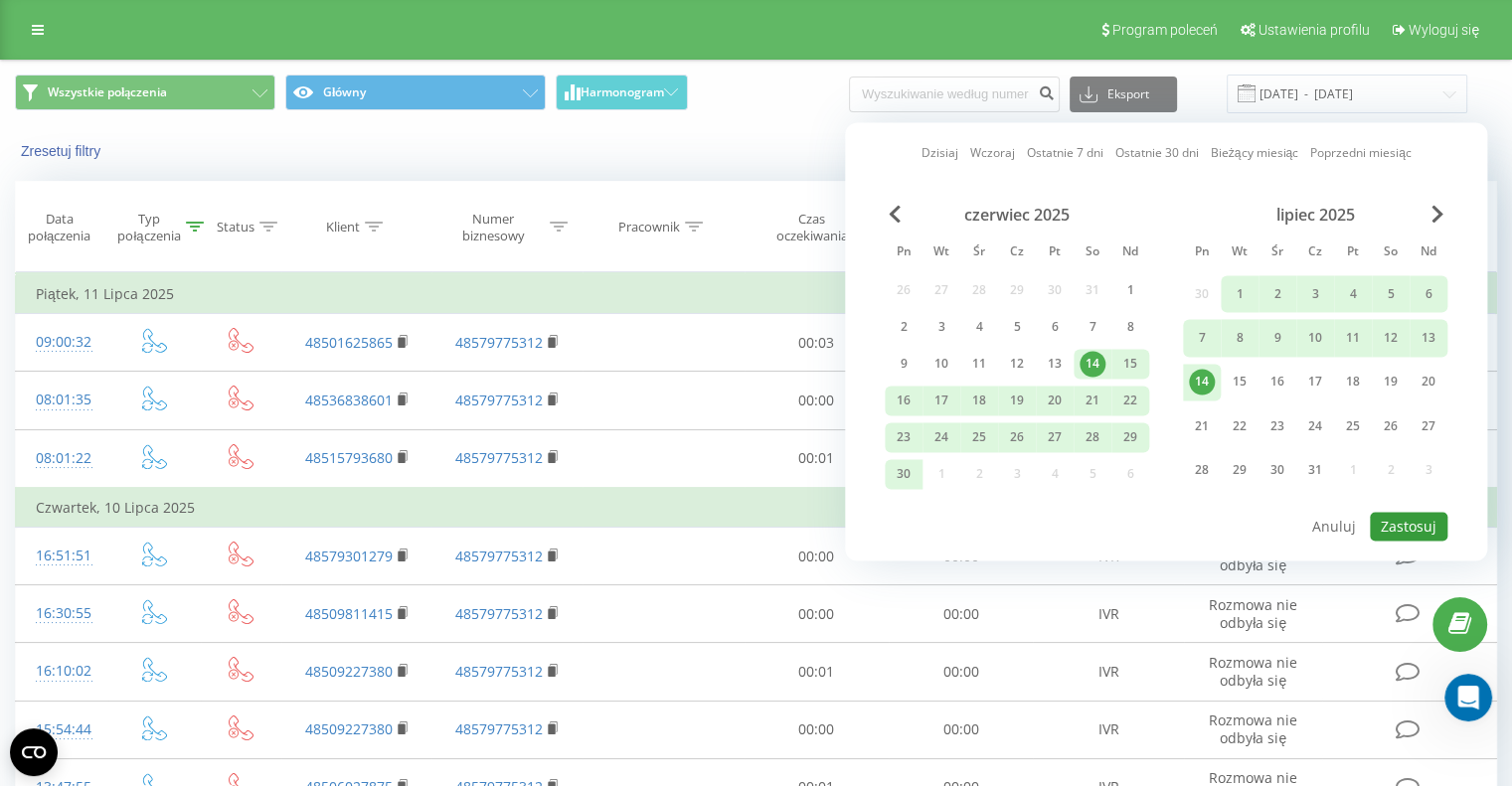 click on "Zastosuj" at bounding box center (1409, 526) 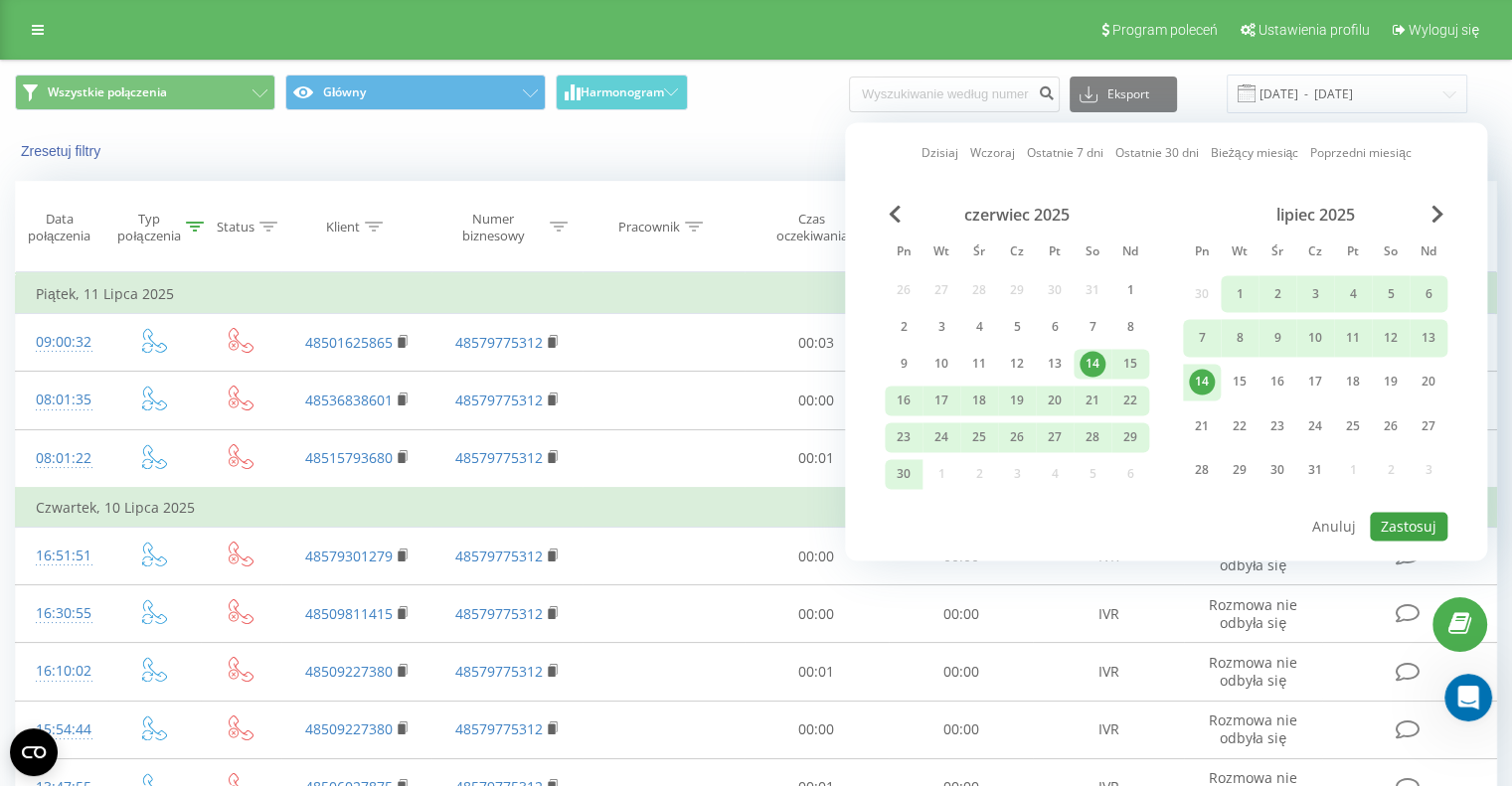 type on "14.06.2025  -  14.07.2025" 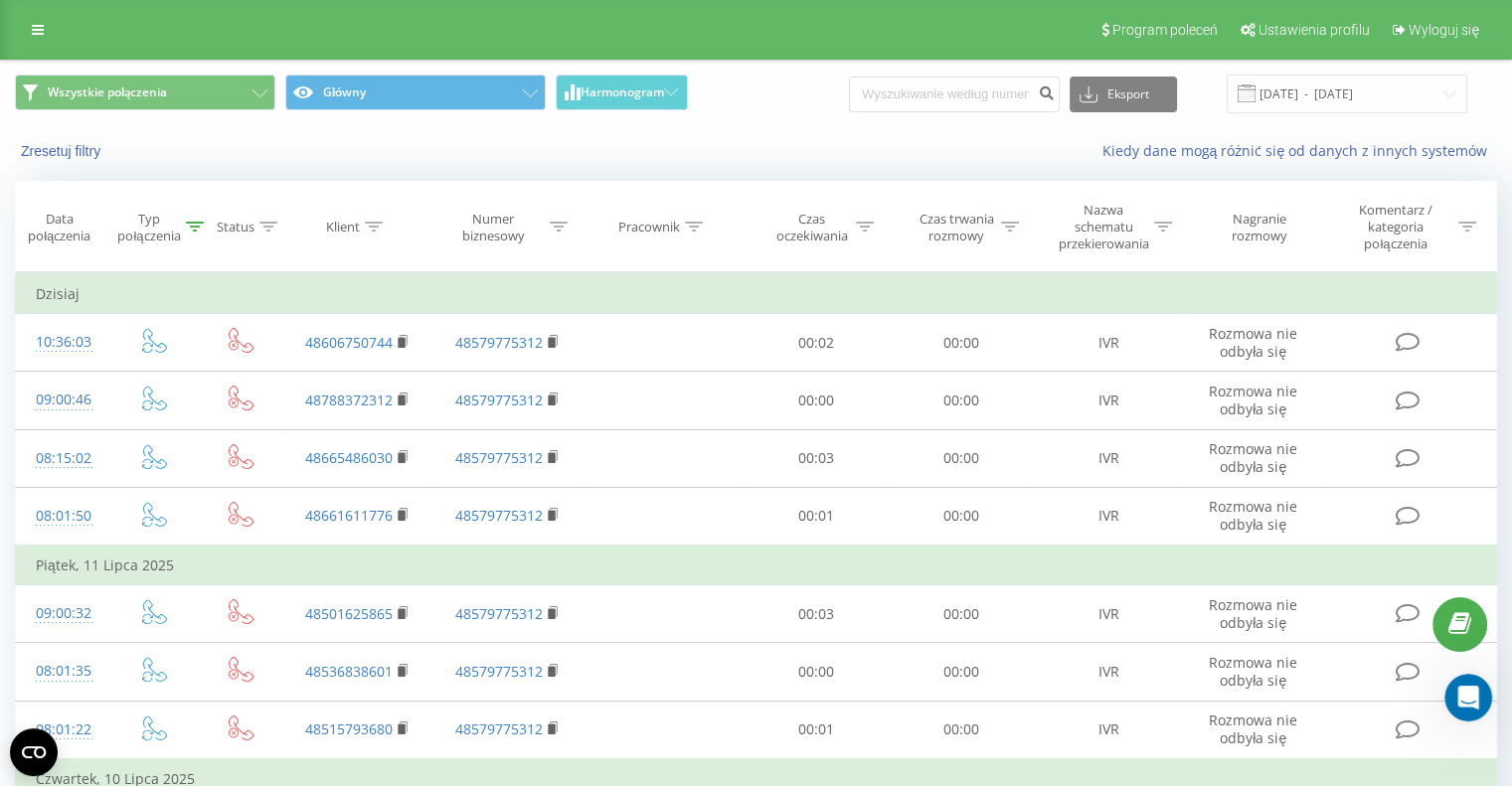 click at bounding box center [195, 227] 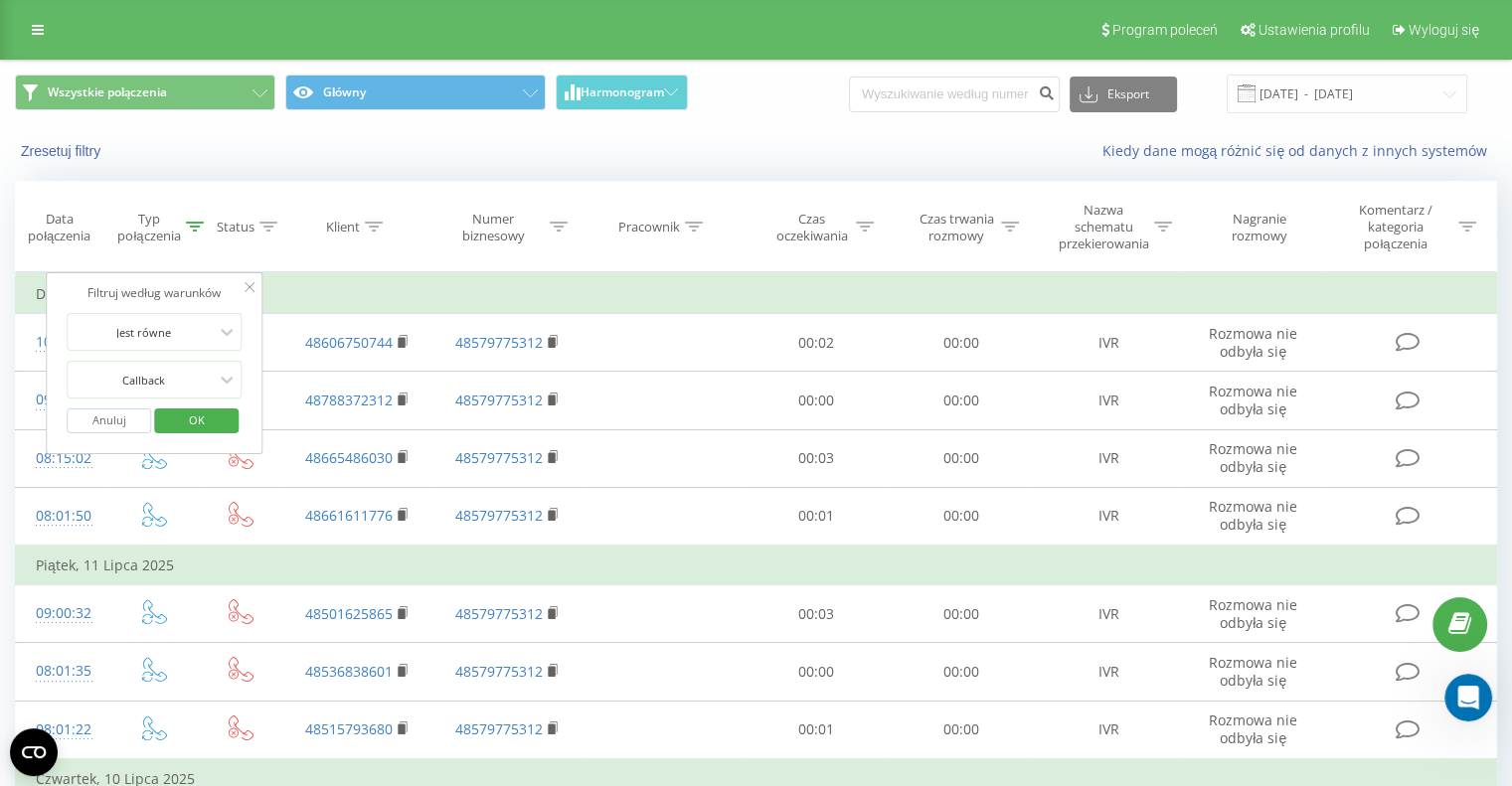 click on "OK" at bounding box center (197, 419) 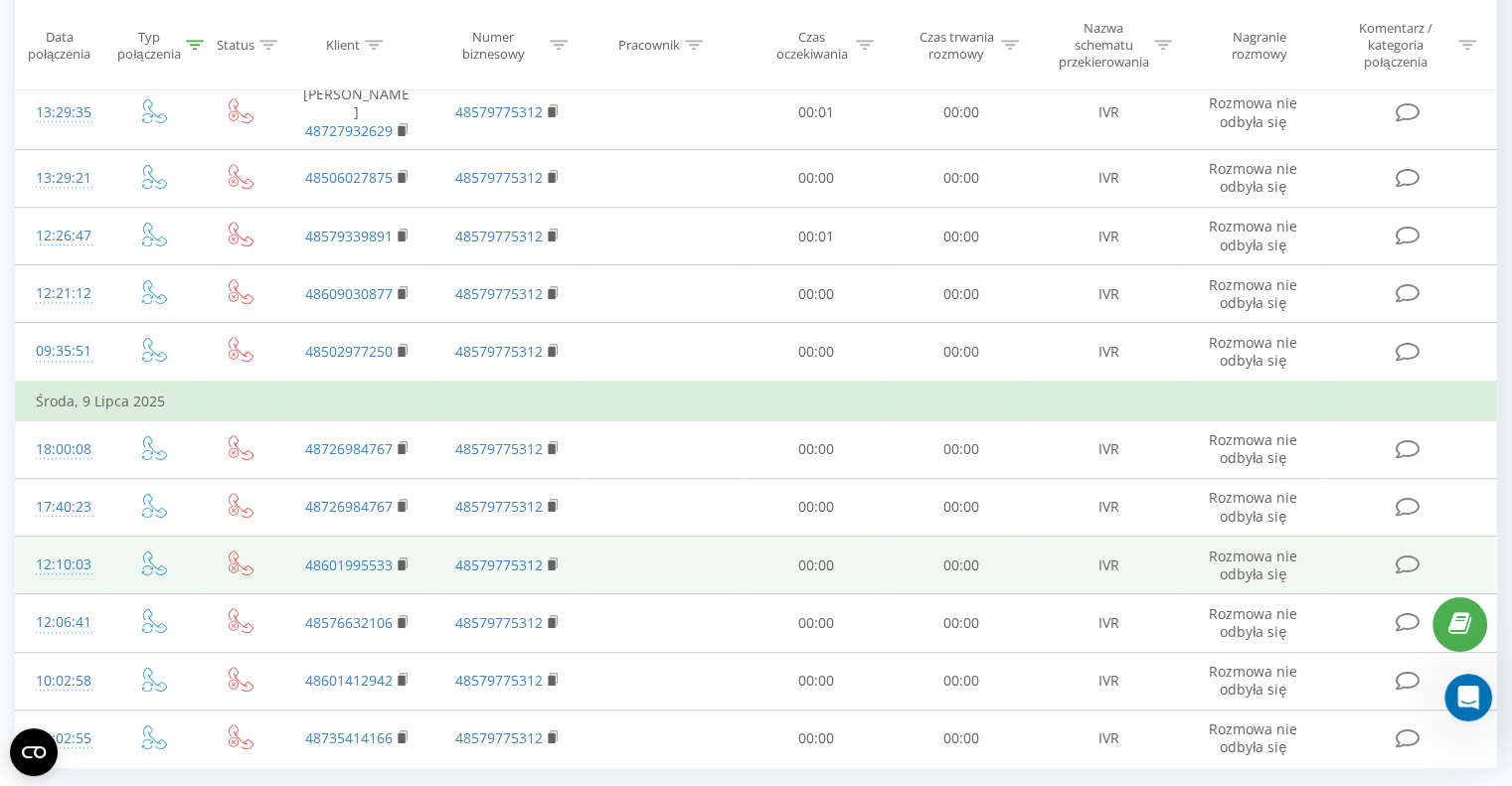 scroll, scrollTop: 1161, scrollLeft: 0, axis: vertical 